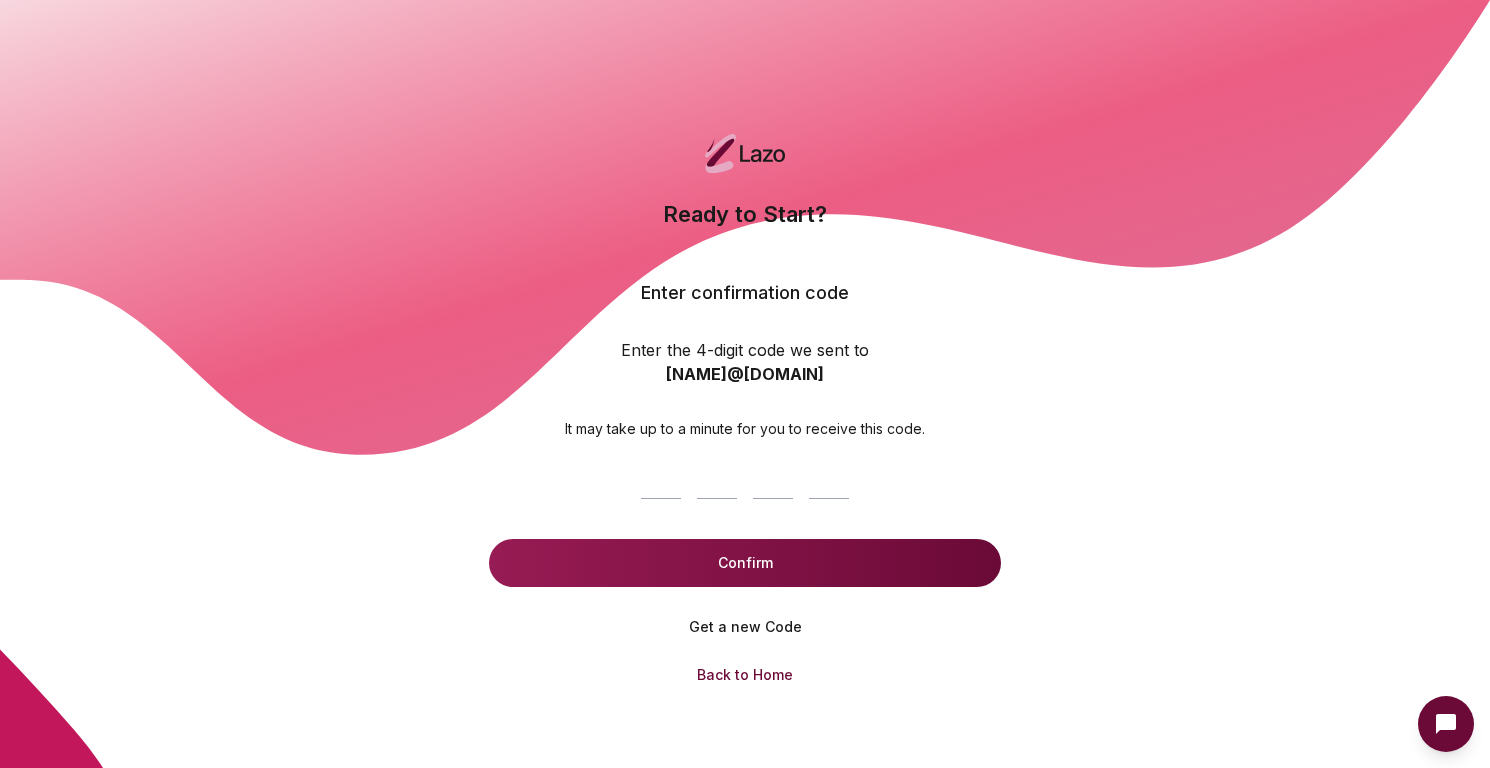scroll, scrollTop: 0, scrollLeft: 0, axis: both 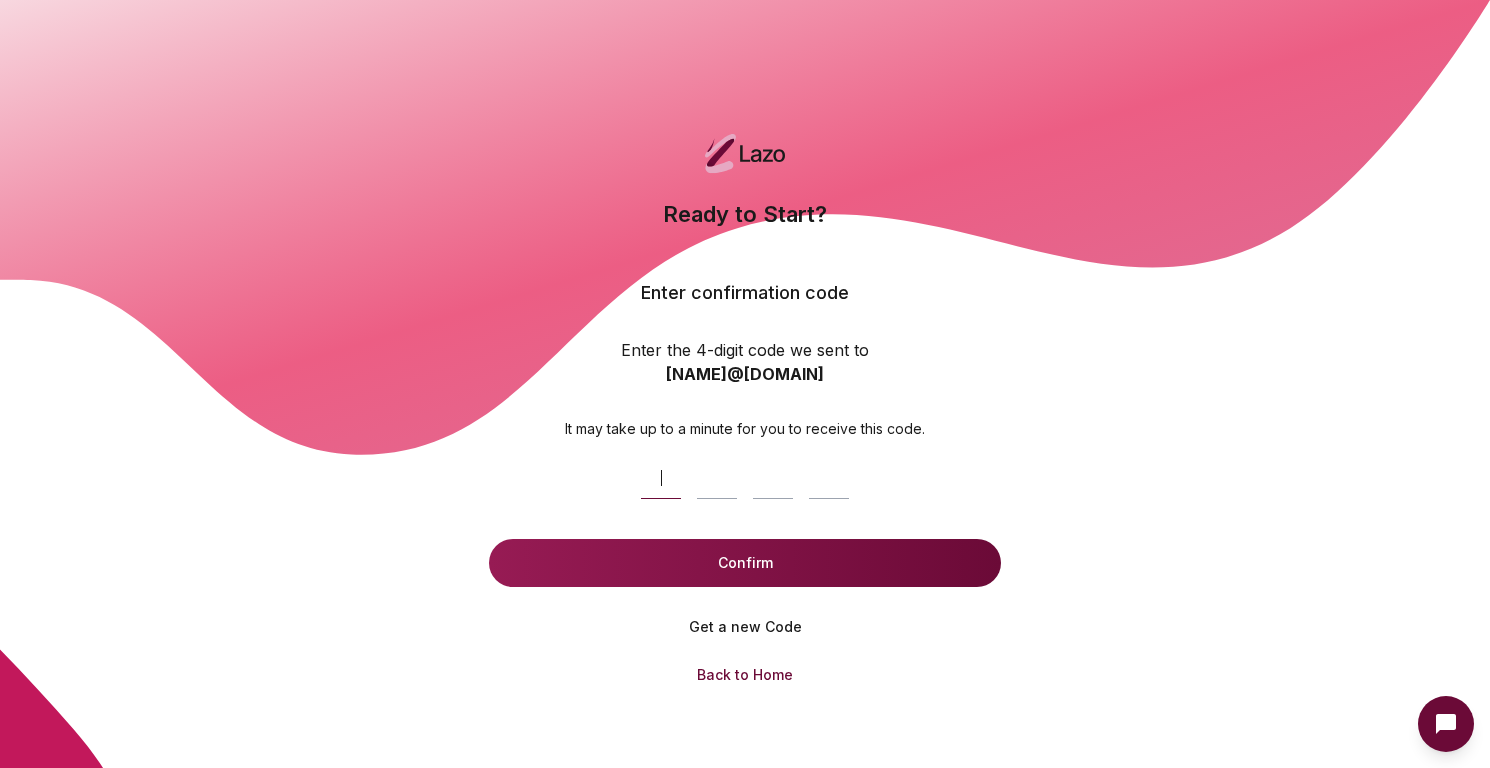 click at bounding box center [765, 475] 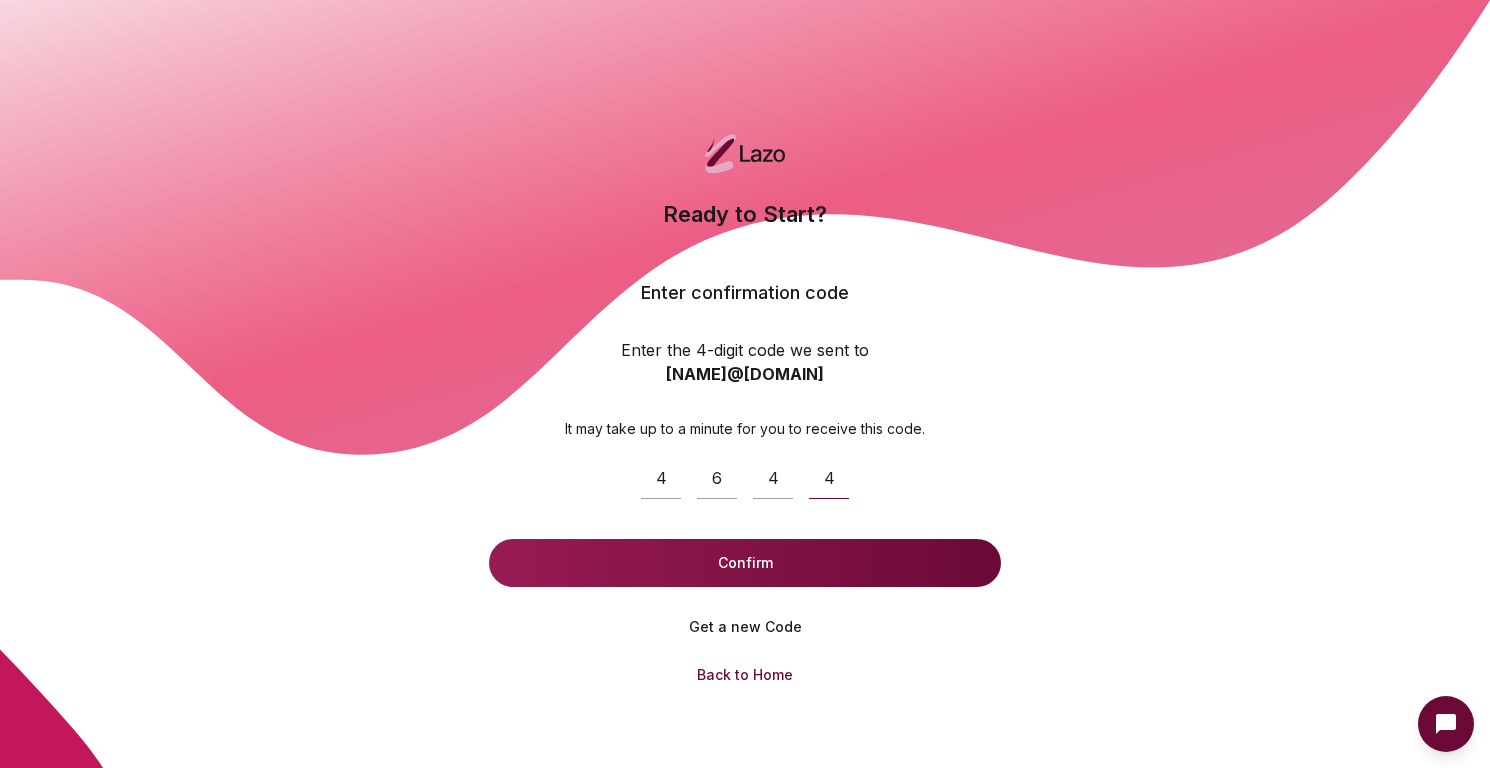 type on "****" 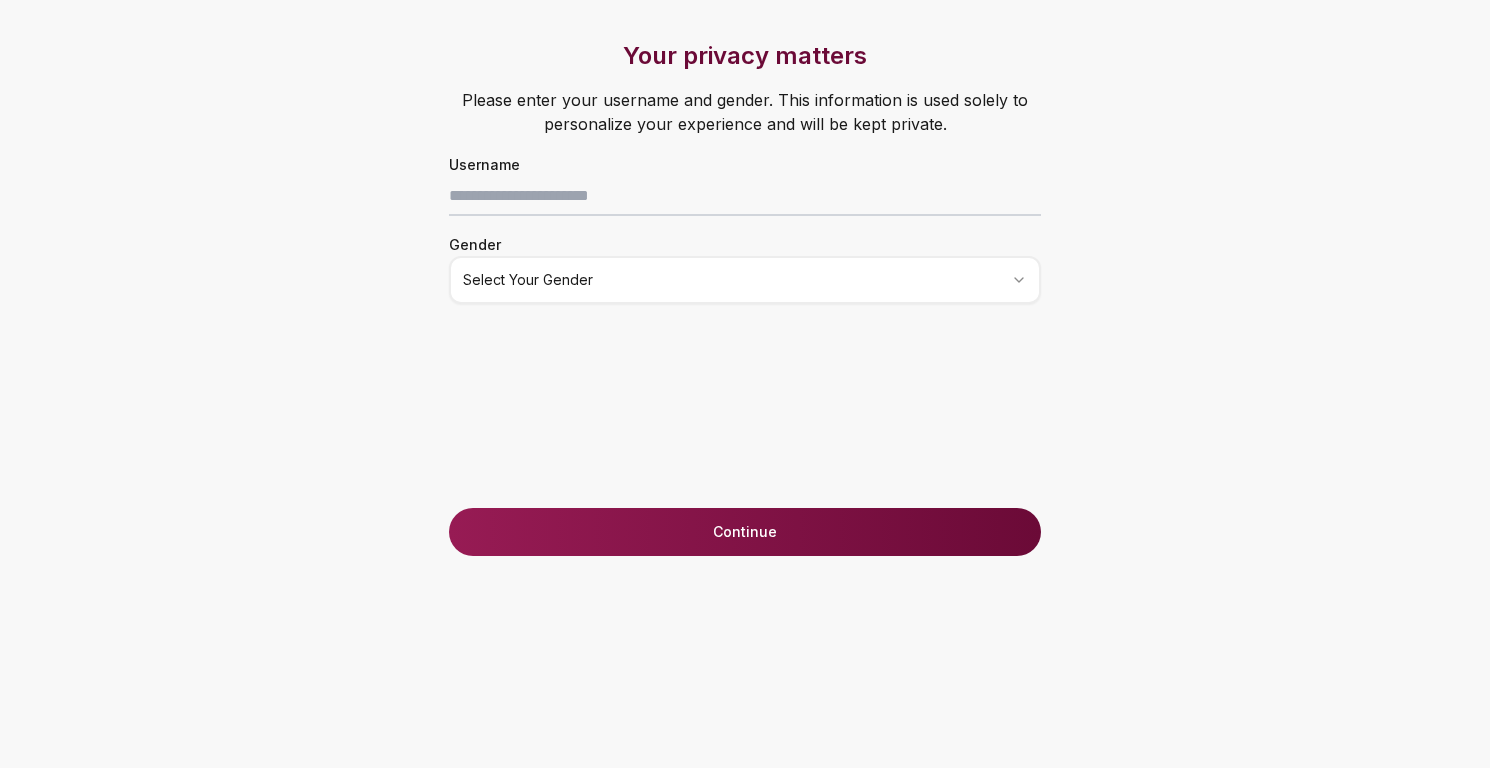 scroll, scrollTop: 0, scrollLeft: 0, axis: both 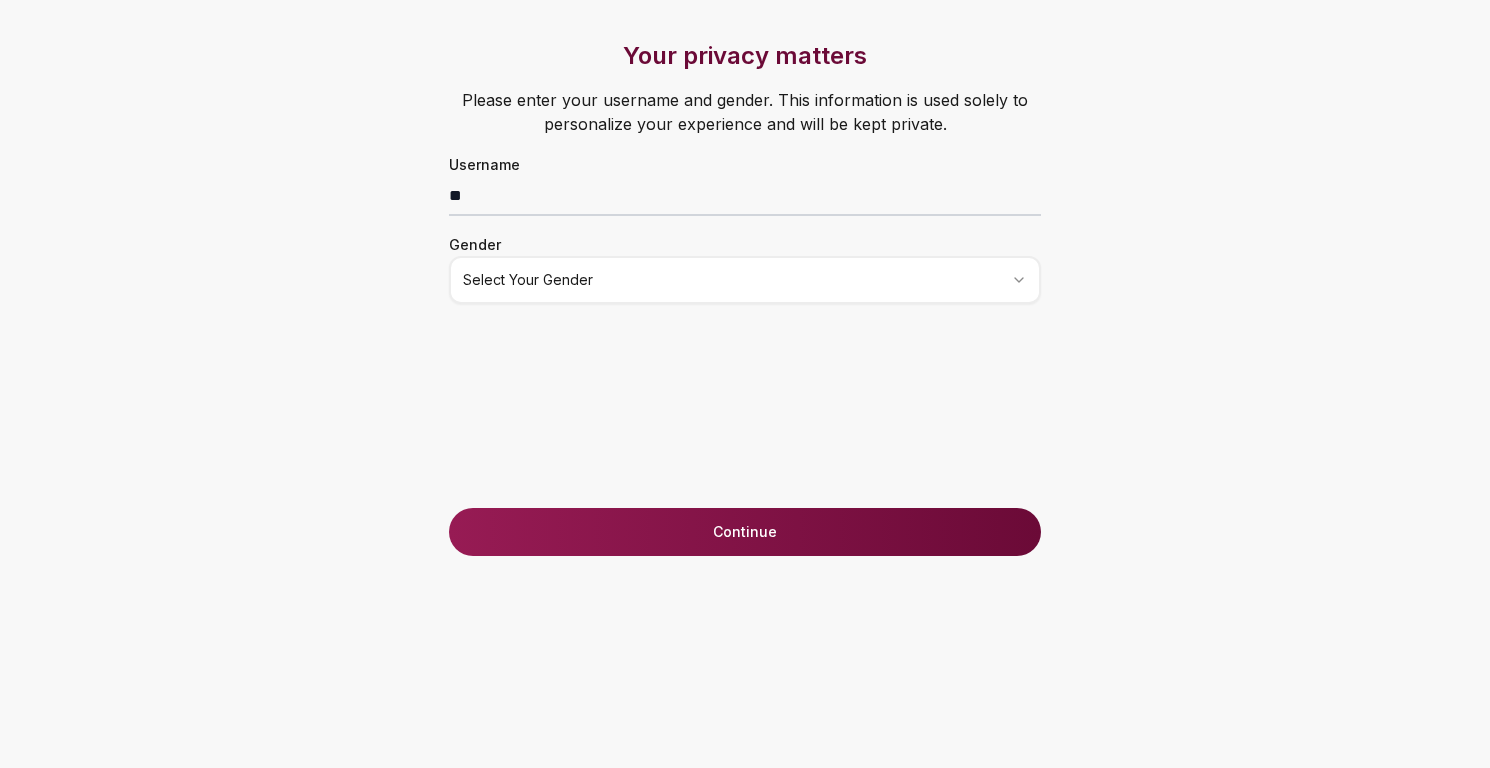 type on "*" 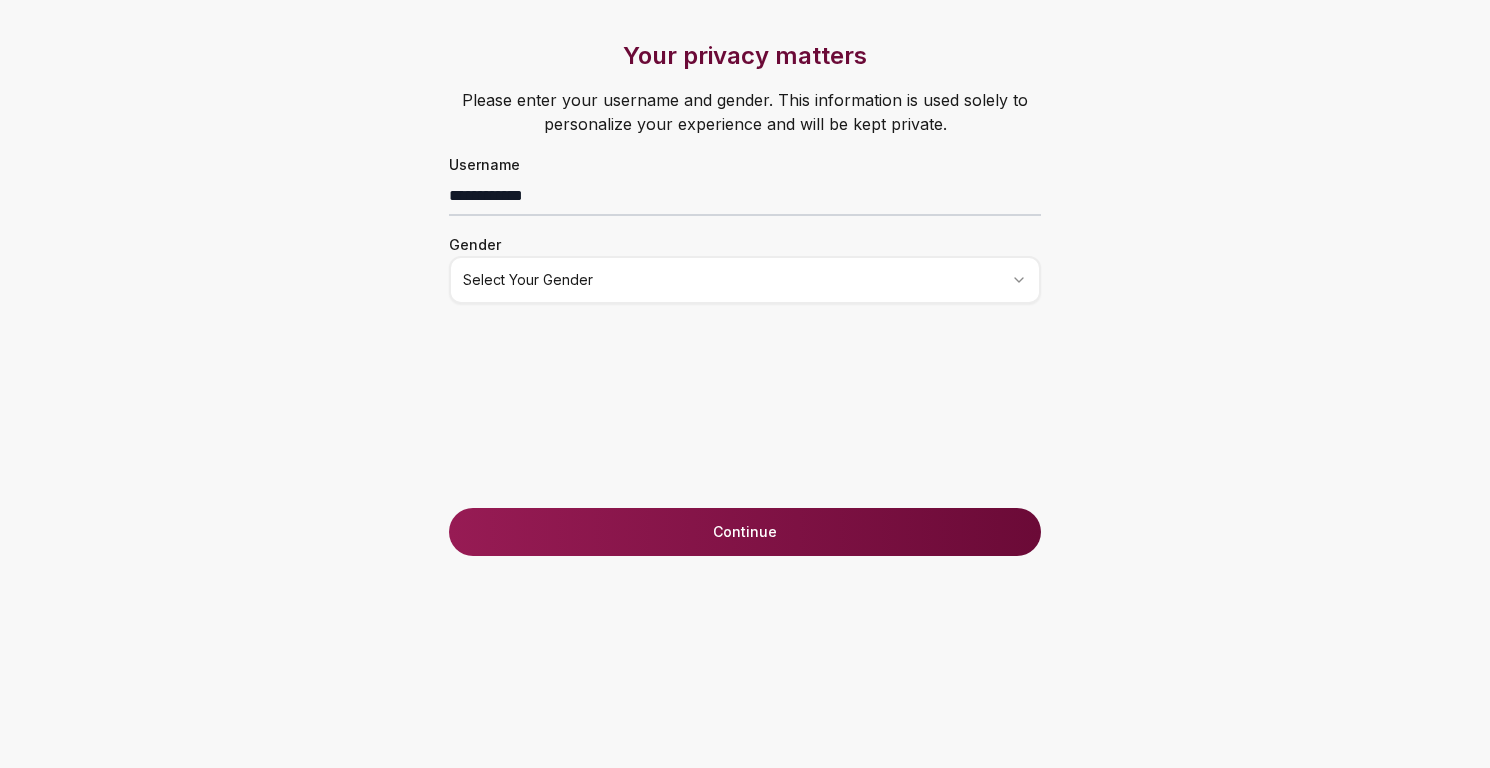 type on "**********" 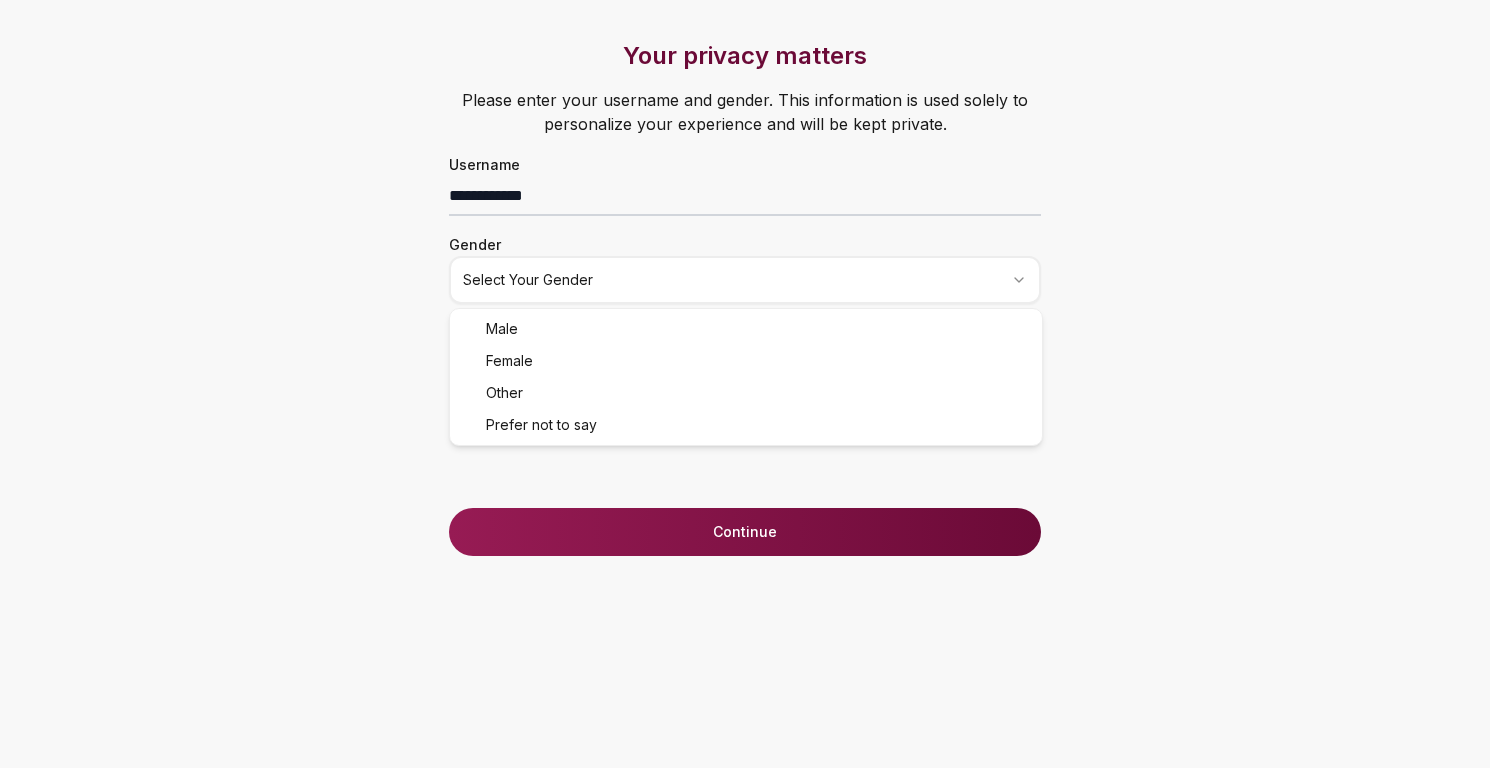 click on "**********" at bounding box center [745, 384] 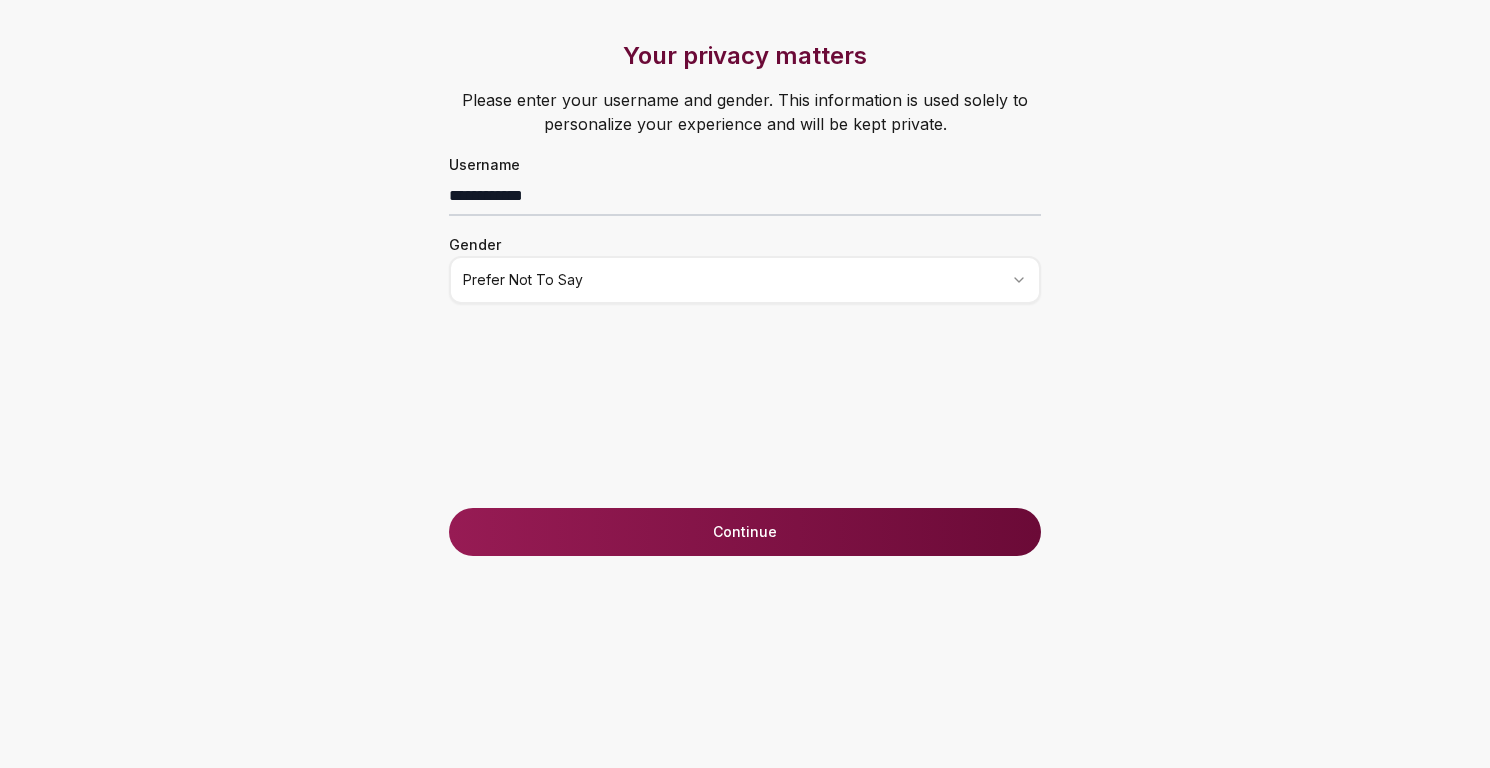 click on "Continue" at bounding box center [745, 532] 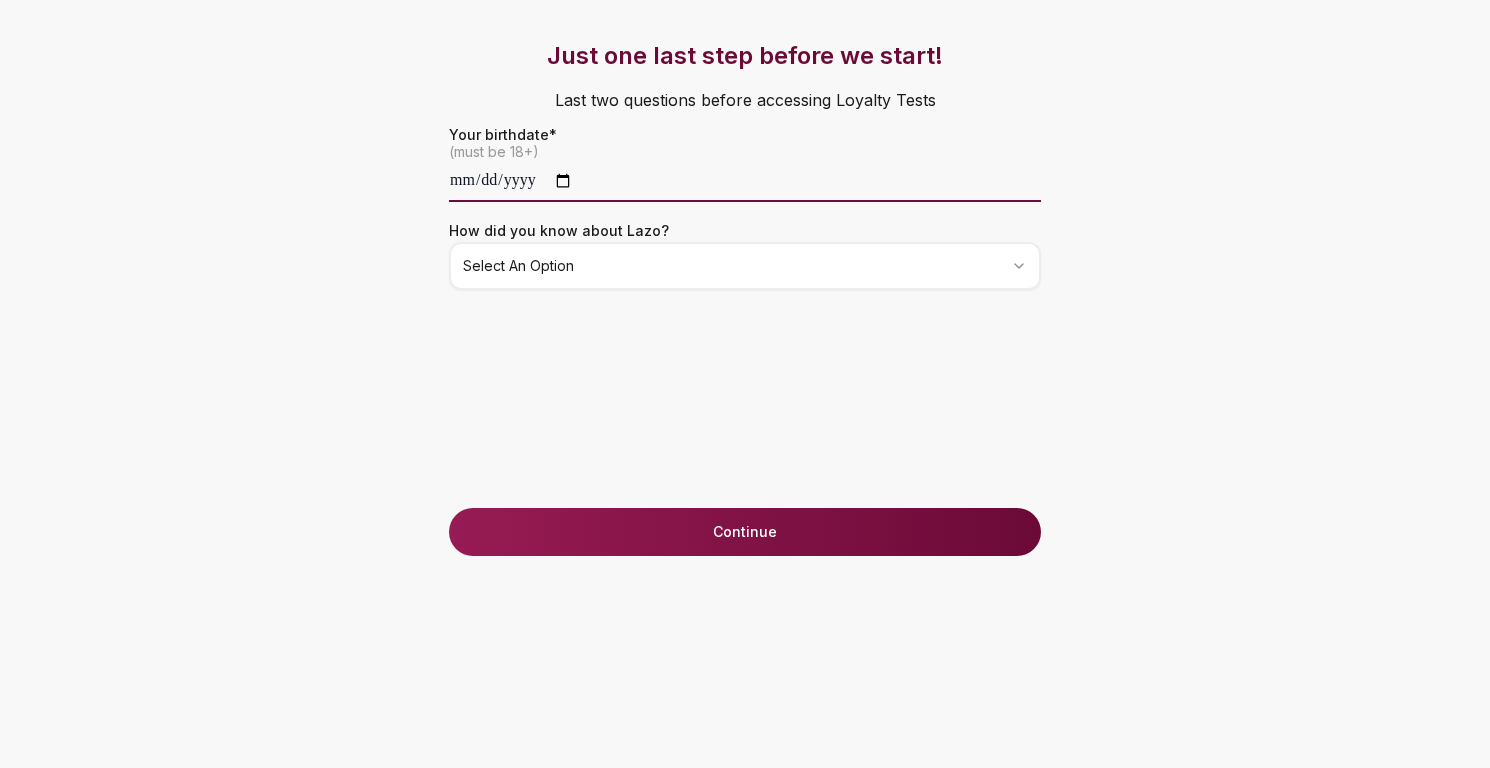 click at bounding box center (745, 182) 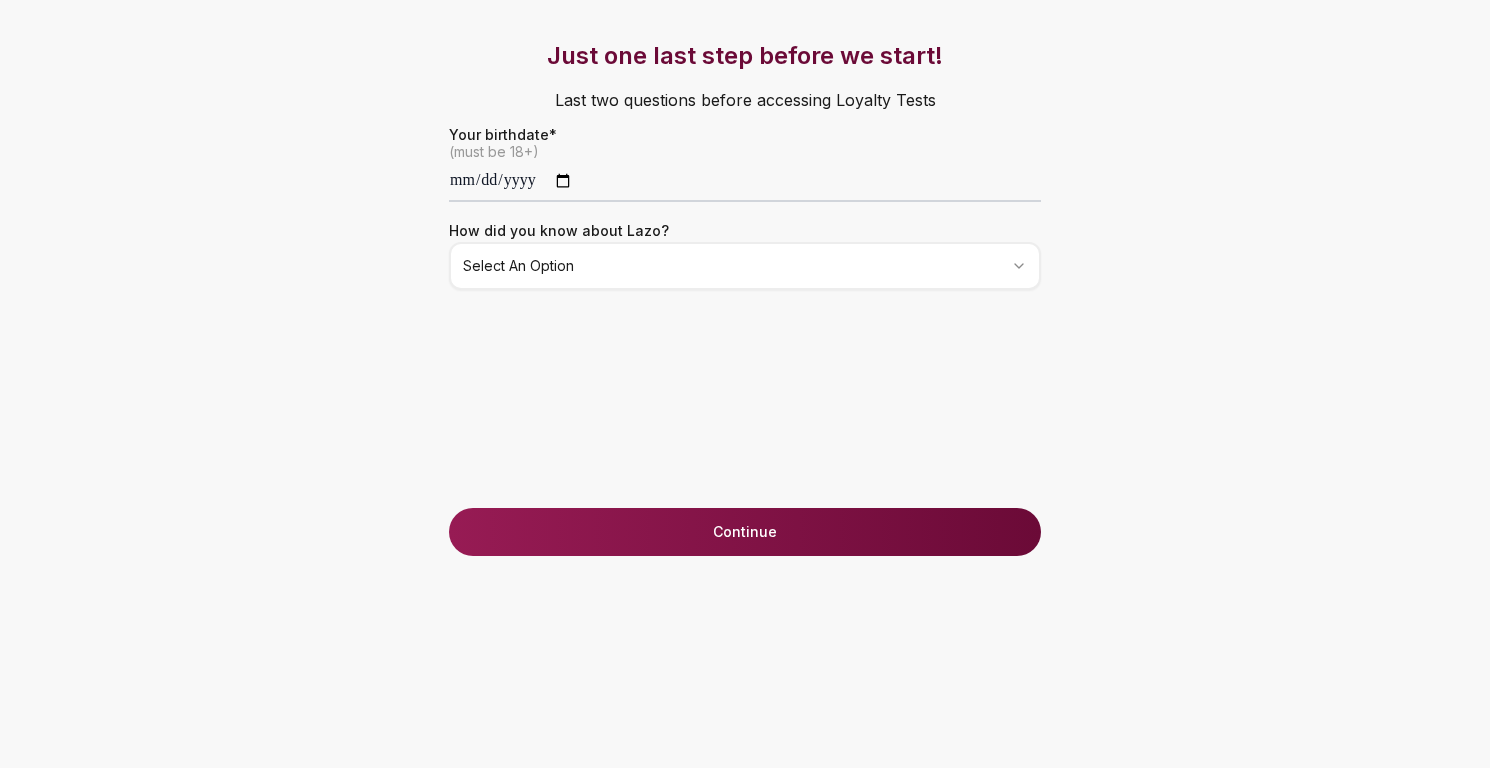 click on "**********" at bounding box center [745, 384] 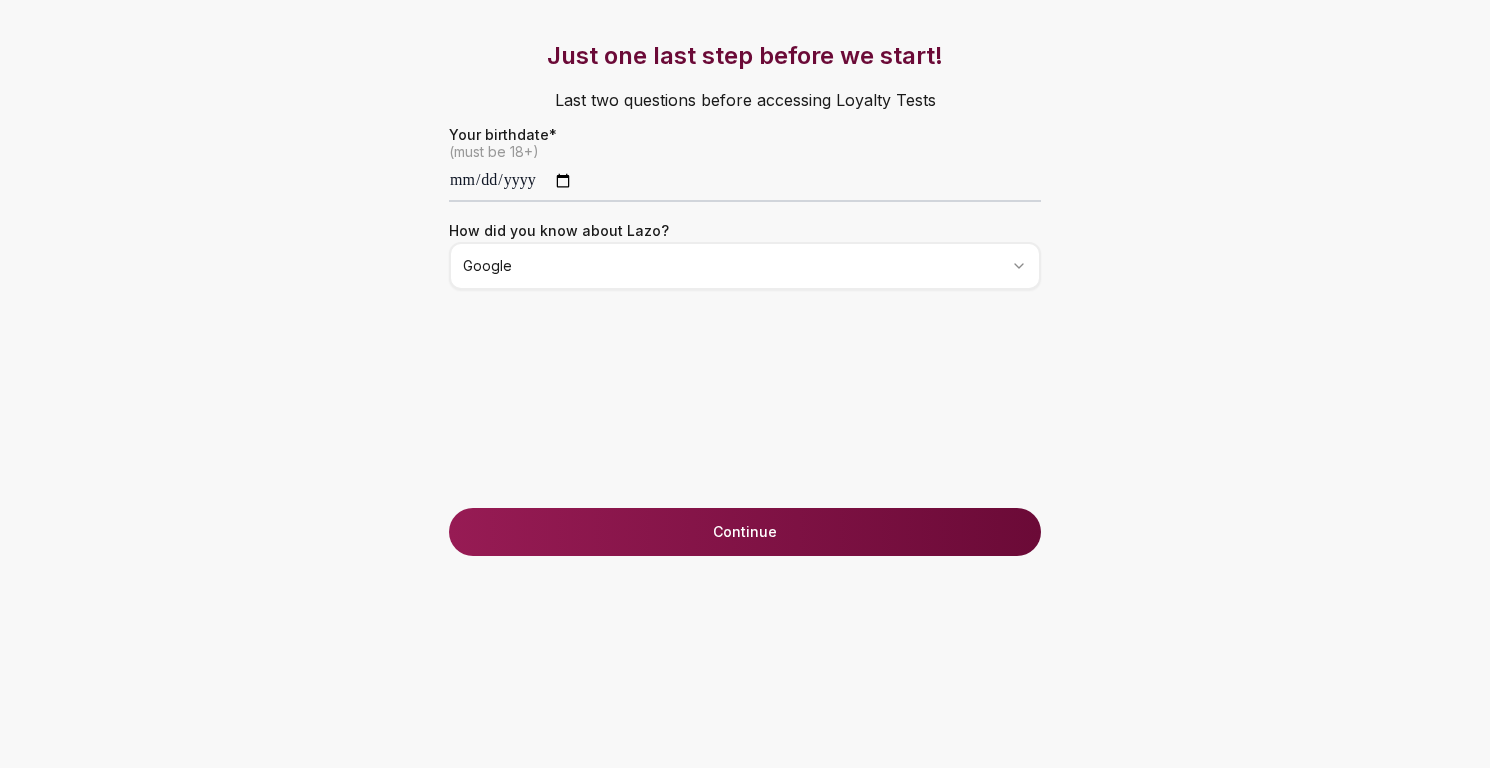 click on "**********" at bounding box center [745, 384] 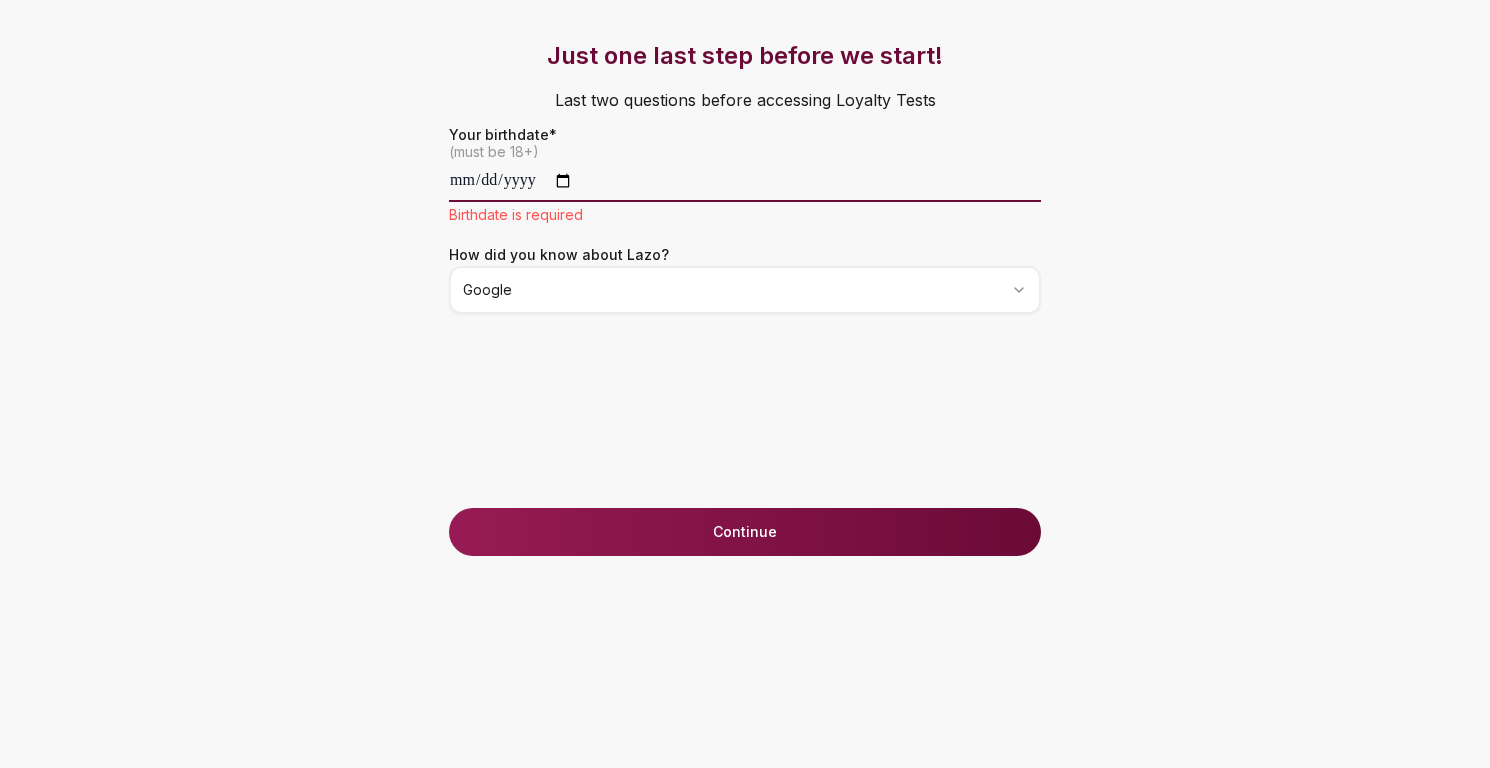 click at bounding box center [745, 182] 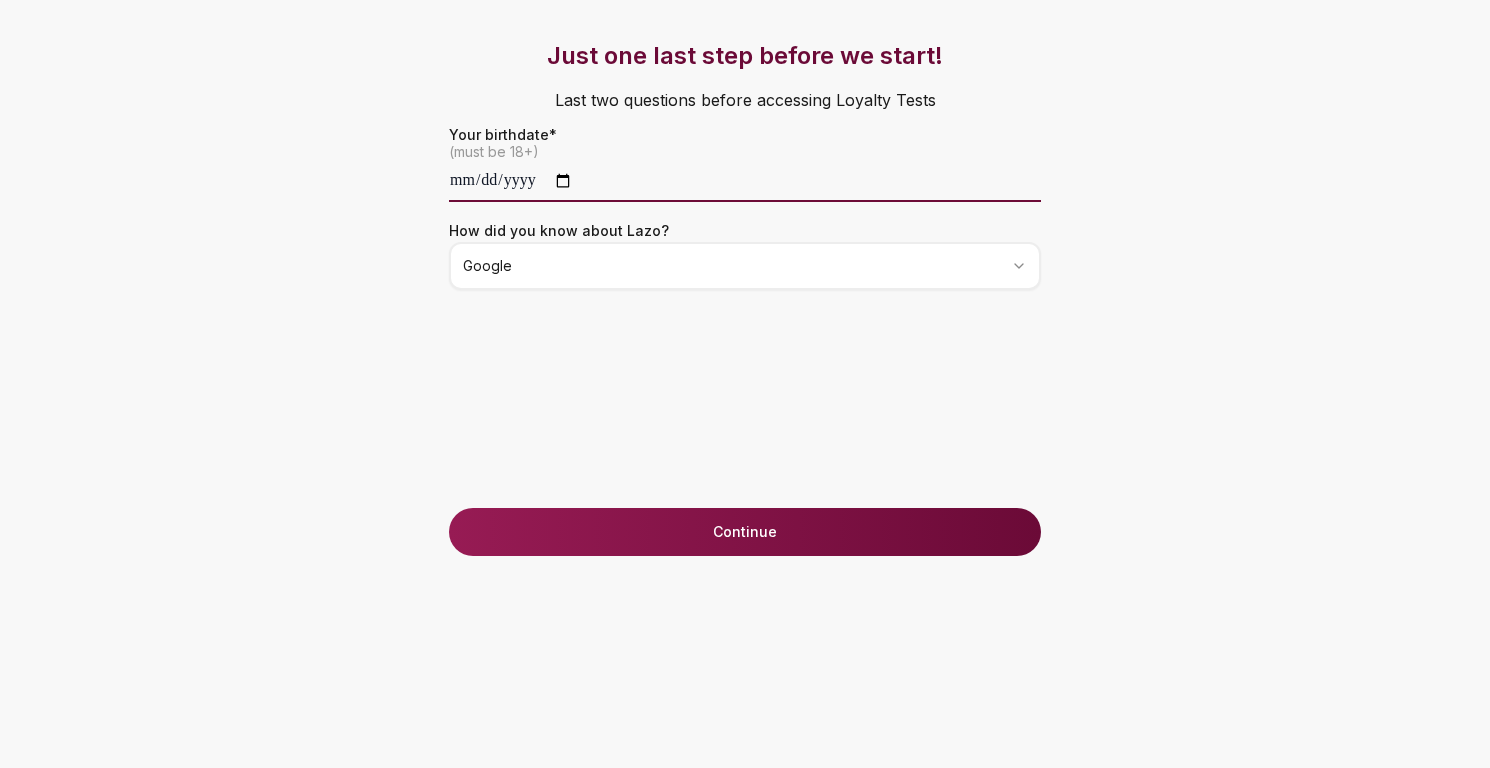 type on "**********" 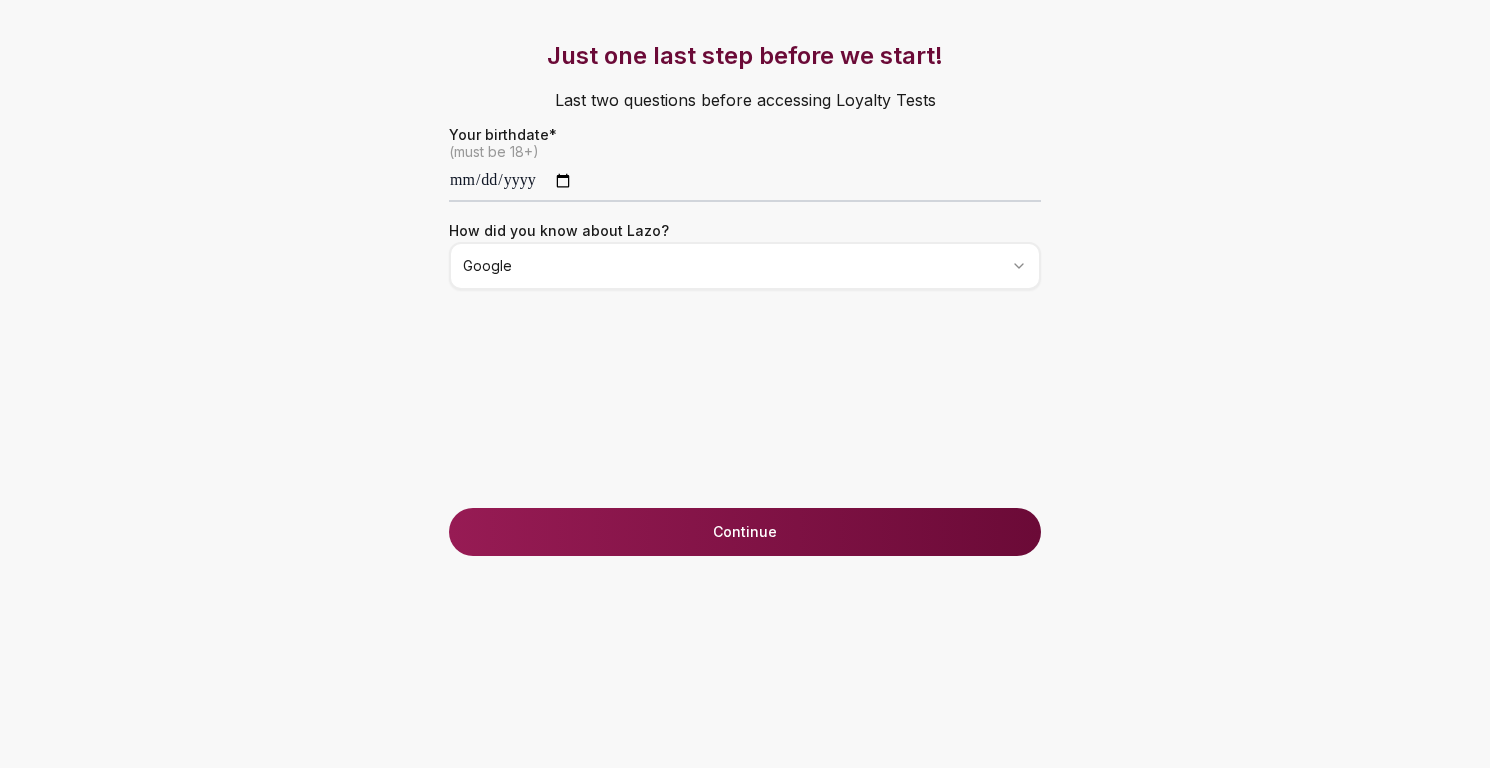 click on "Continue" at bounding box center (745, 532) 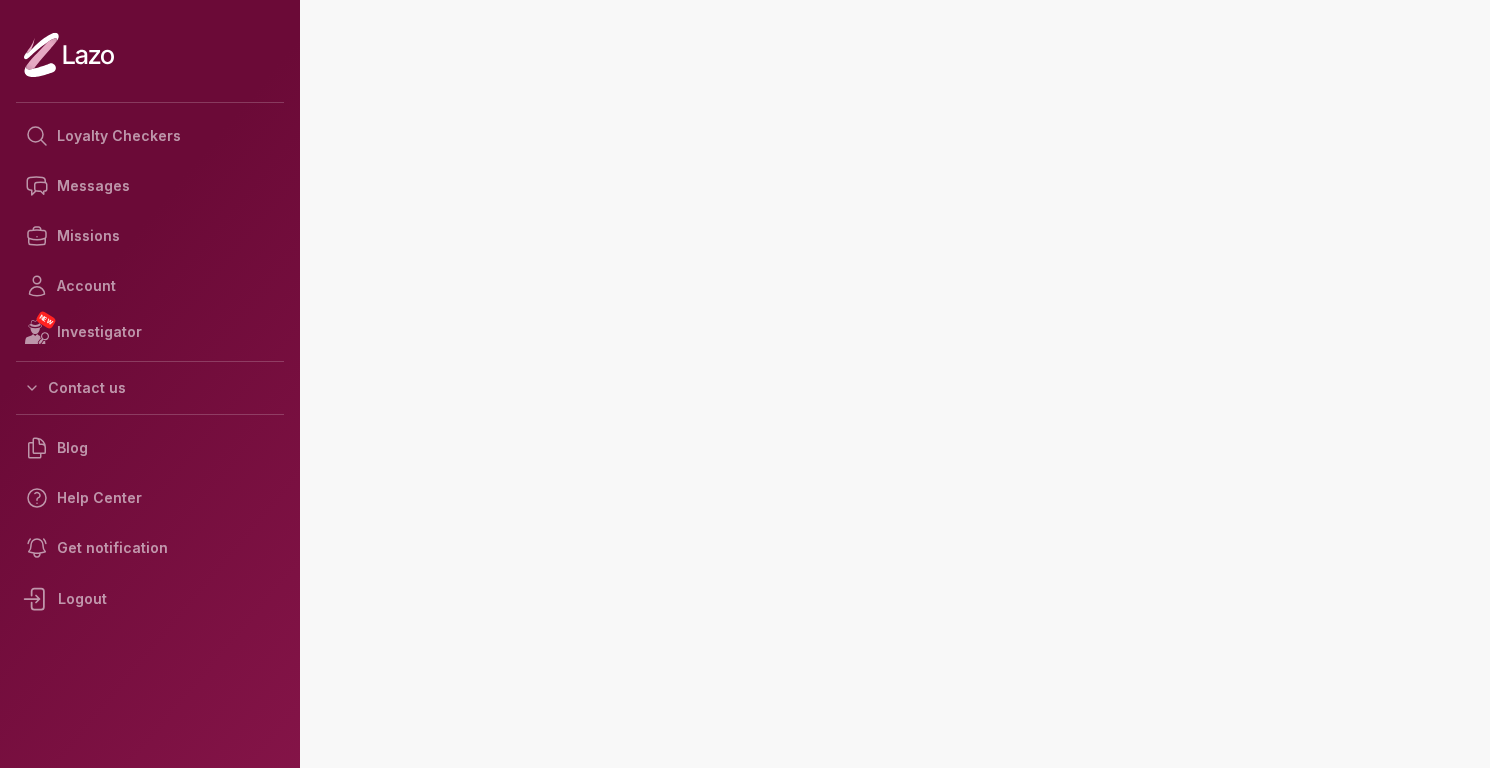 scroll, scrollTop: 0, scrollLeft: 0, axis: both 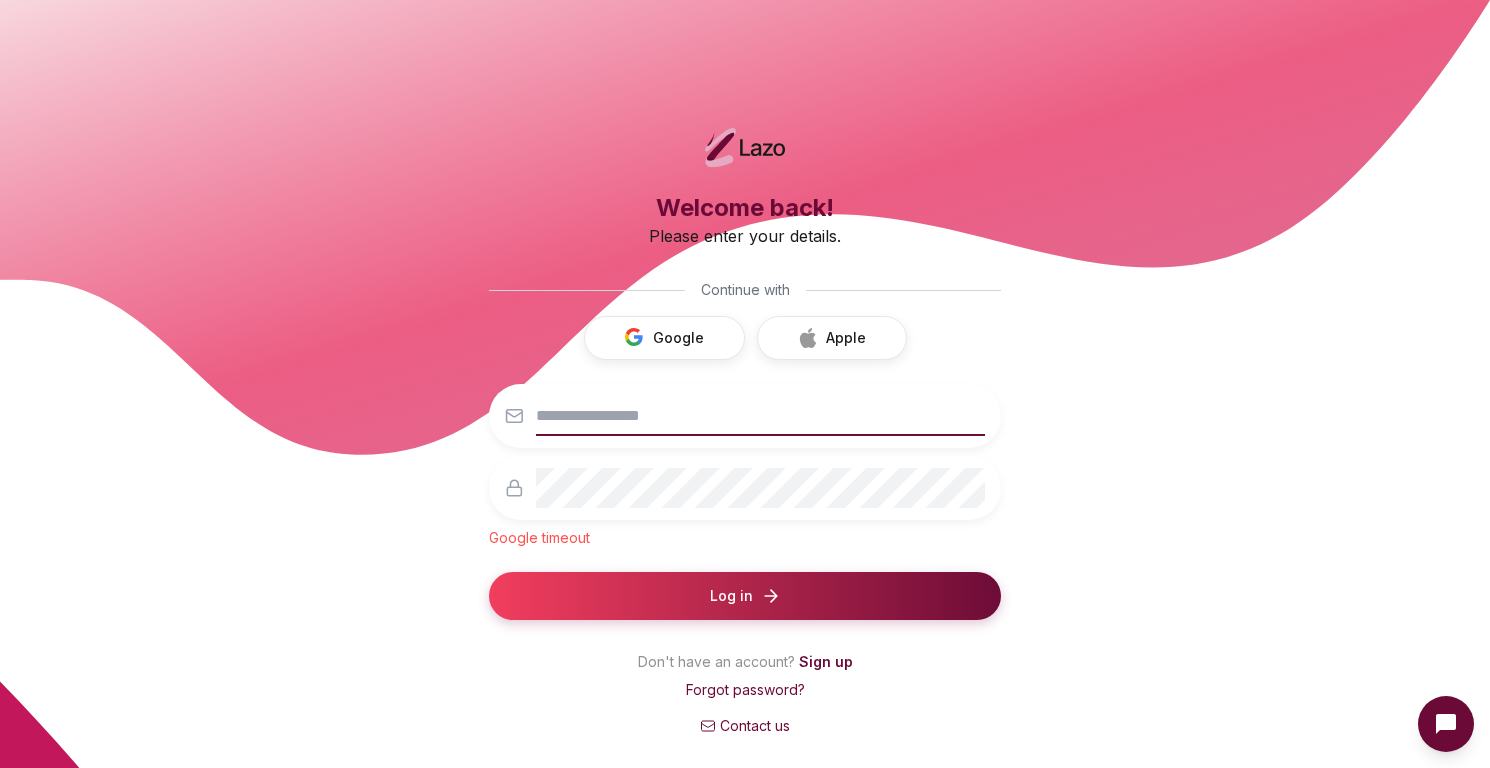 type on "**********" 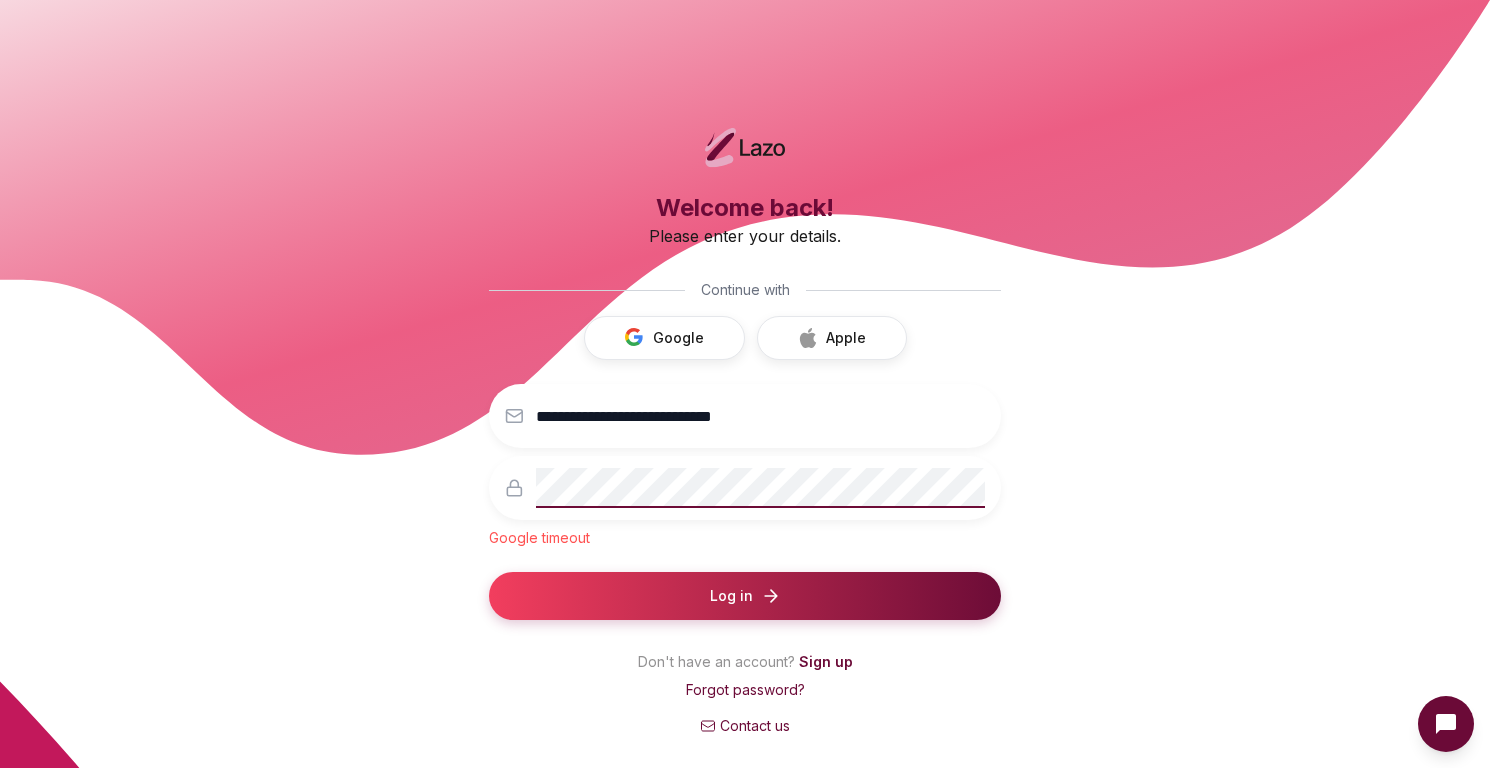 click on "Log in" at bounding box center (745, 596) 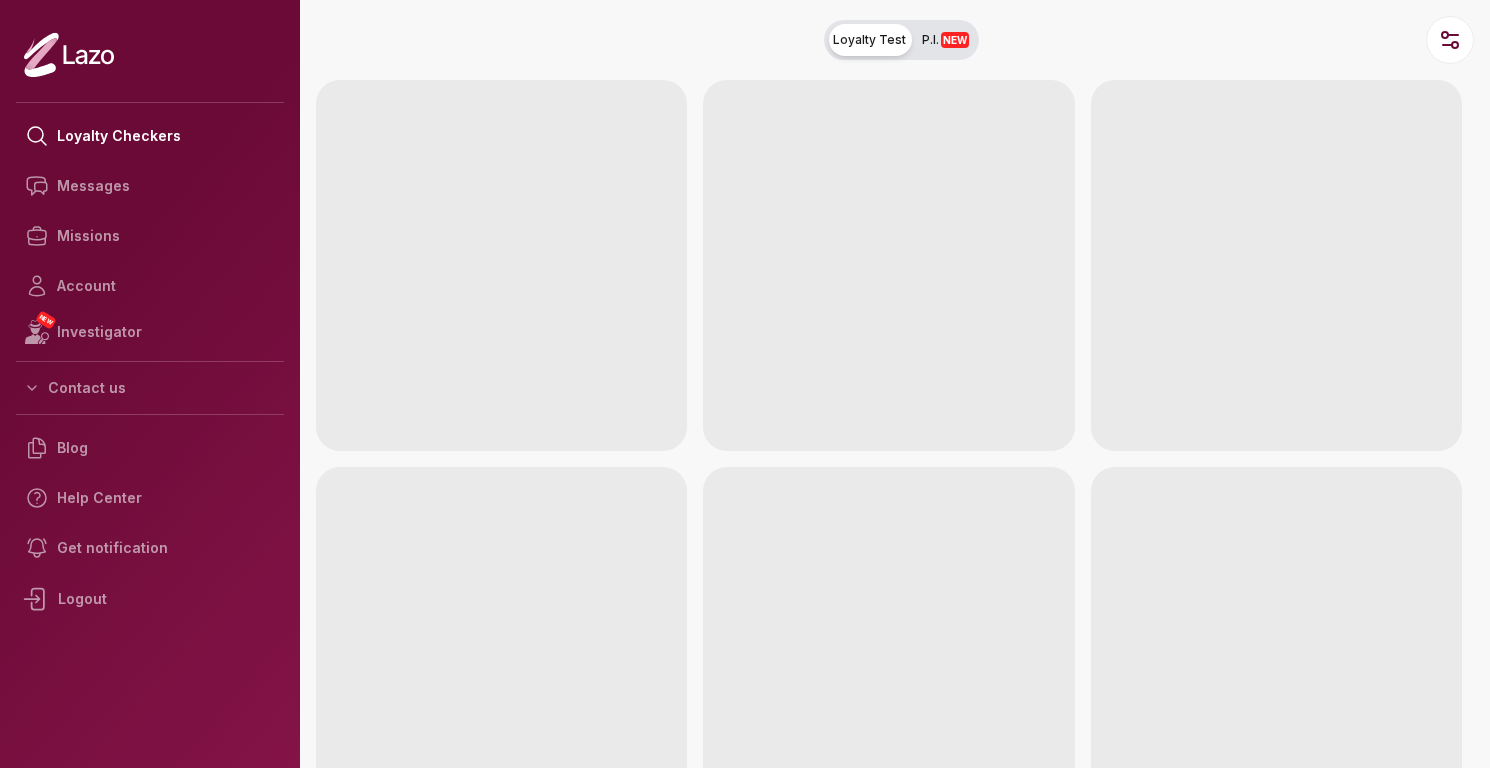scroll, scrollTop: 0, scrollLeft: 0, axis: both 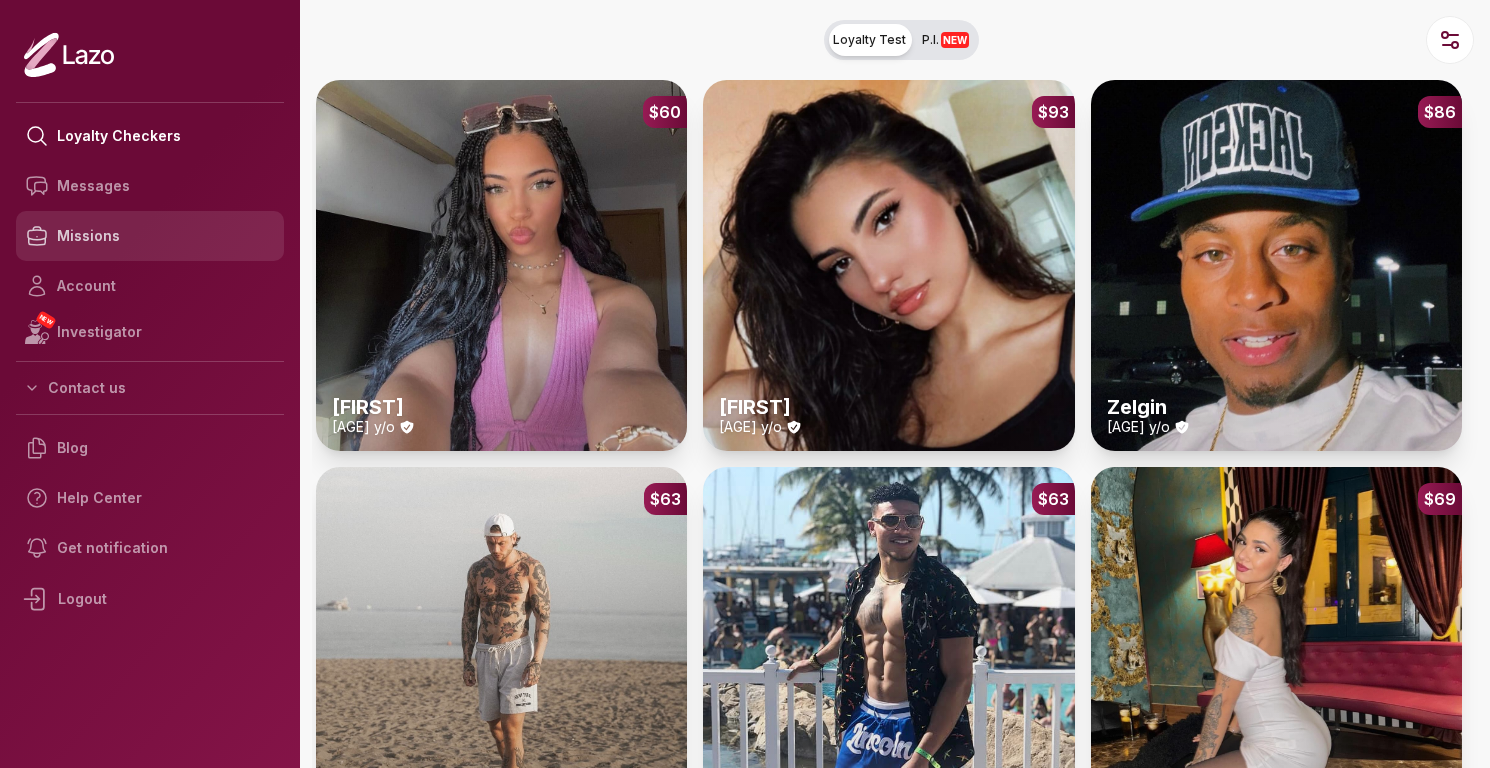 click on "Missions" at bounding box center [150, 236] 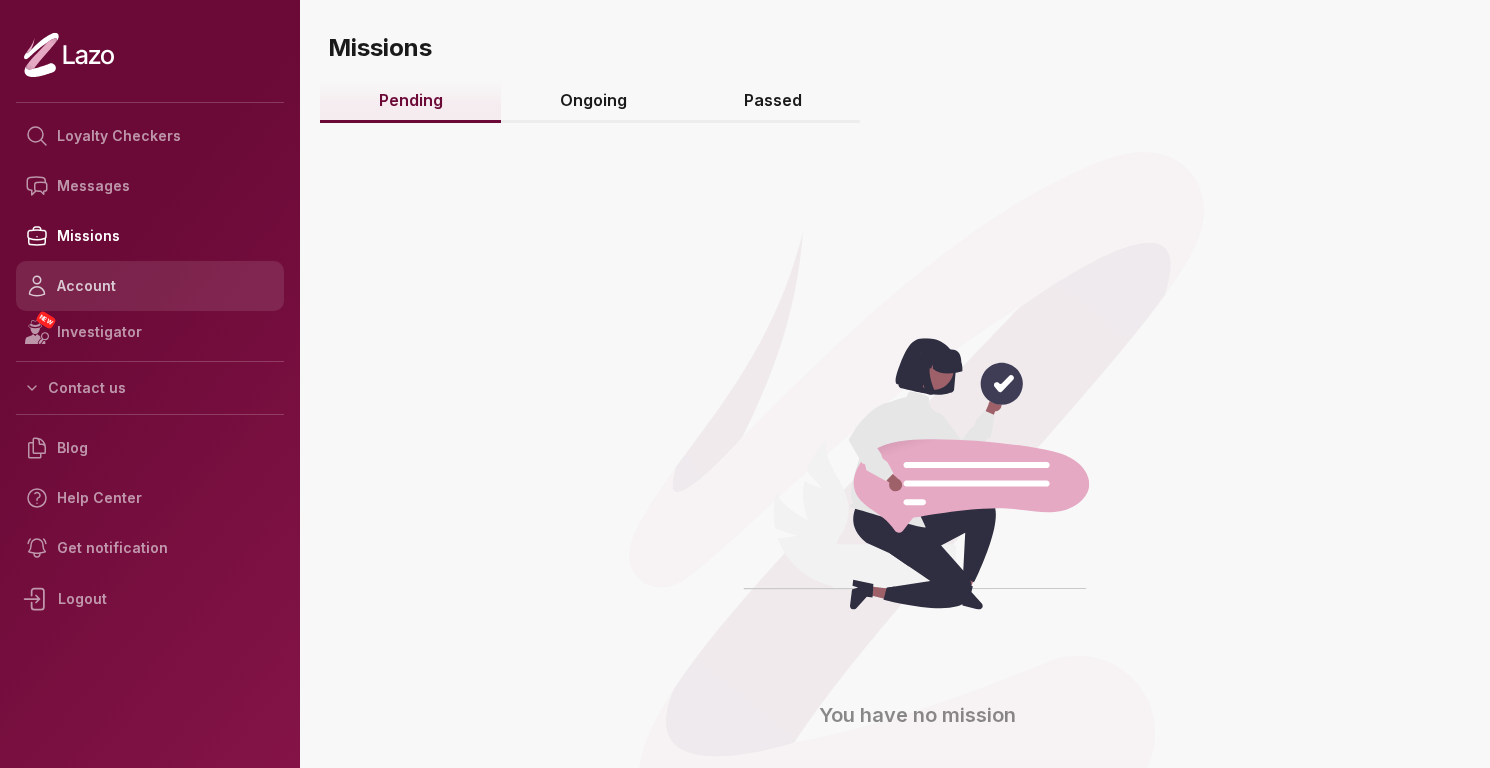 click on "Account" at bounding box center [150, 286] 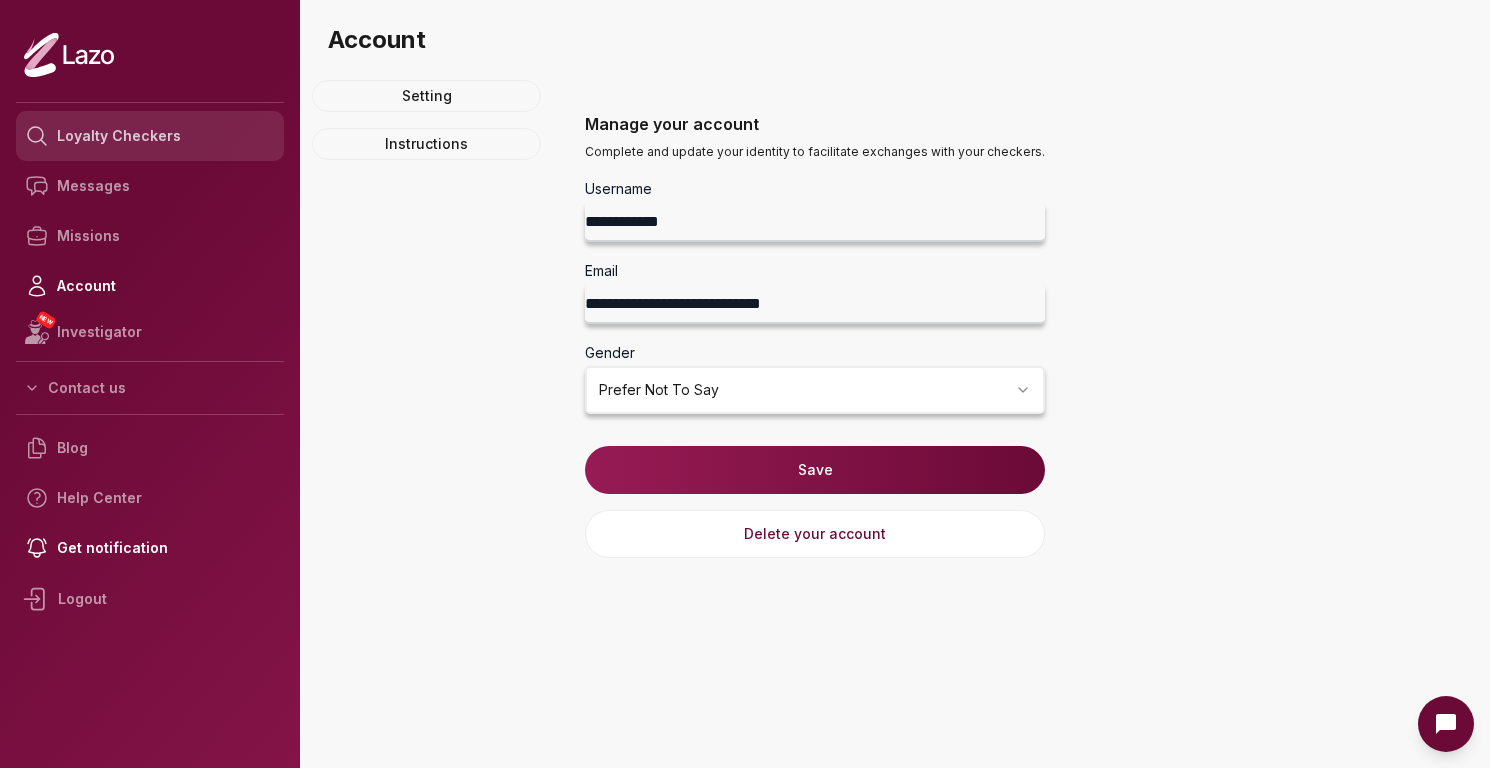 click on "Loyalty Checkers" at bounding box center [150, 136] 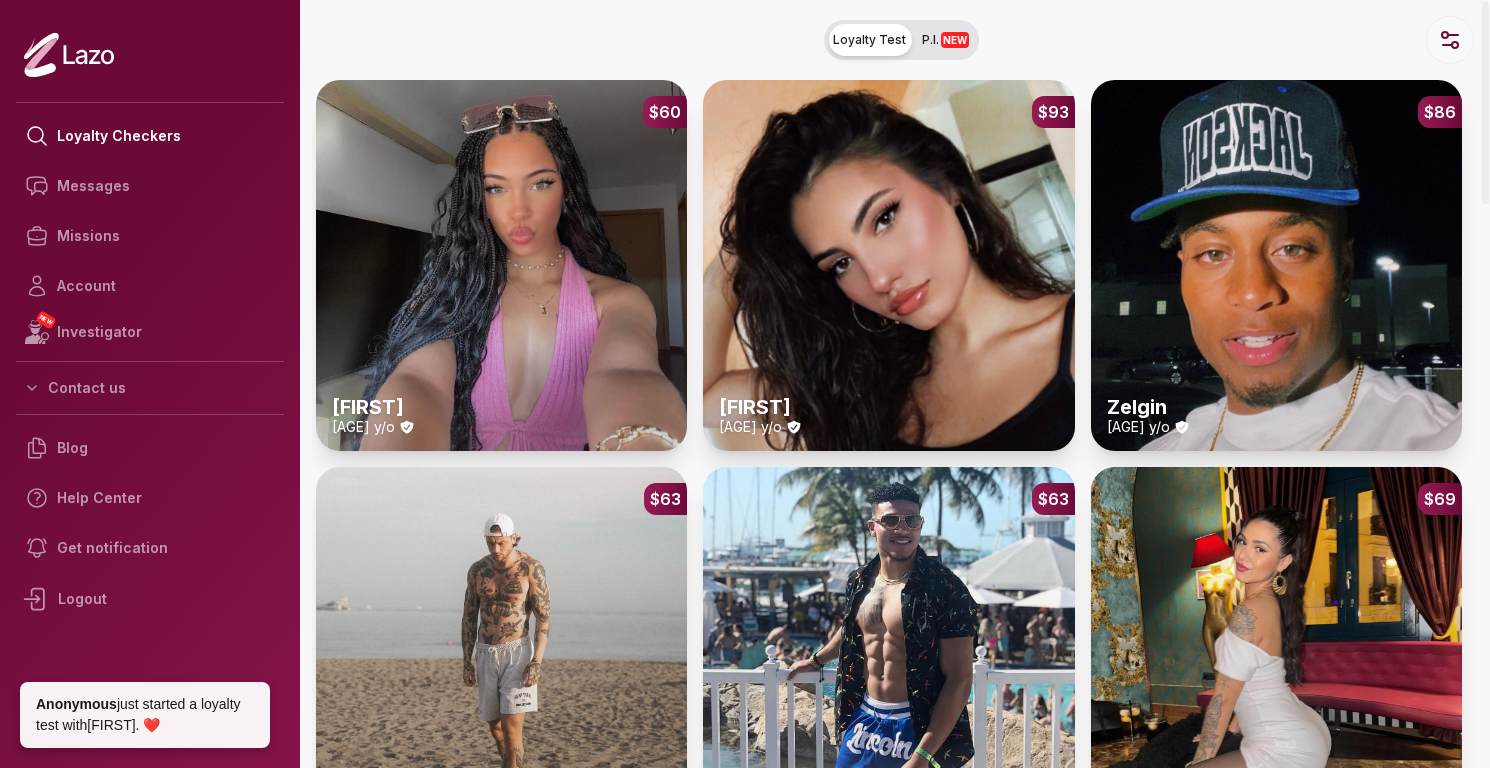 click 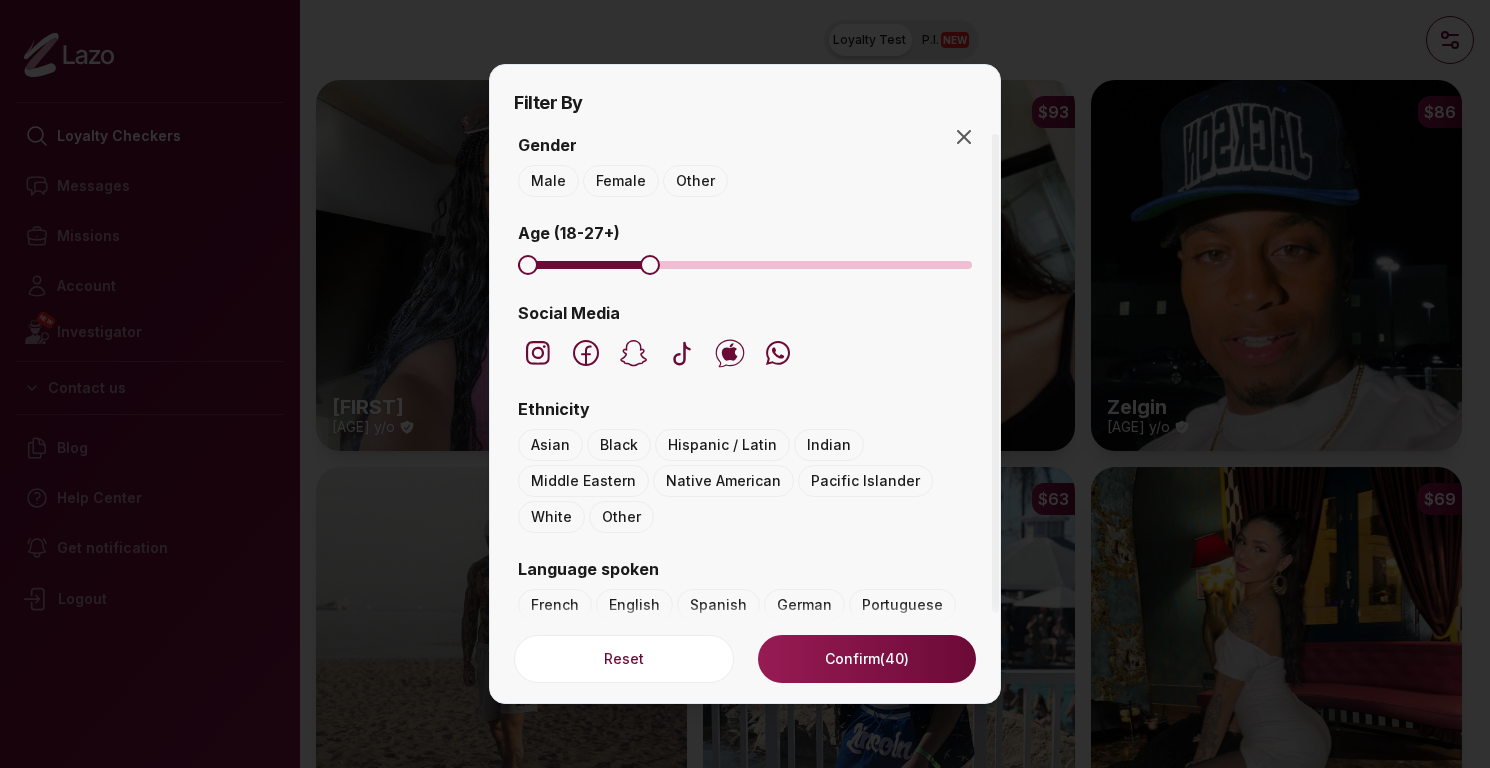 click at bounding box center (745, 265) 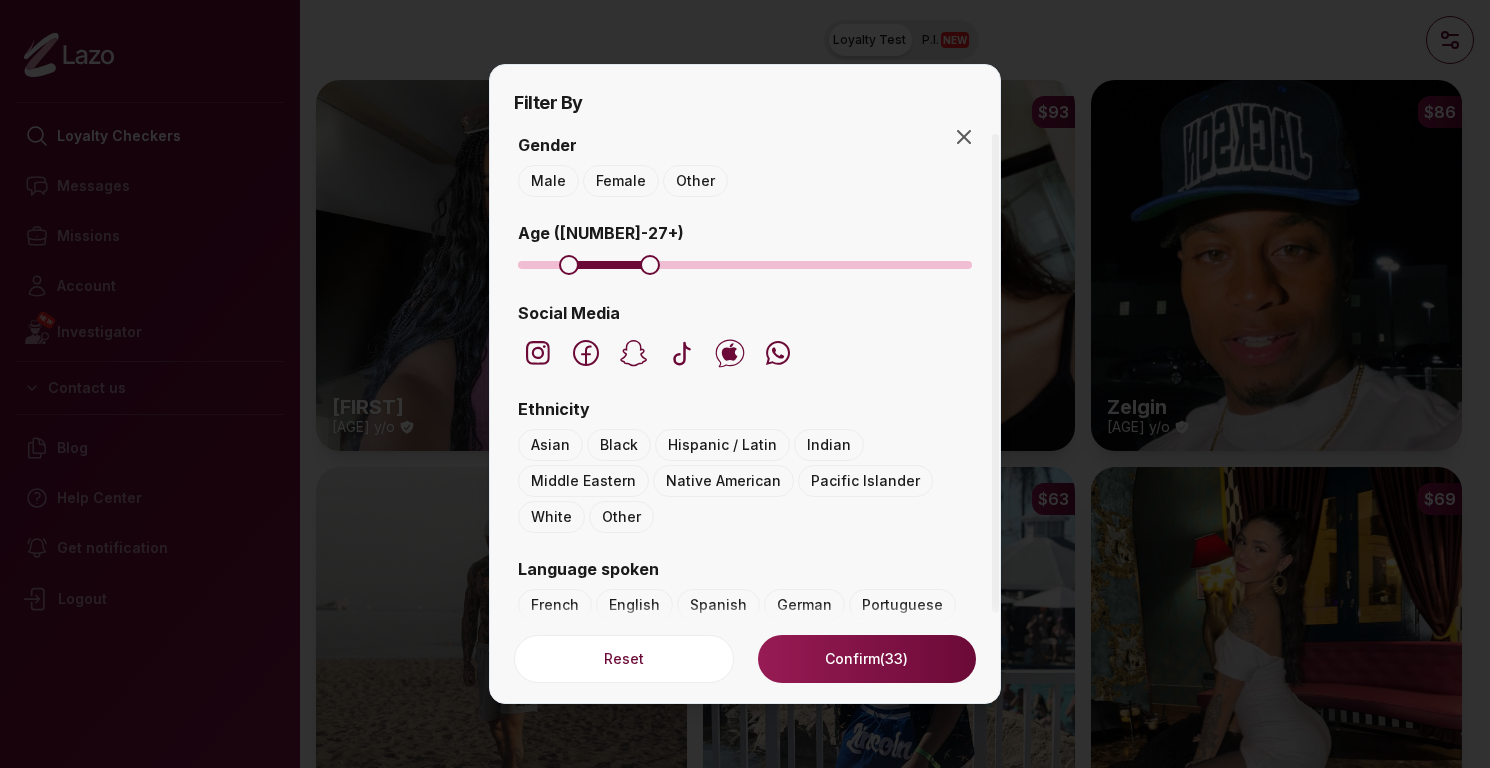 click at bounding box center (569, 265) 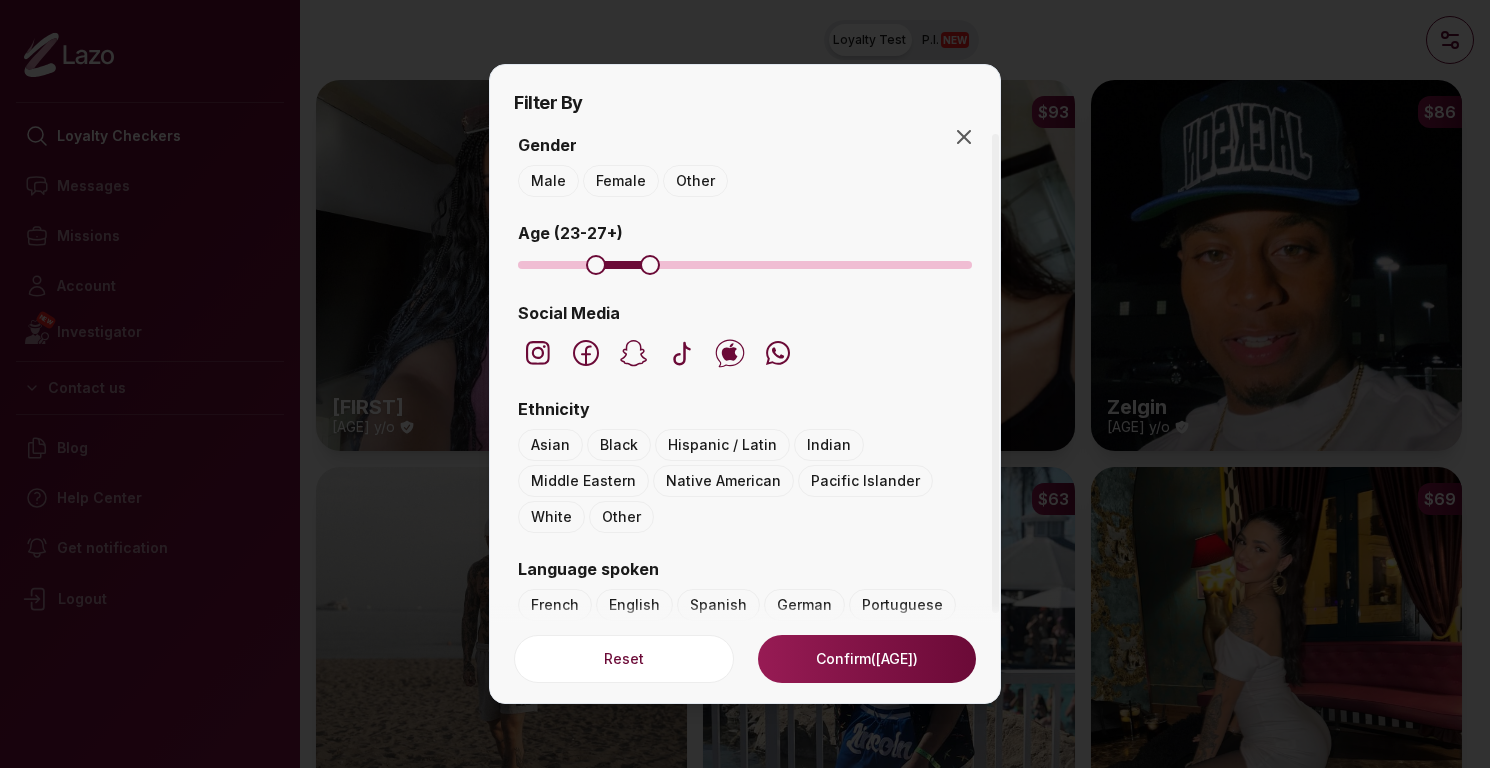 click at bounding box center [745, 265] 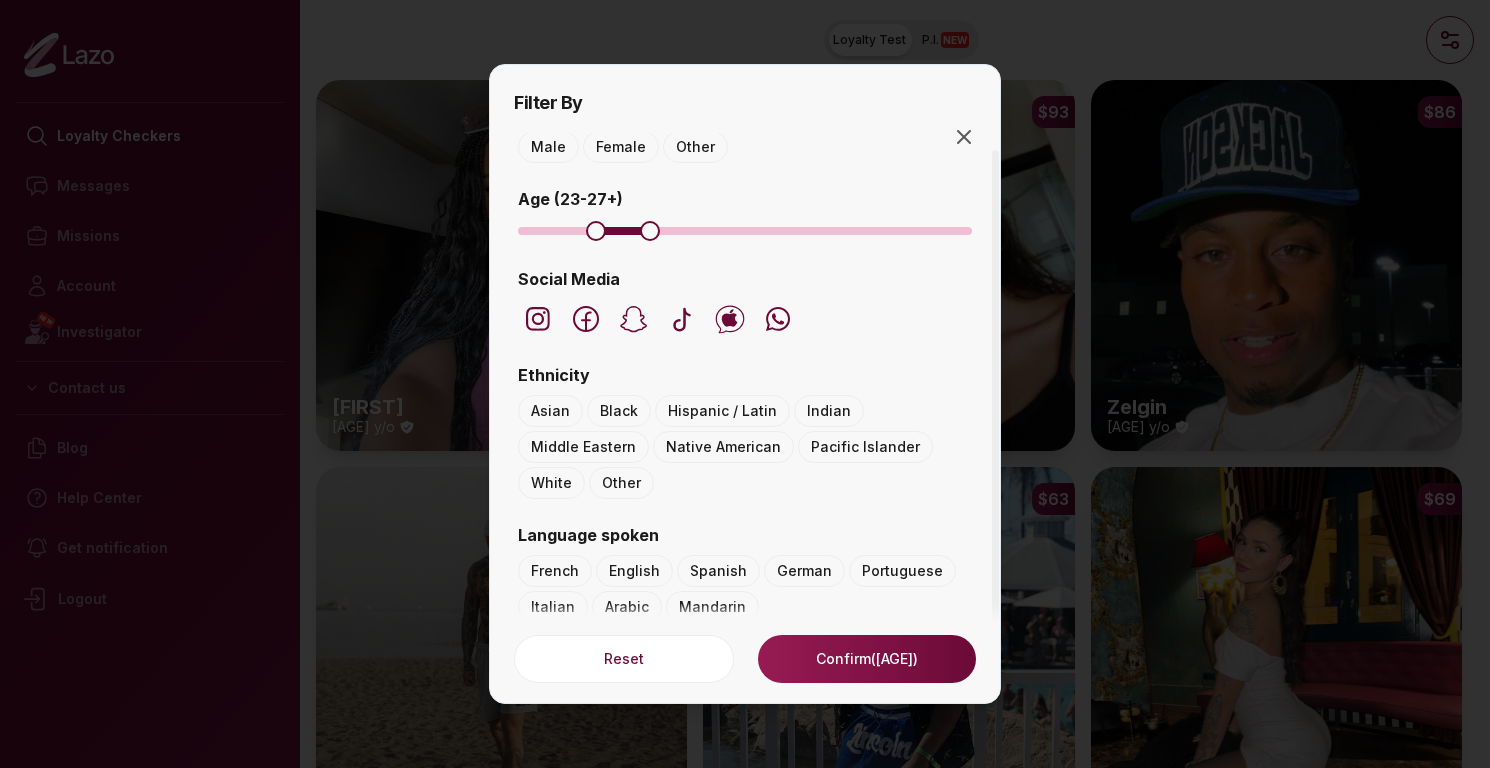 scroll, scrollTop: 42, scrollLeft: 0, axis: vertical 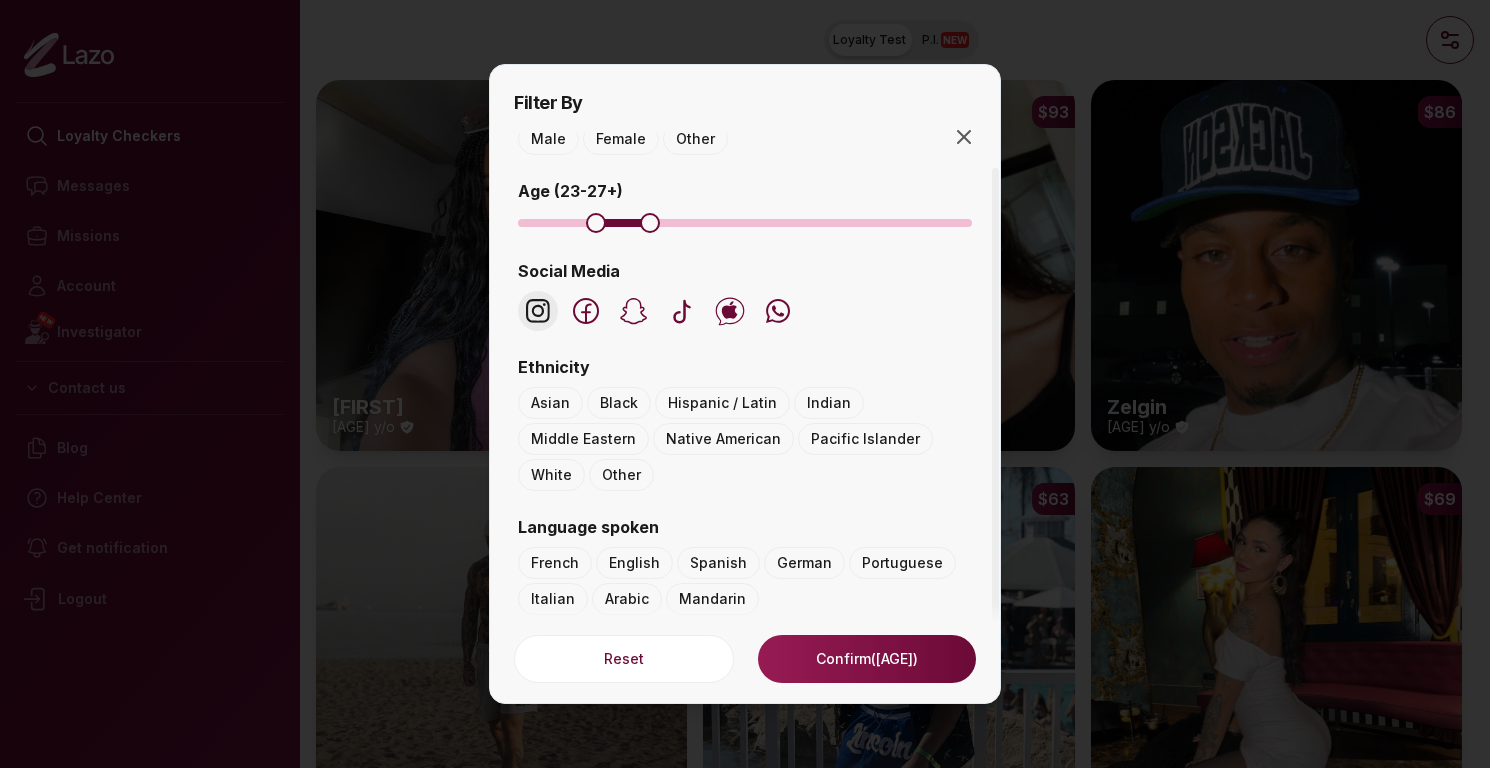 click 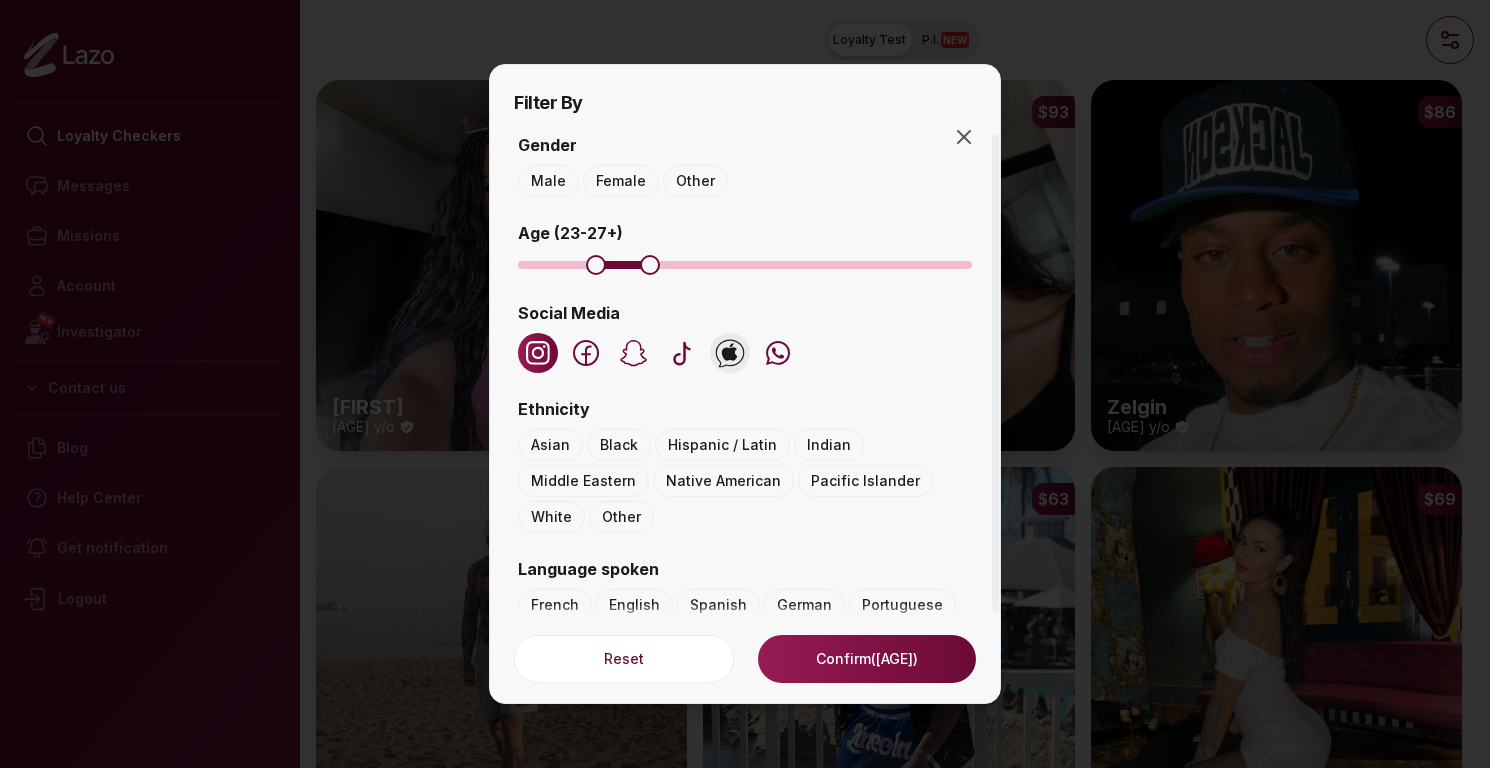 scroll, scrollTop: 0, scrollLeft: 0, axis: both 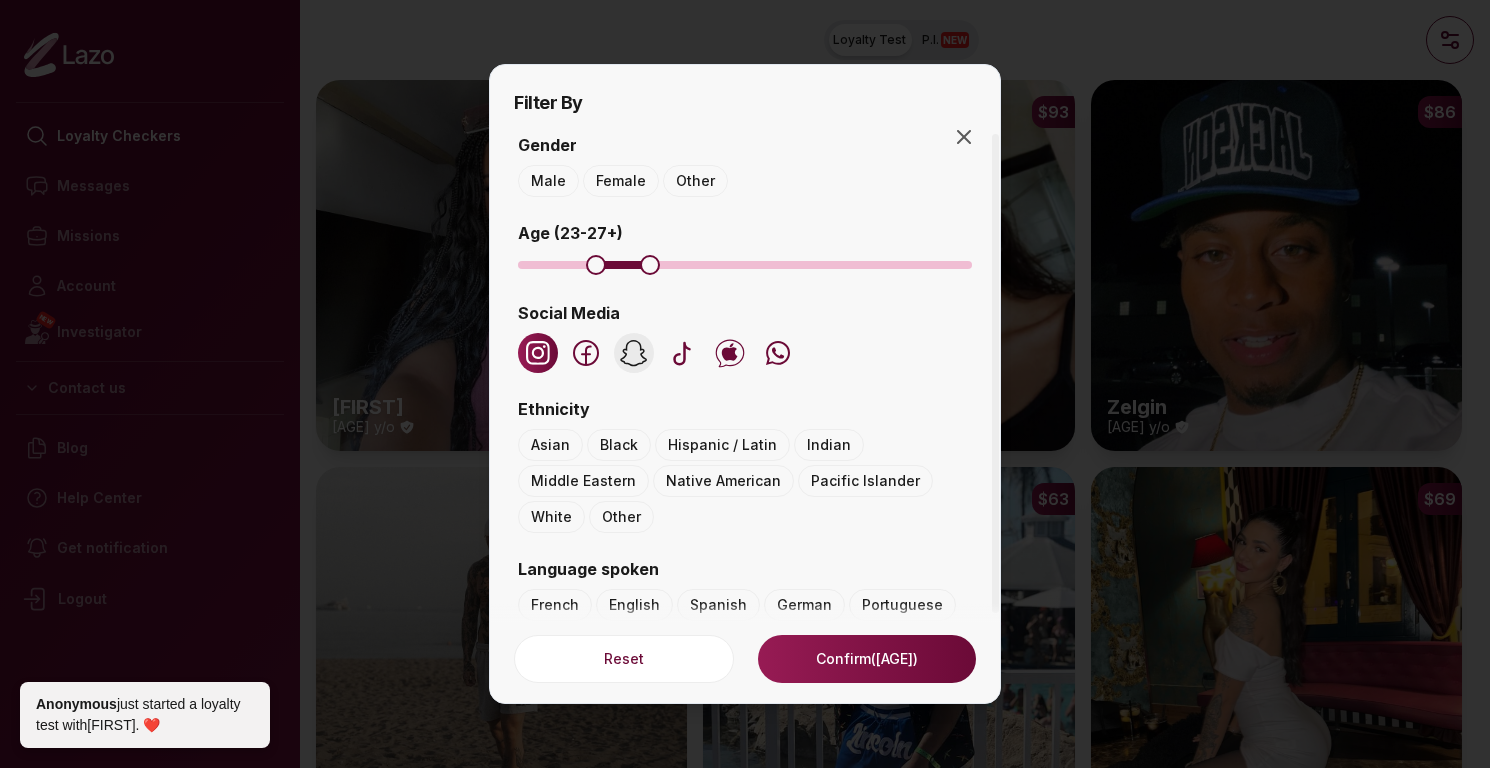 click 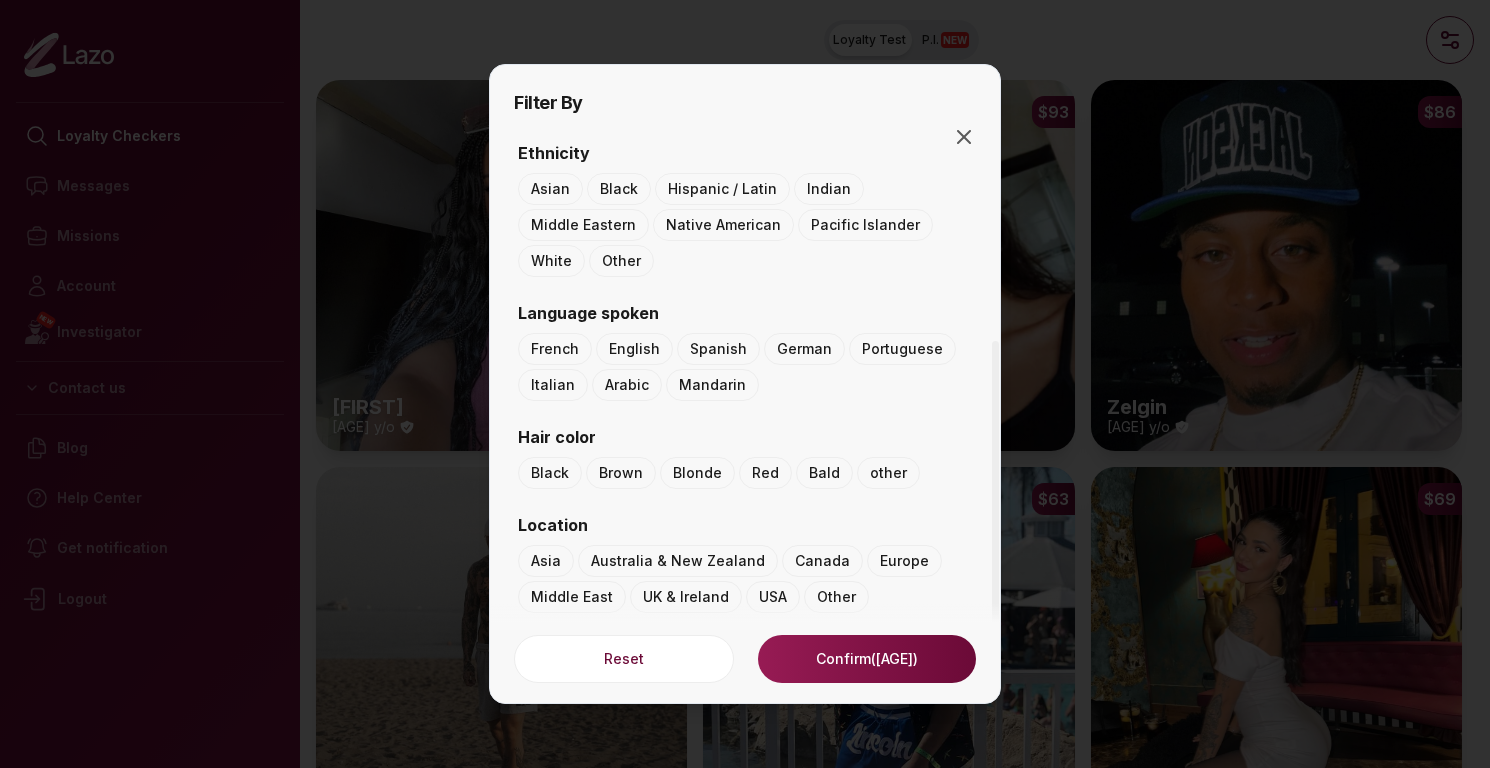 scroll, scrollTop: 256, scrollLeft: 0, axis: vertical 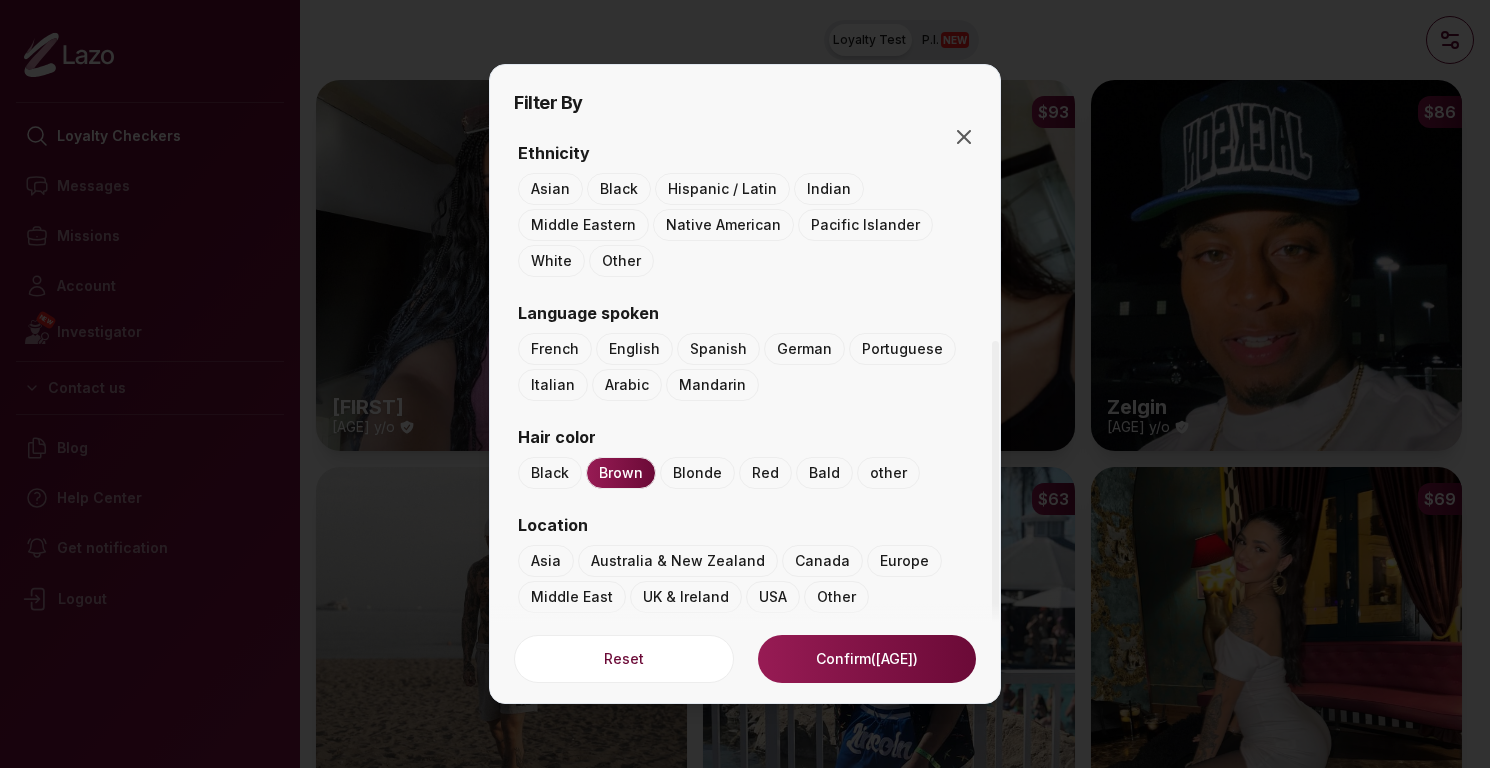 click on "Black" at bounding box center (550, 473) 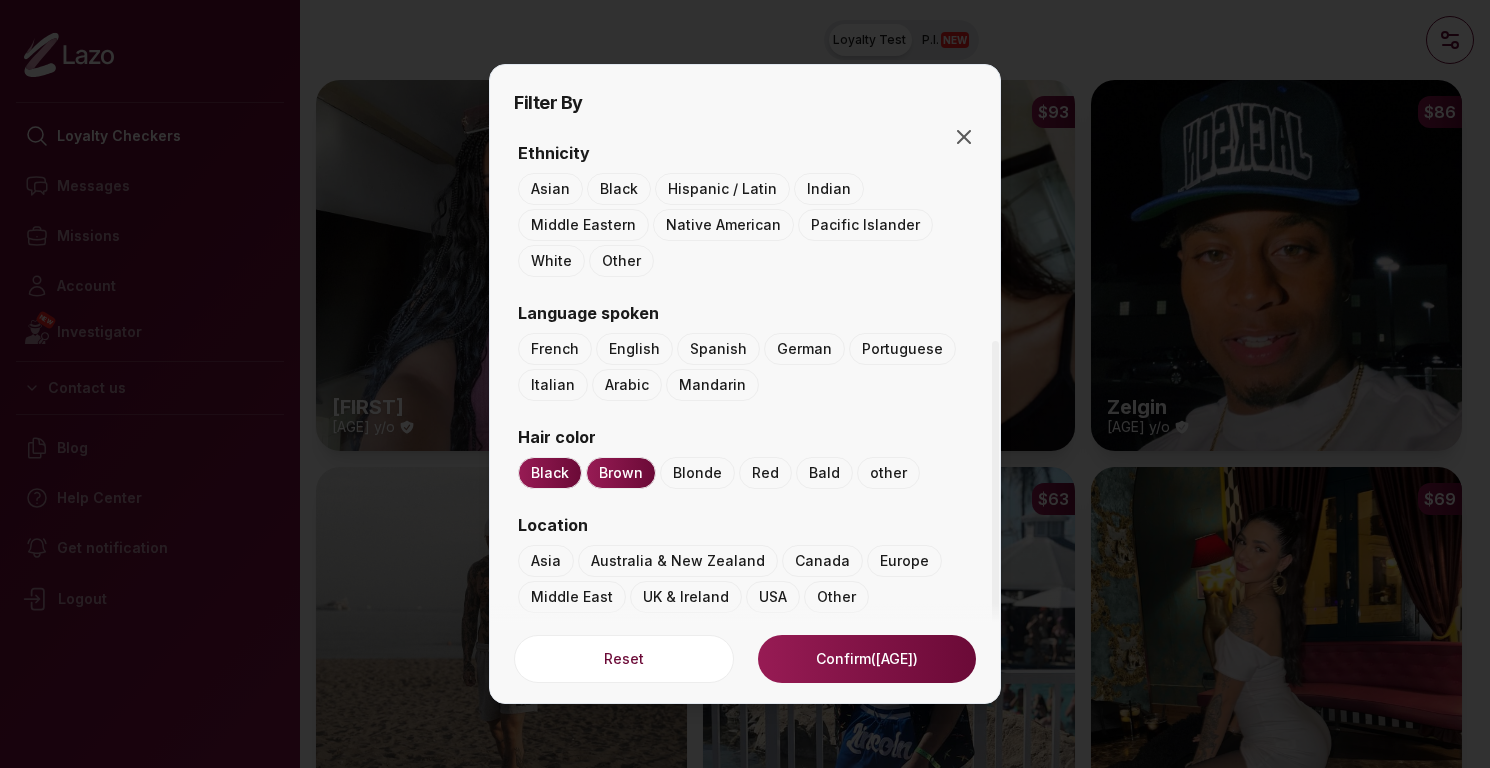 click on "Brown" at bounding box center (621, 473) 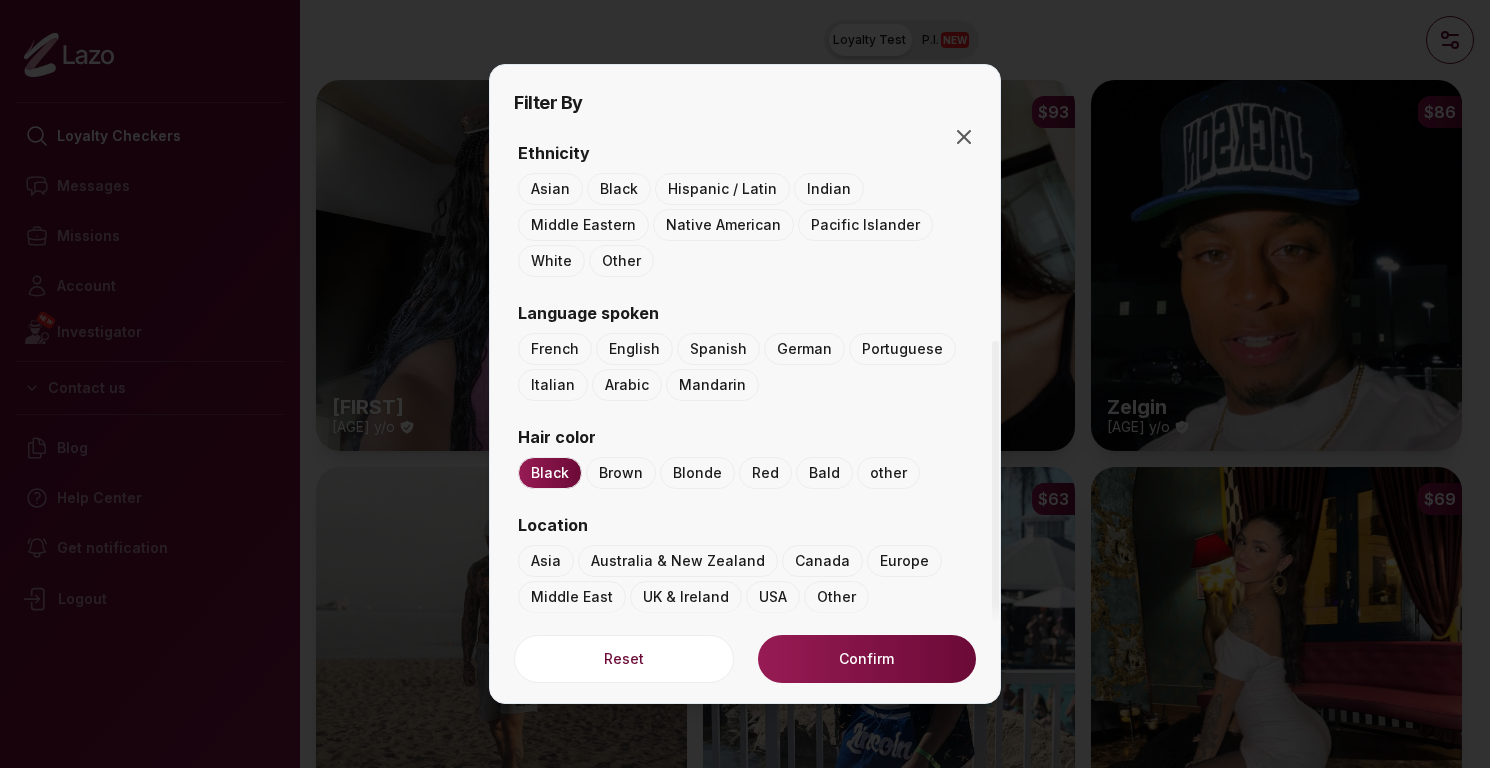 click on "Black" at bounding box center (550, 473) 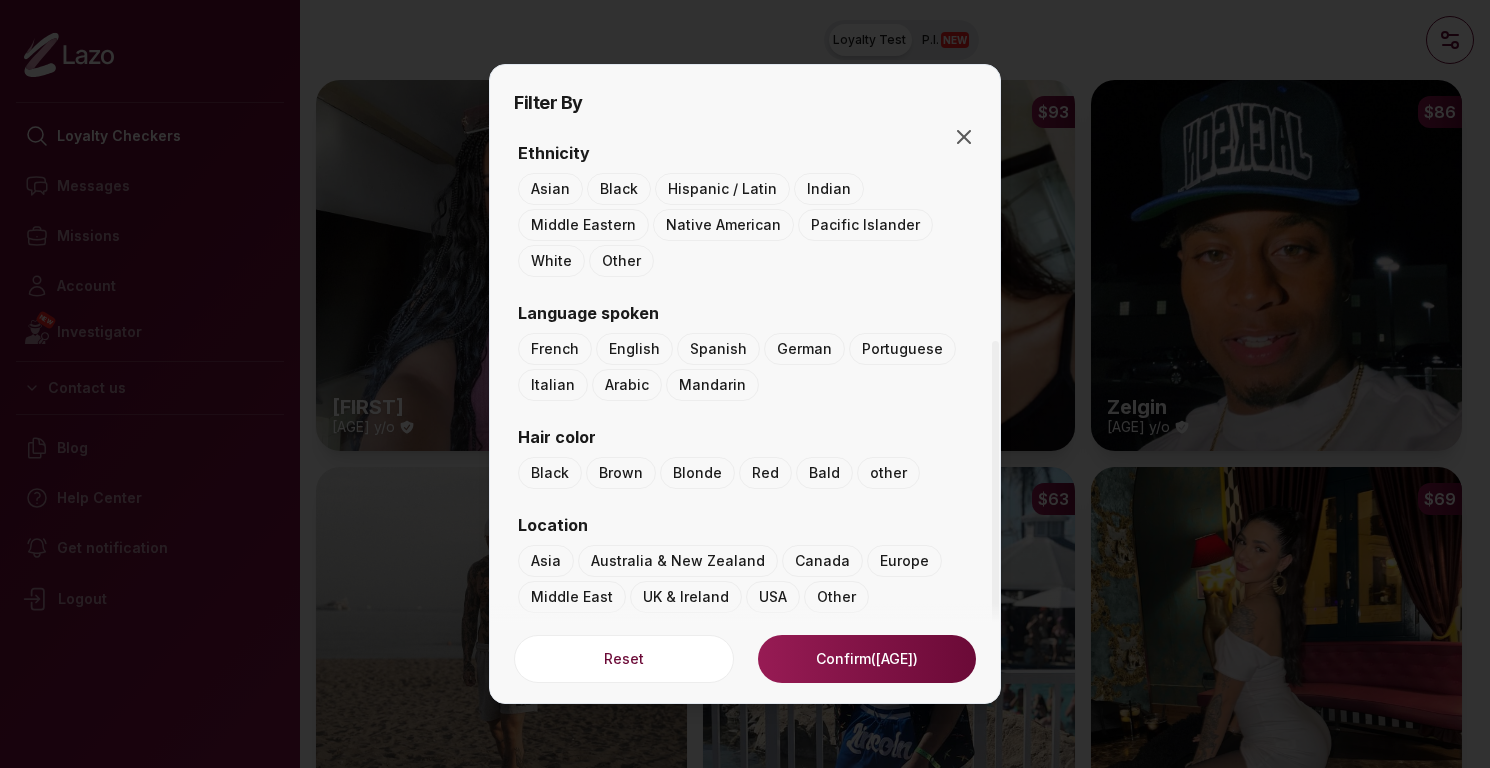 click on "Confirm  (25)" at bounding box center [867, 659] 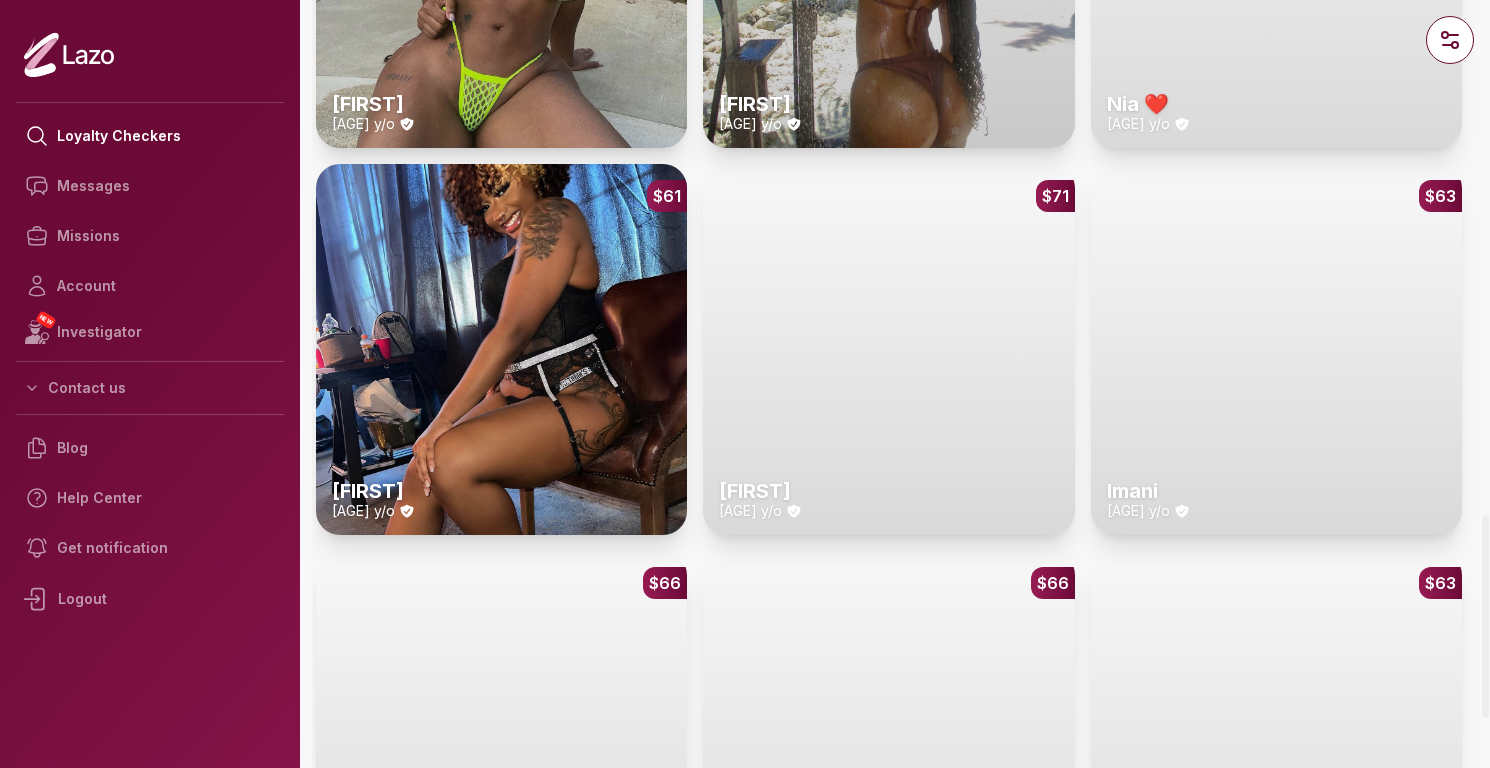 scroll, scrollTop: 1454, scrollLeft: 0, axis: vertical 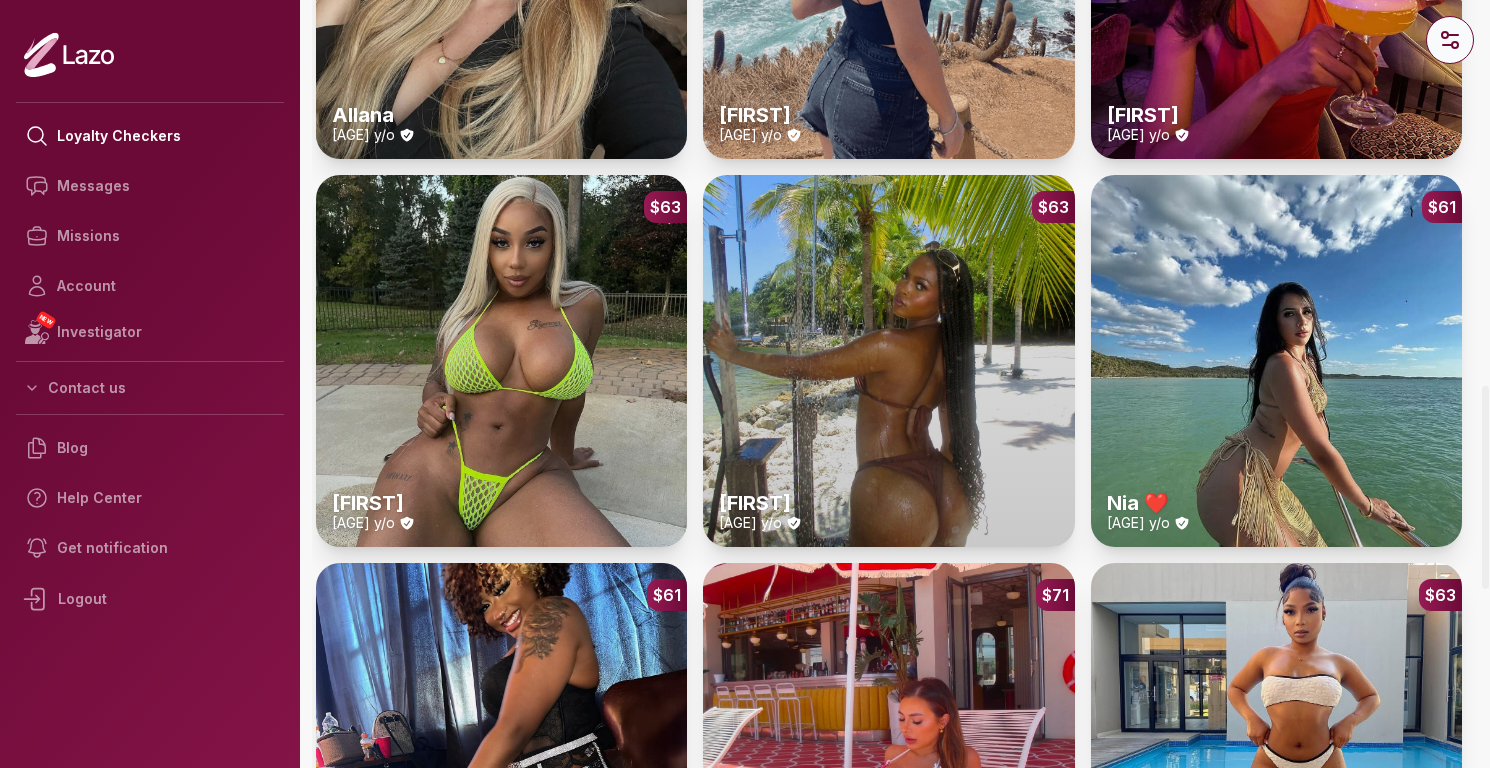 click 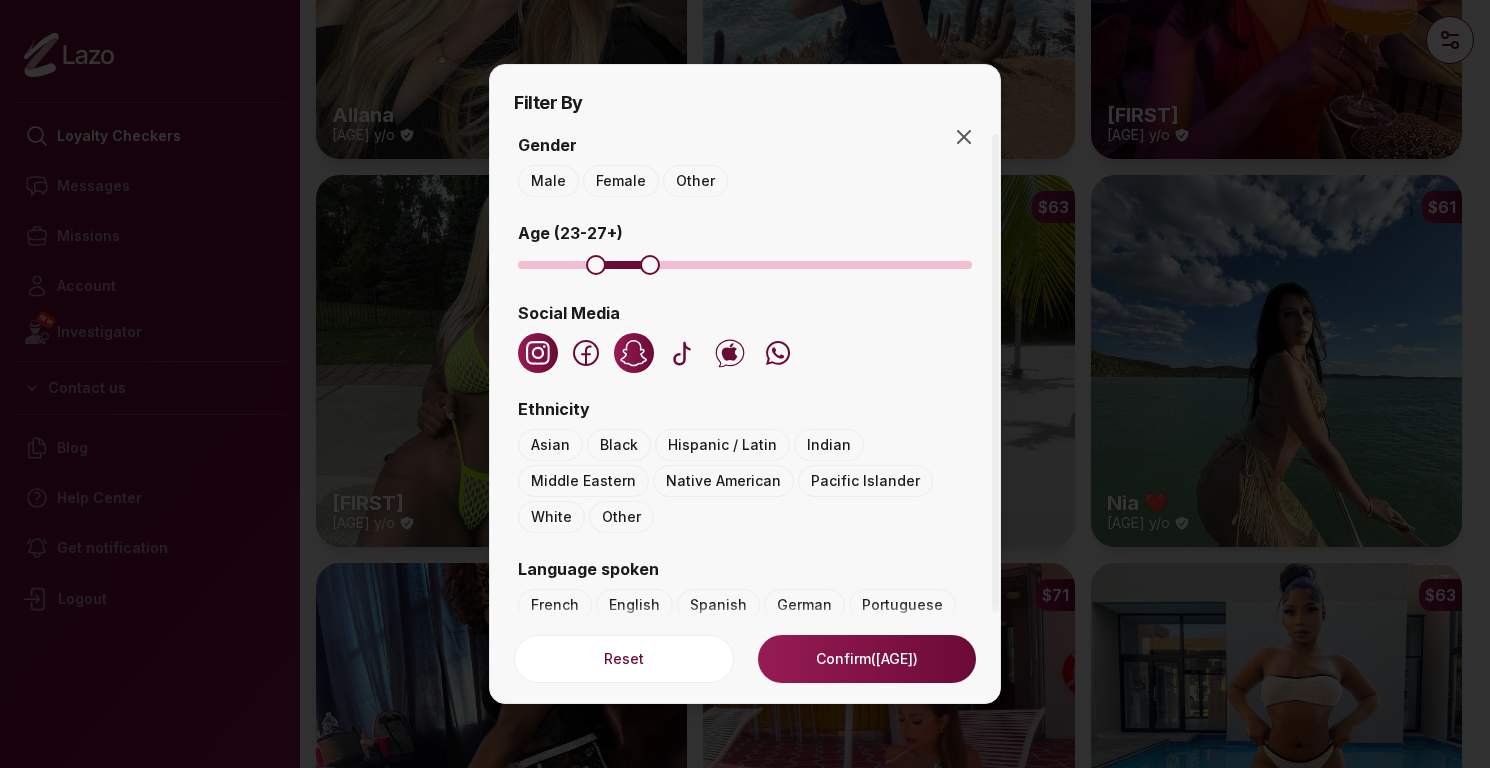 click on "Female" at bounding box center [621, 181] 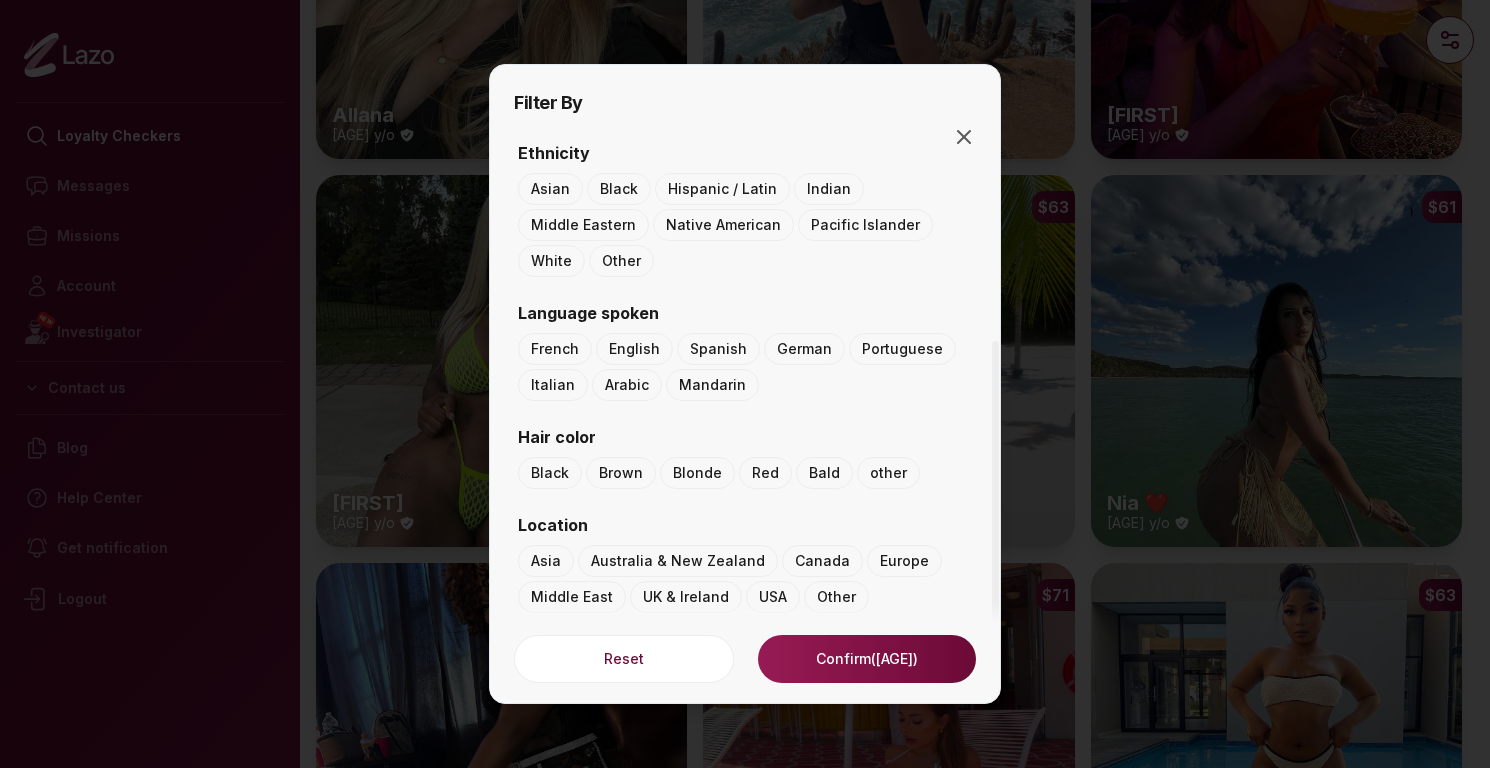 scroll, scrollTop: 256, scrollLeft: 0, axis: vertical 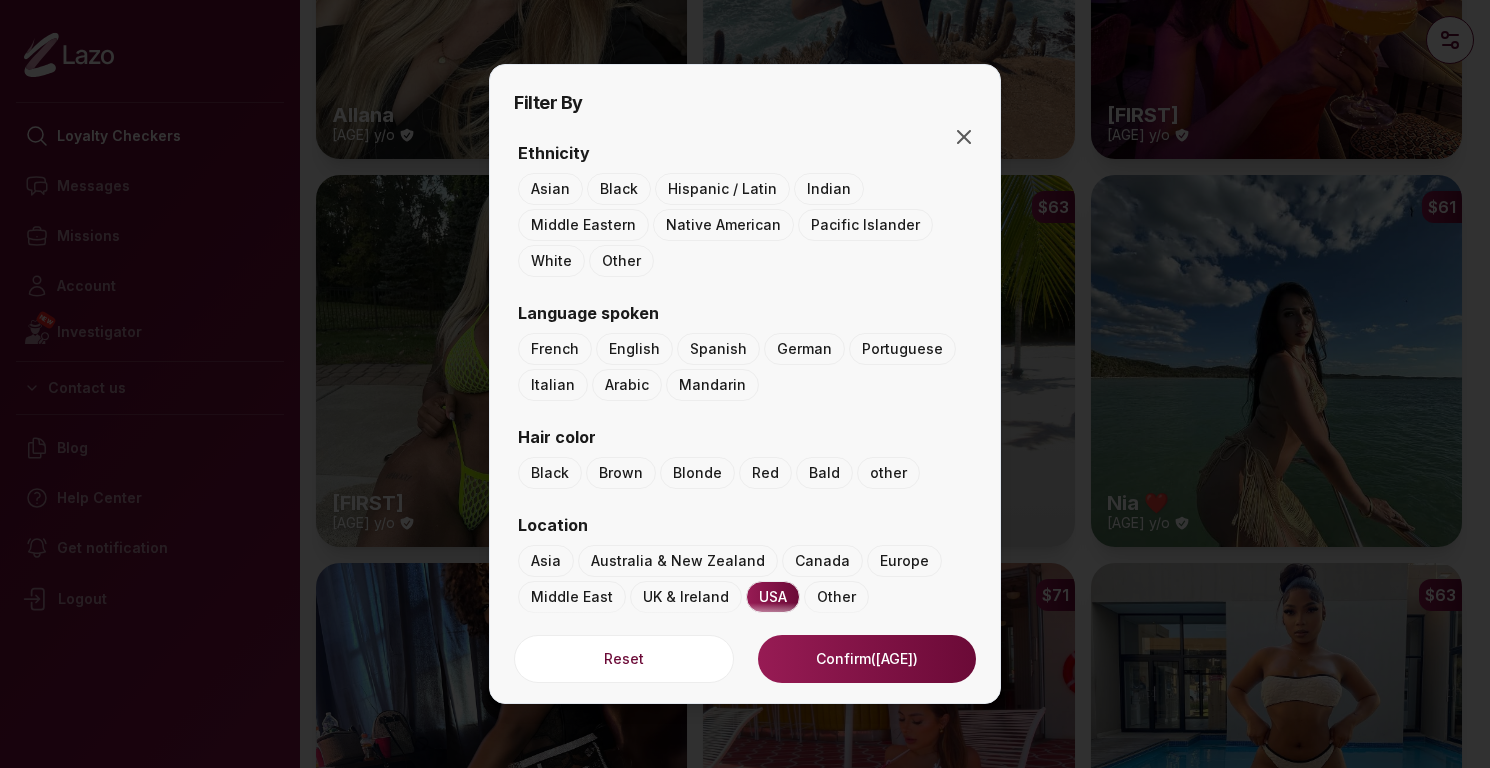 click on "Confirm  (17)" at bounding box center (867, 659) 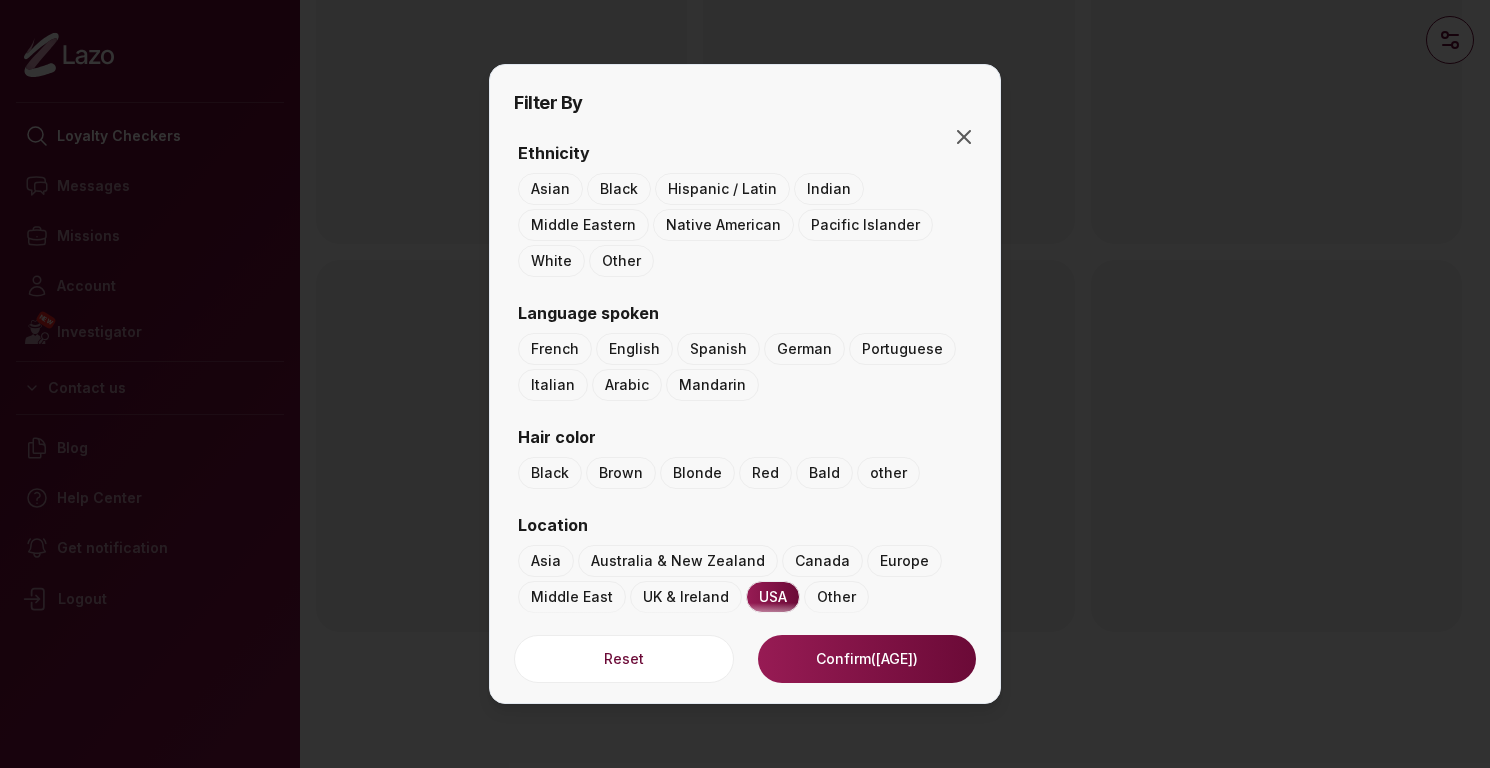 scroll, scrollTop: 207, scrollLeft: 0, axis: vertical 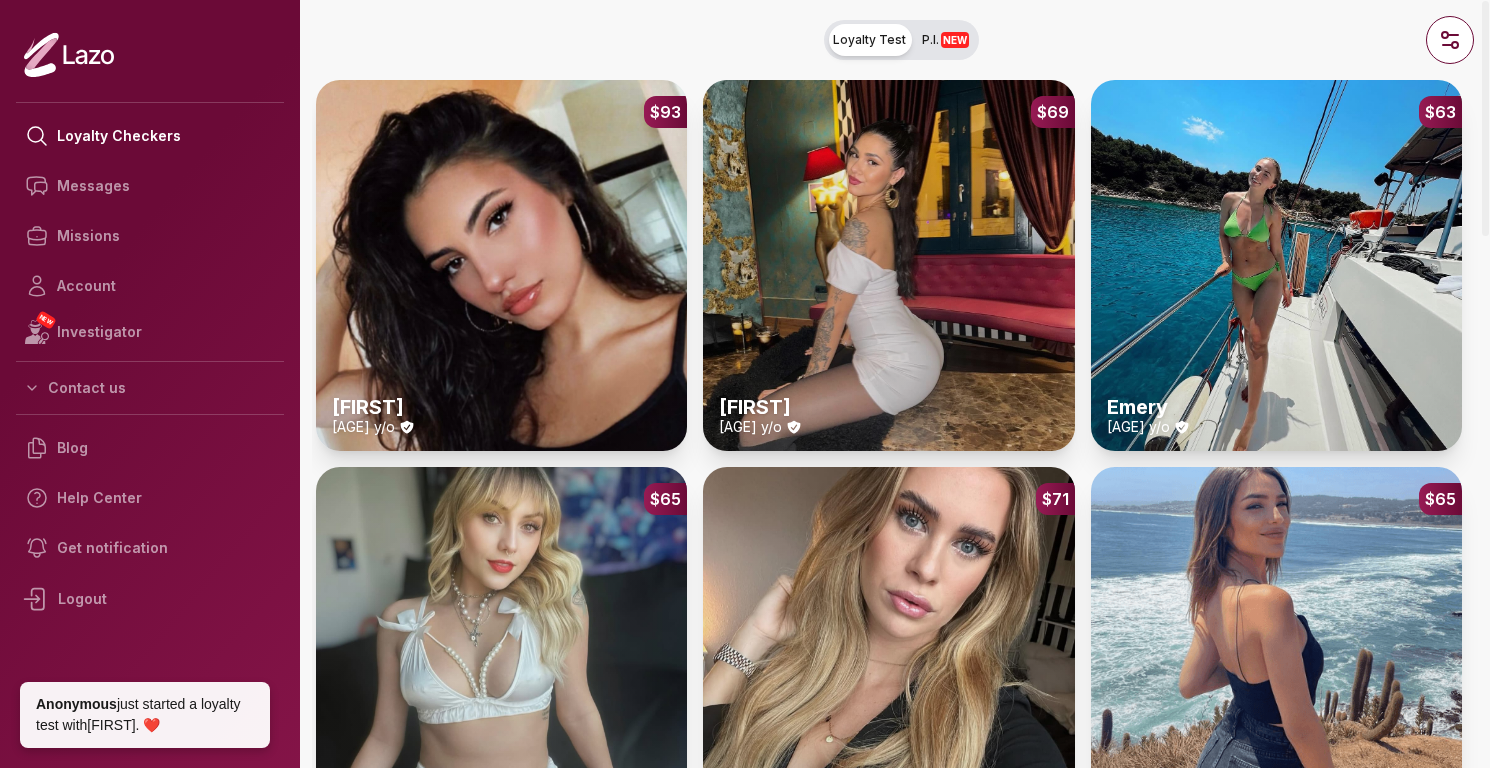 click on "$69 Valentina 26 y/o" at bounding box center (888, 265) 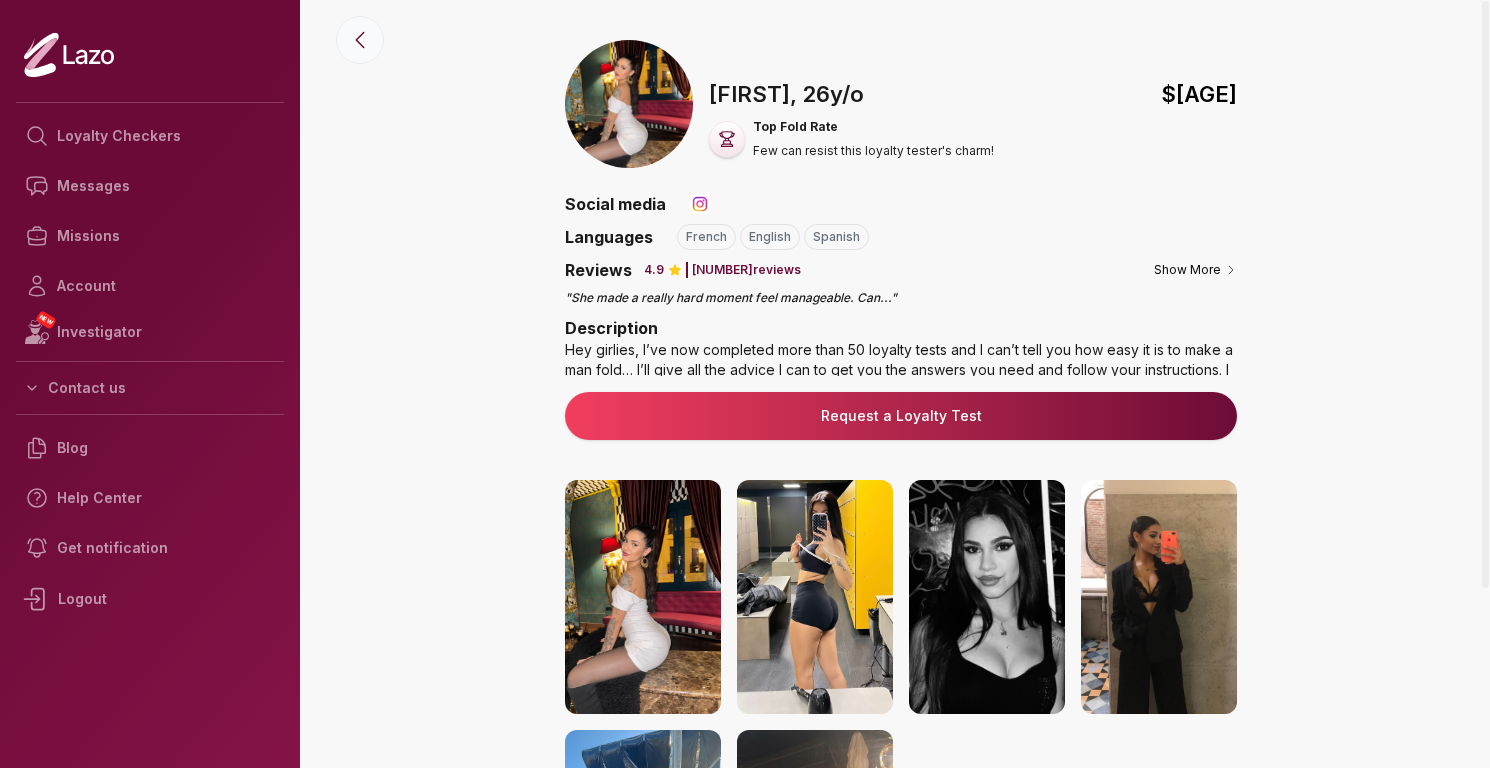 click 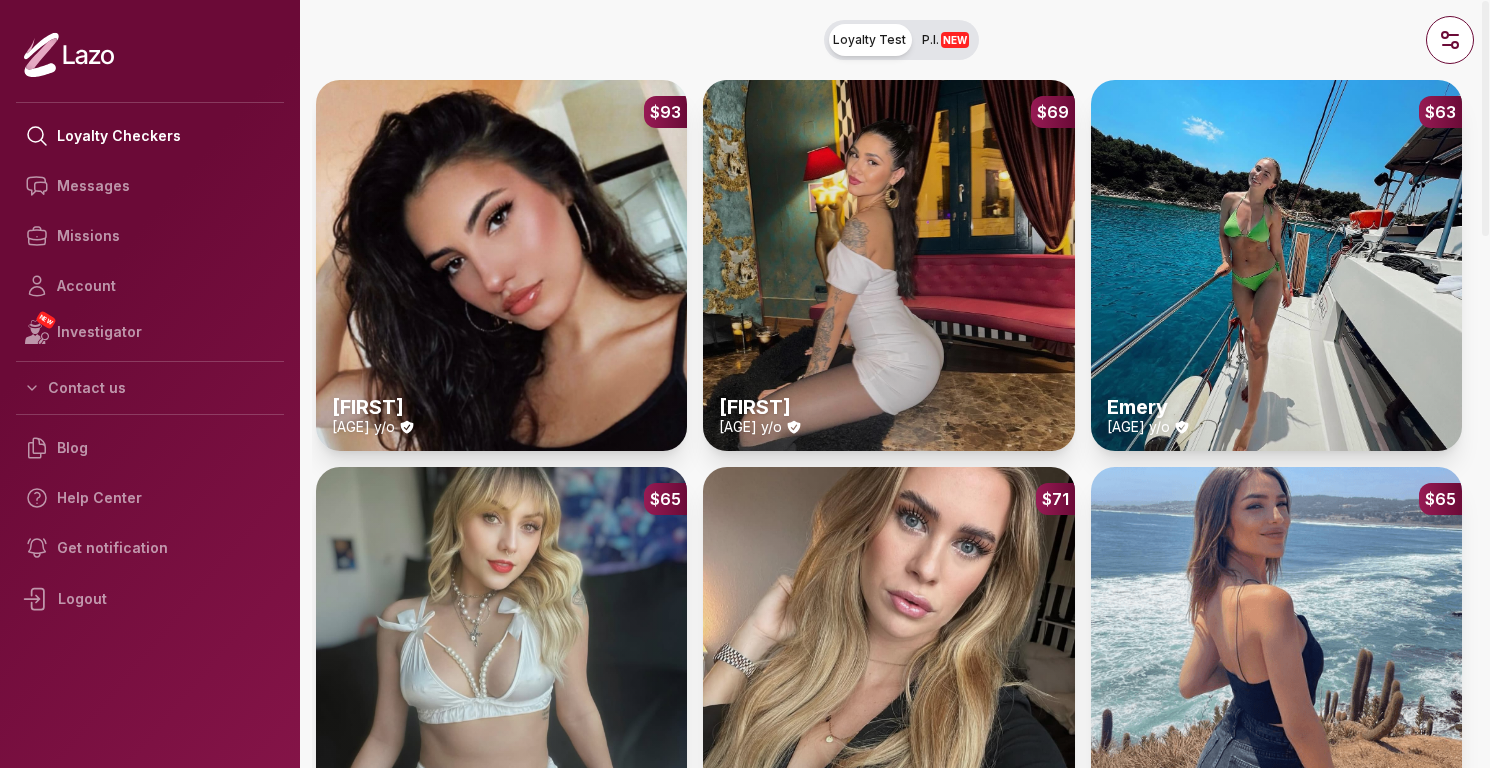 scroll, scrollTop: 0, scrollLeft: 0, axis: both 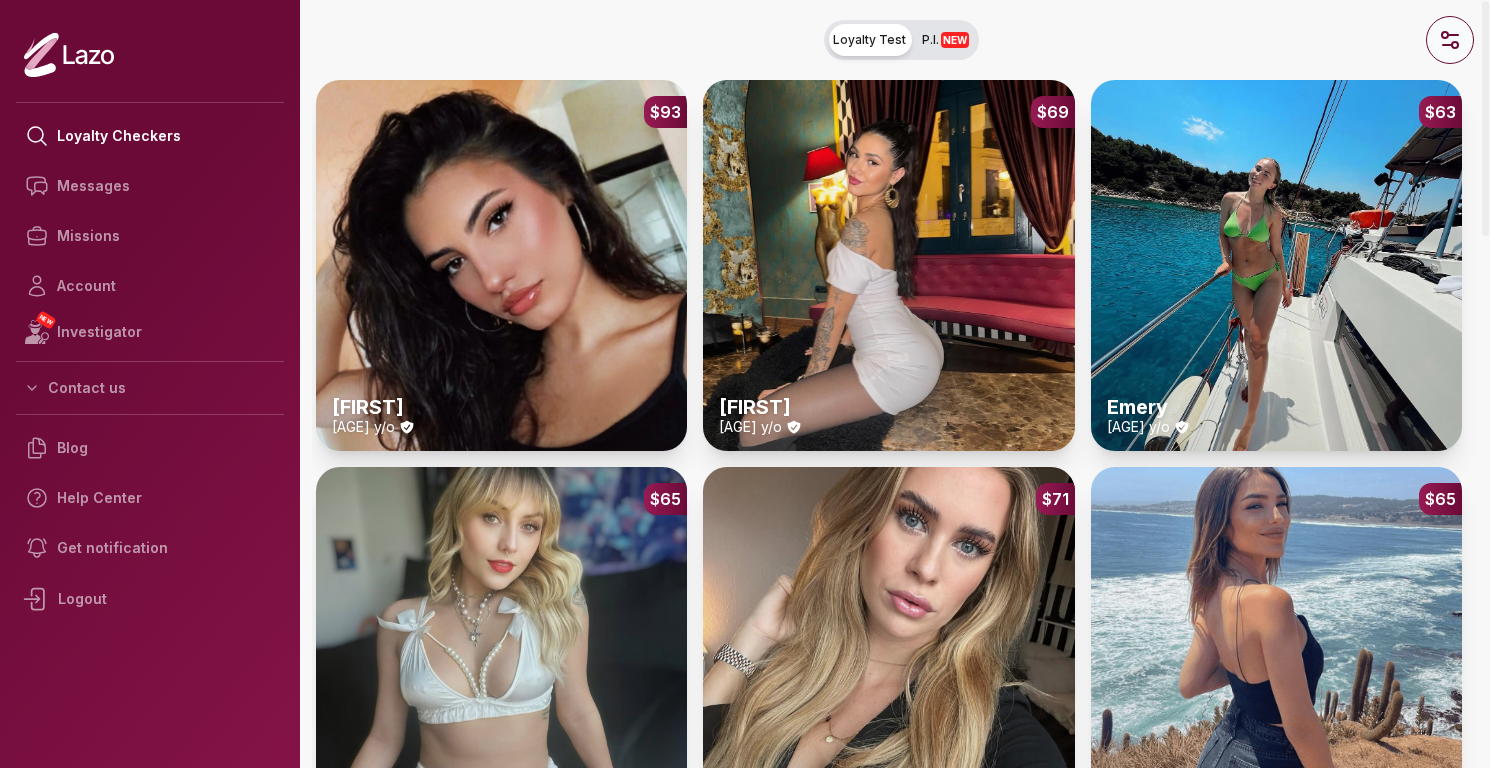 click 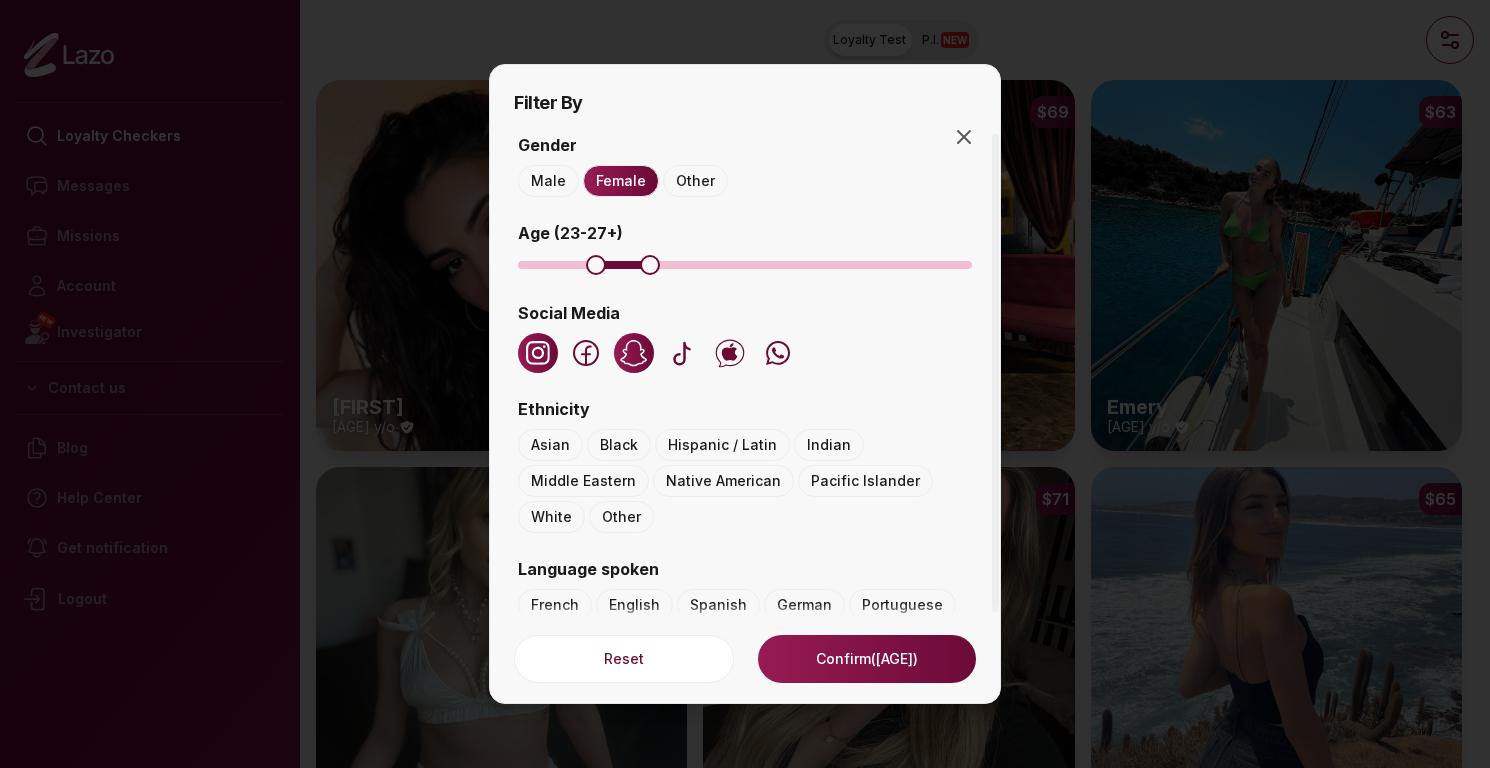 scroll, scrollTop: 0, scrollLeft: 0, axis: both 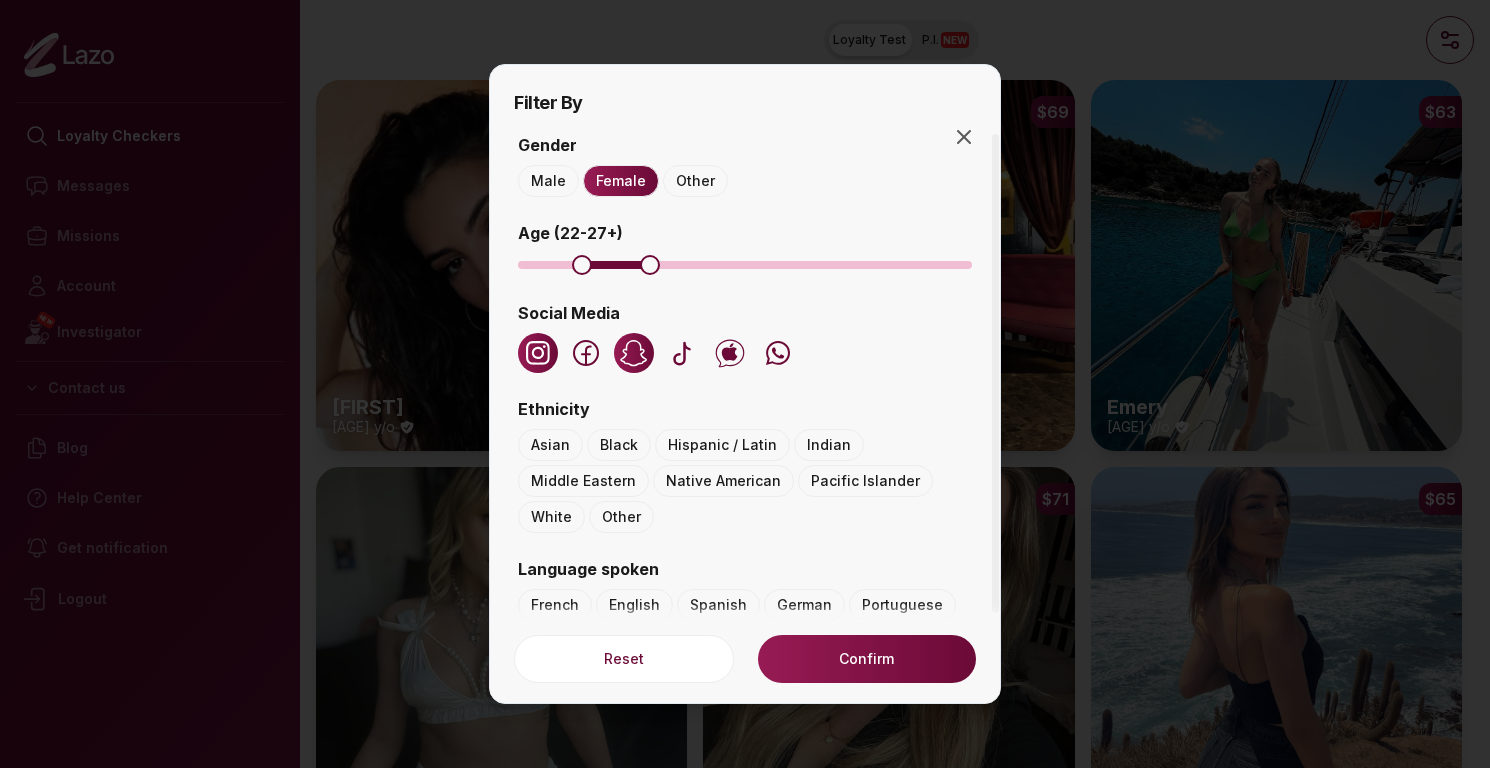 click at bounding box center [582, 265] 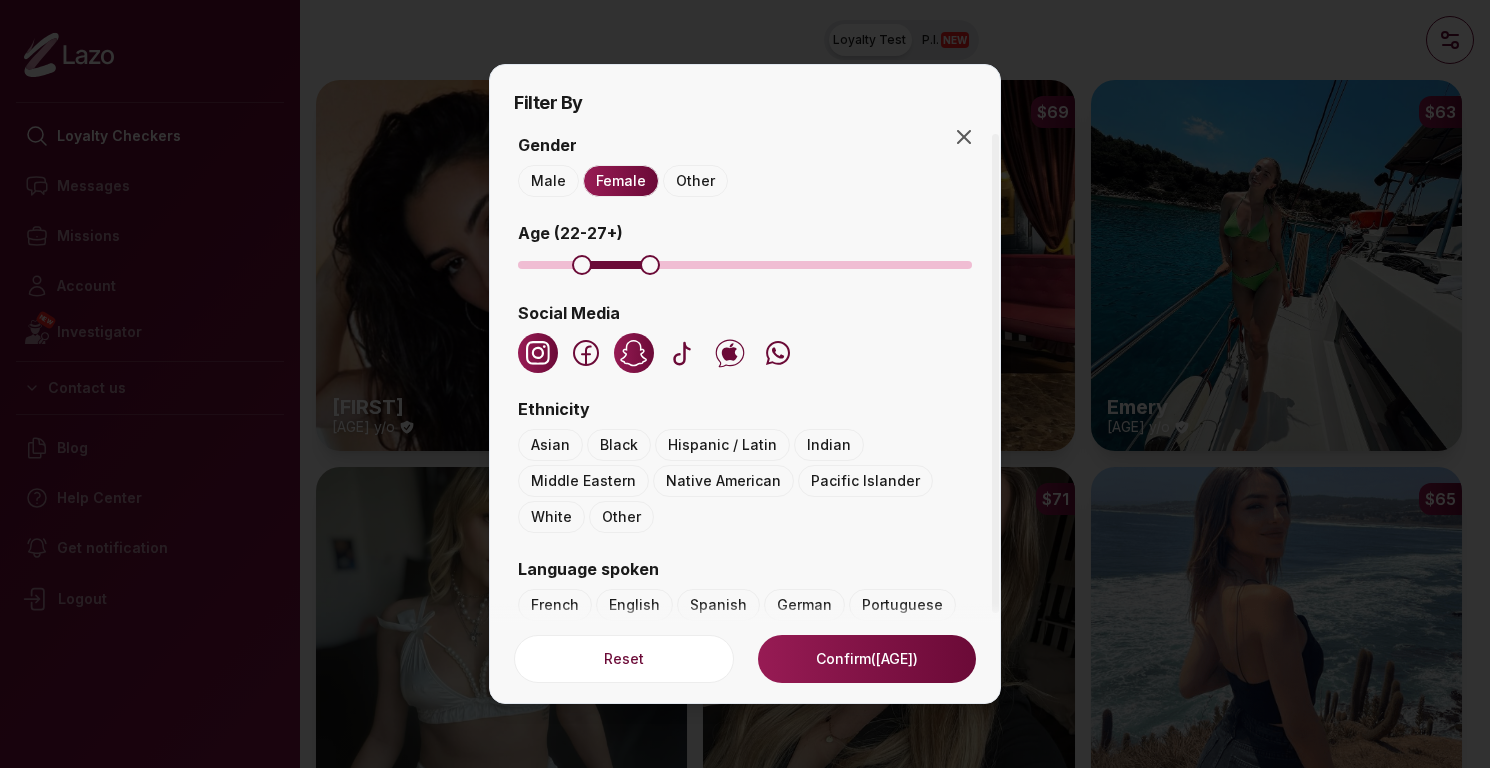 click on "Confirm  (19)" at bounding box center (867, 659) 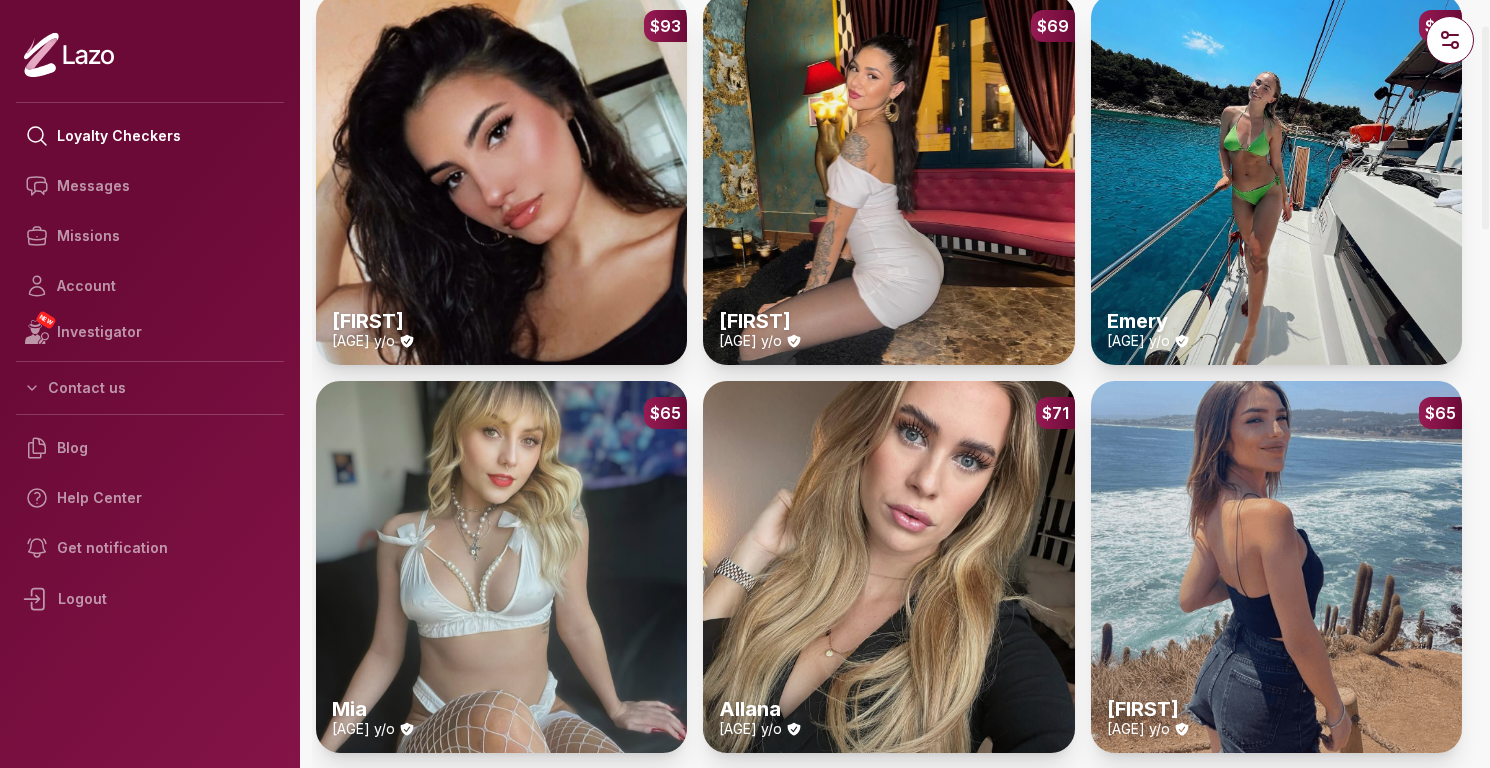 scroll, scrollTop: 96, scrollLeft: 0, axis: vertical 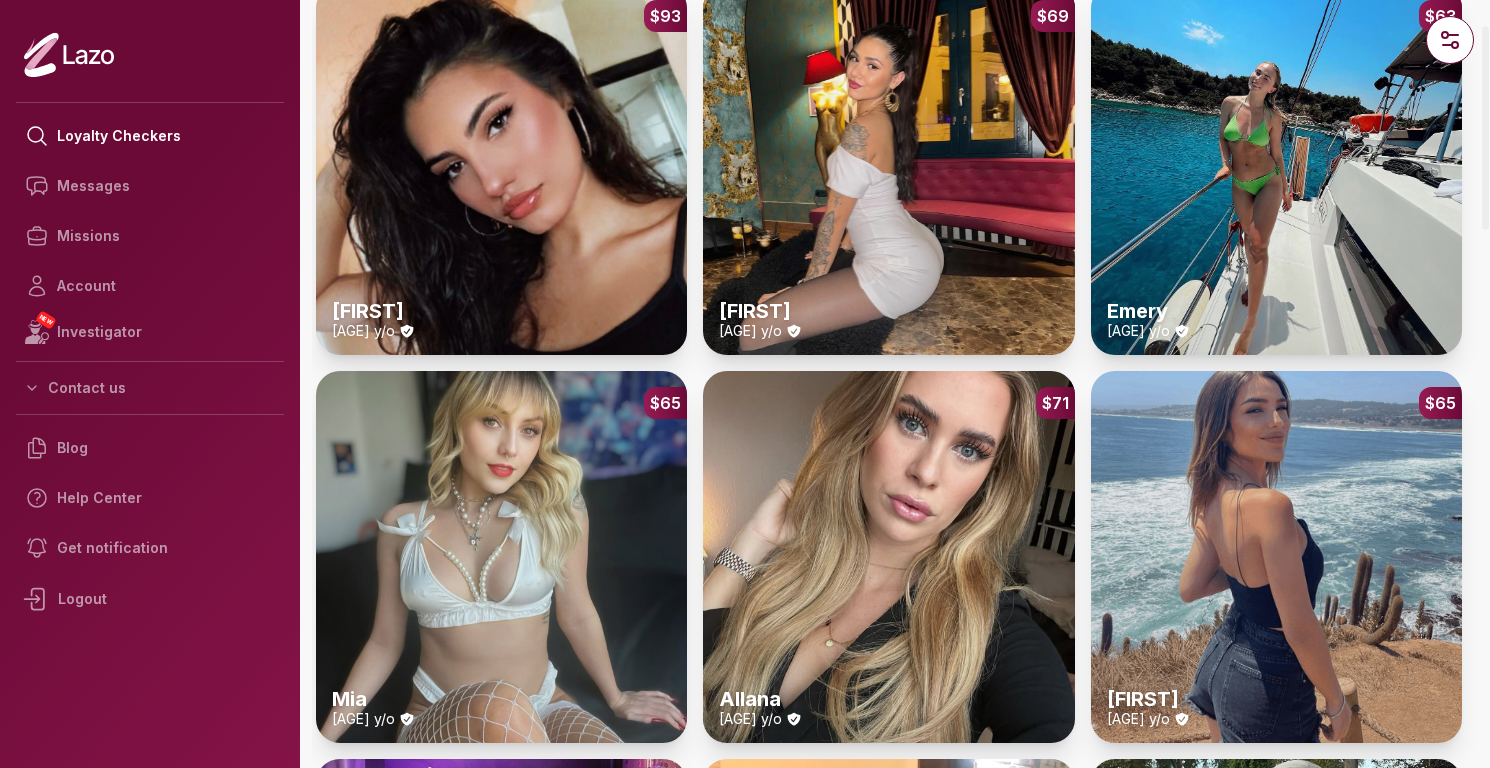 click on "$65 Alba 25 y/o" at bounding box center (1276, 556) 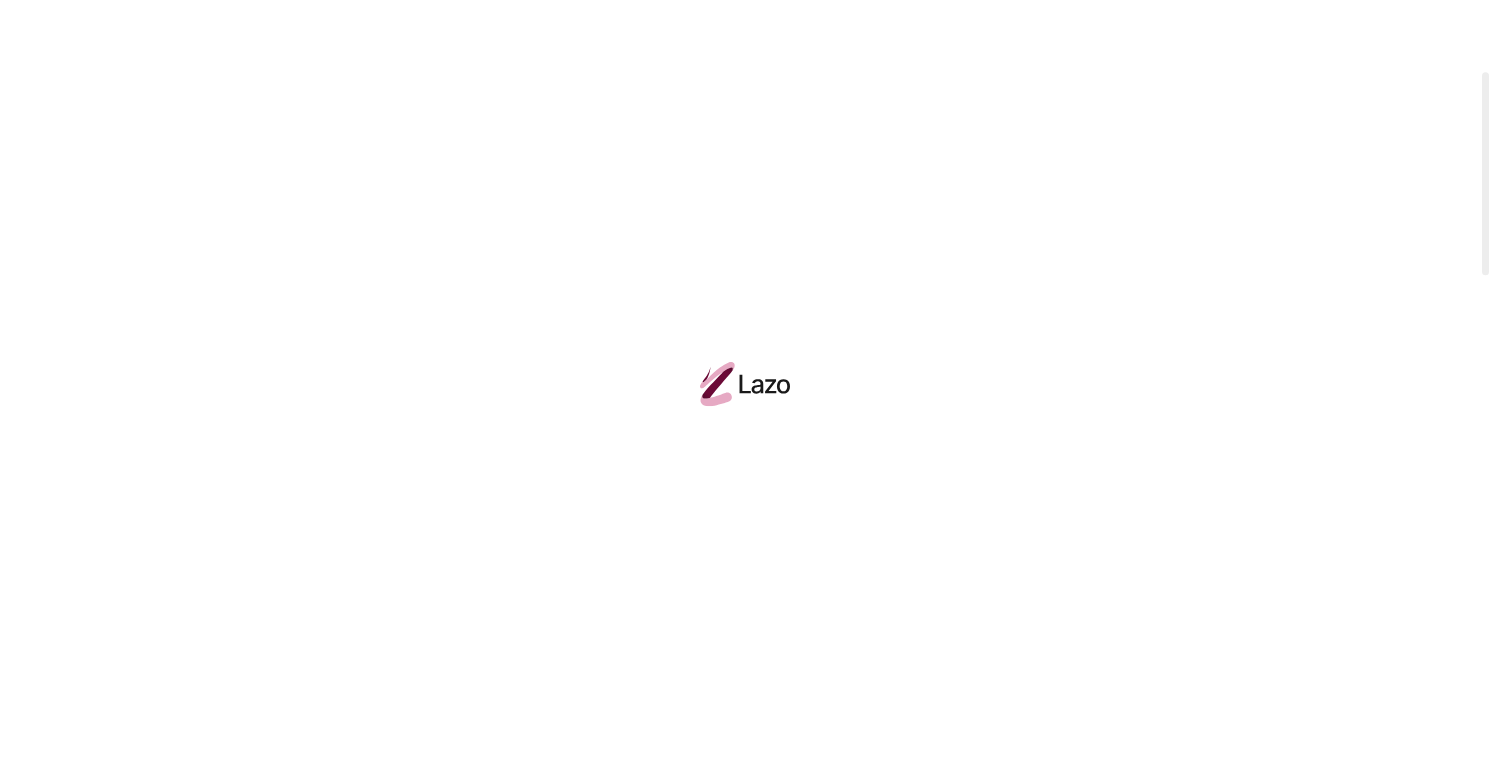 scroll, scrollTop: 0, scrollLeft: 0, axis: both 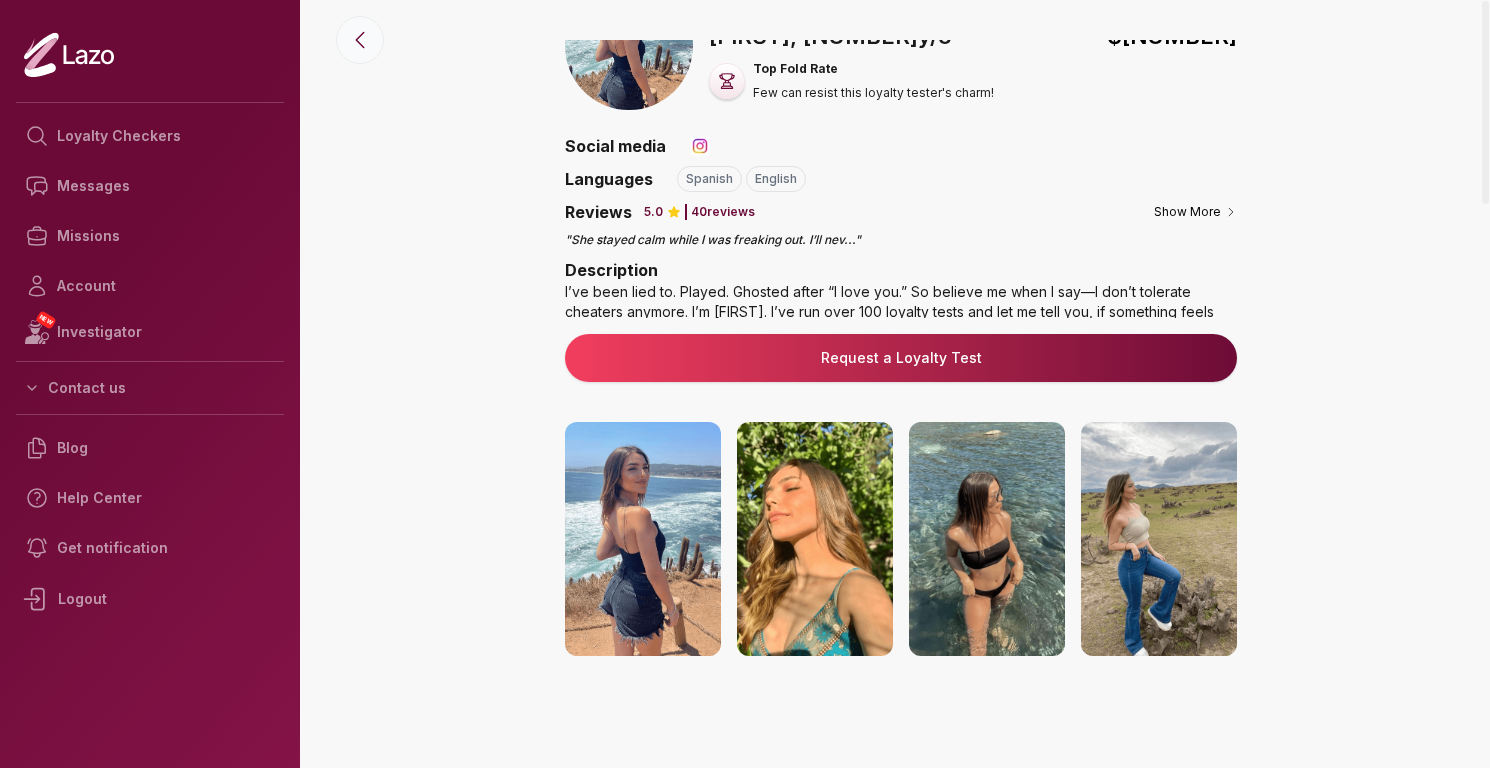click 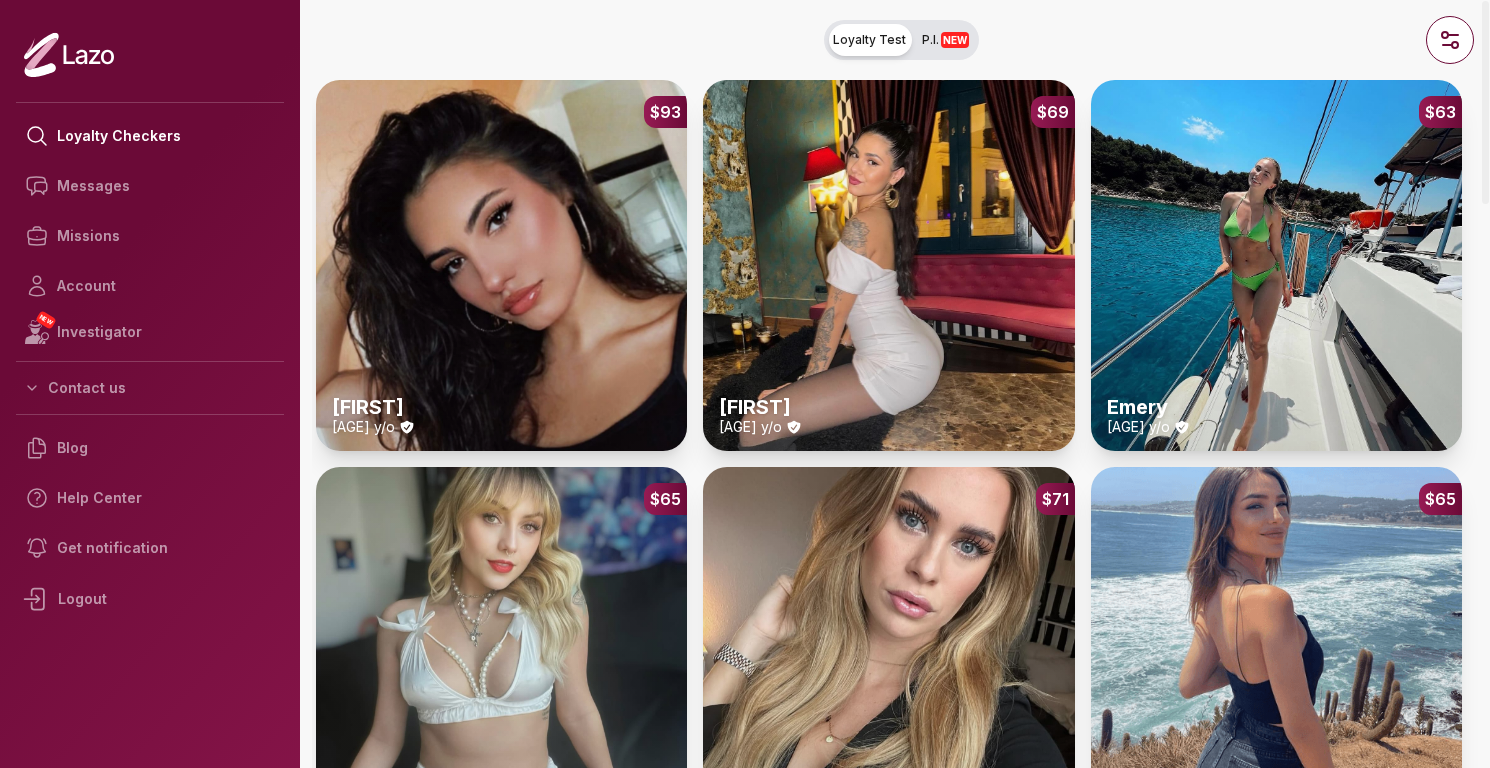 scroll, scrollTop: 0, scrollLeft: 0, axis: both 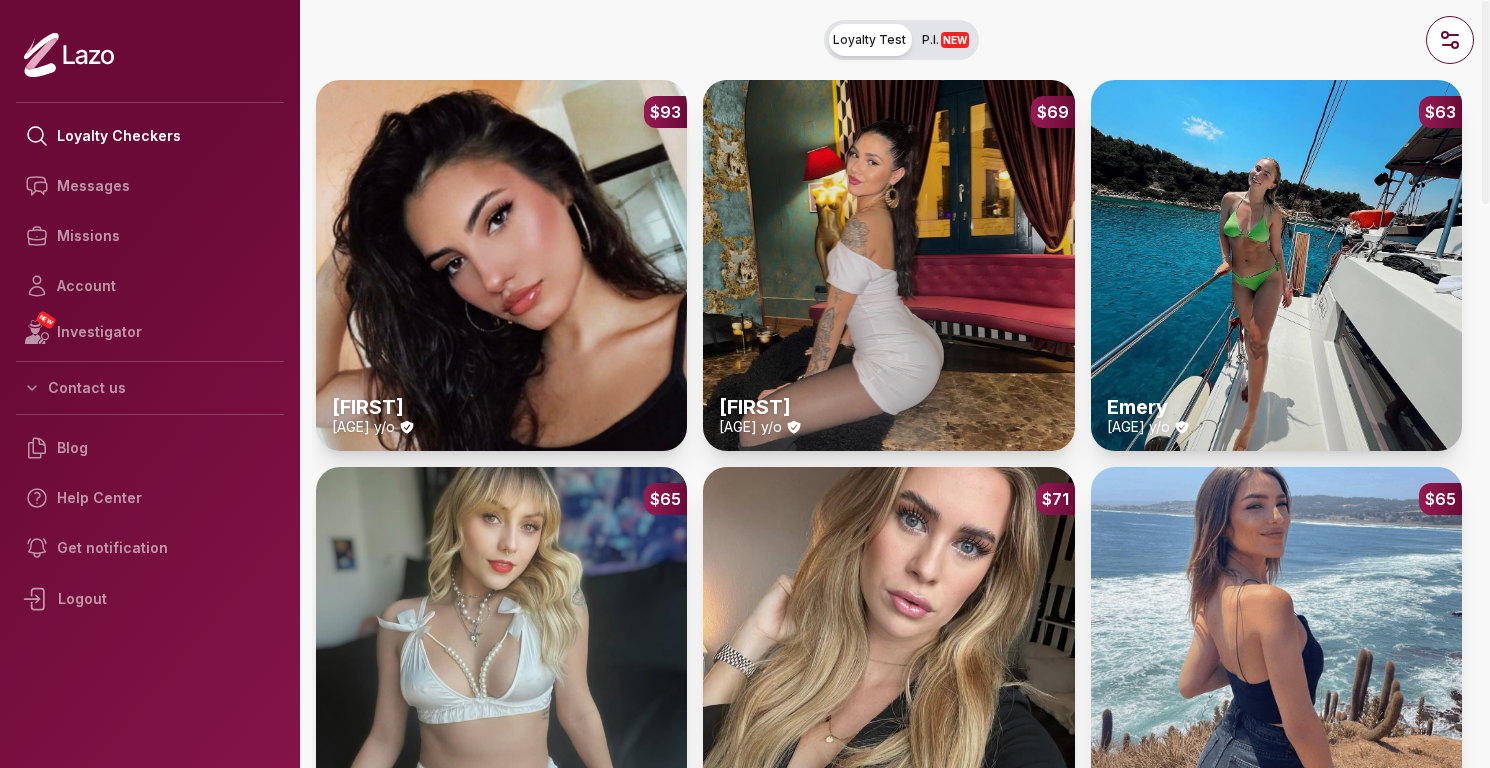 click on "$69 Valentina 26 y/o" at bounding box center [888, 265] 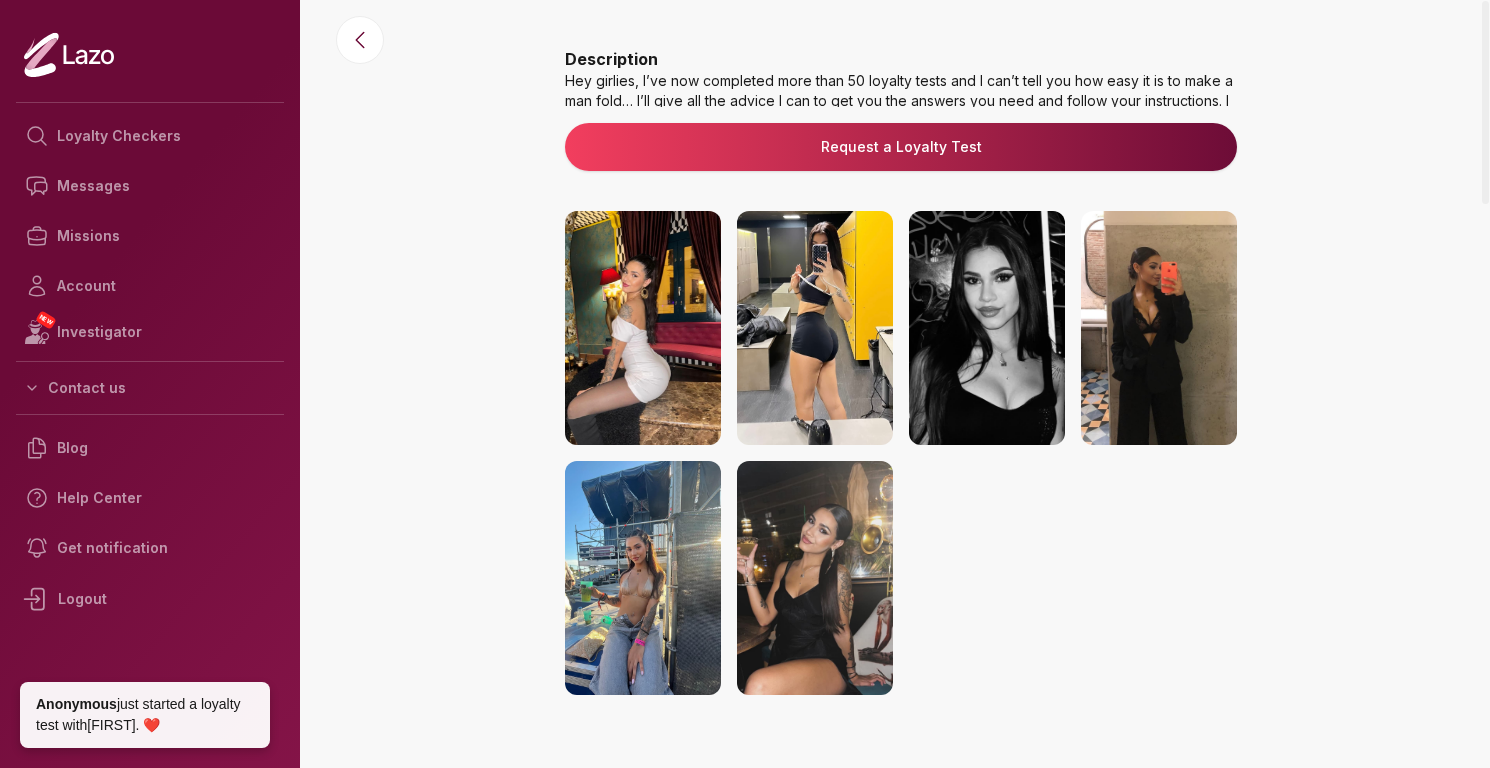 scroll, scrollTop: 296, scrollLeft: 0, axis: vertical 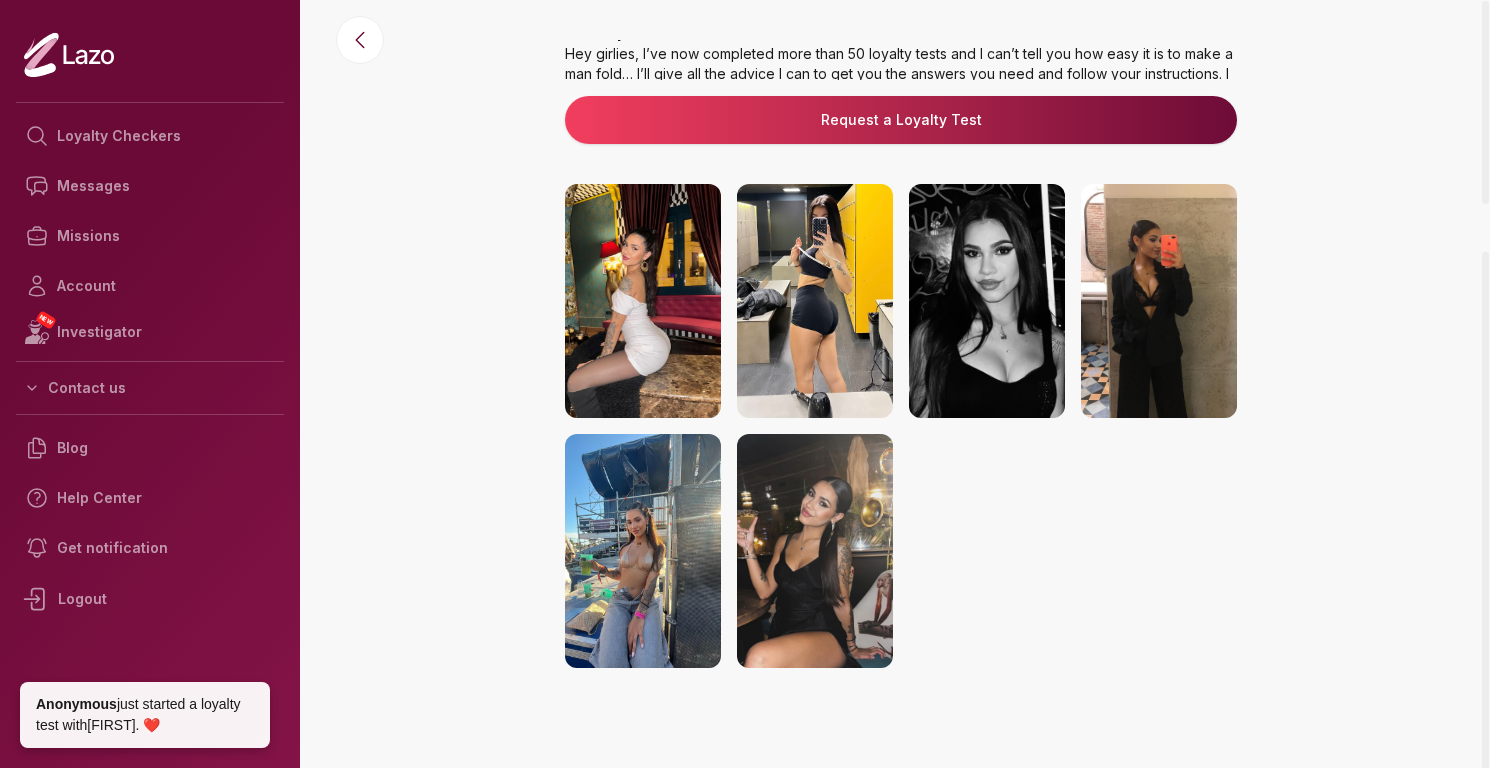 click at bounding box center (815, 551) 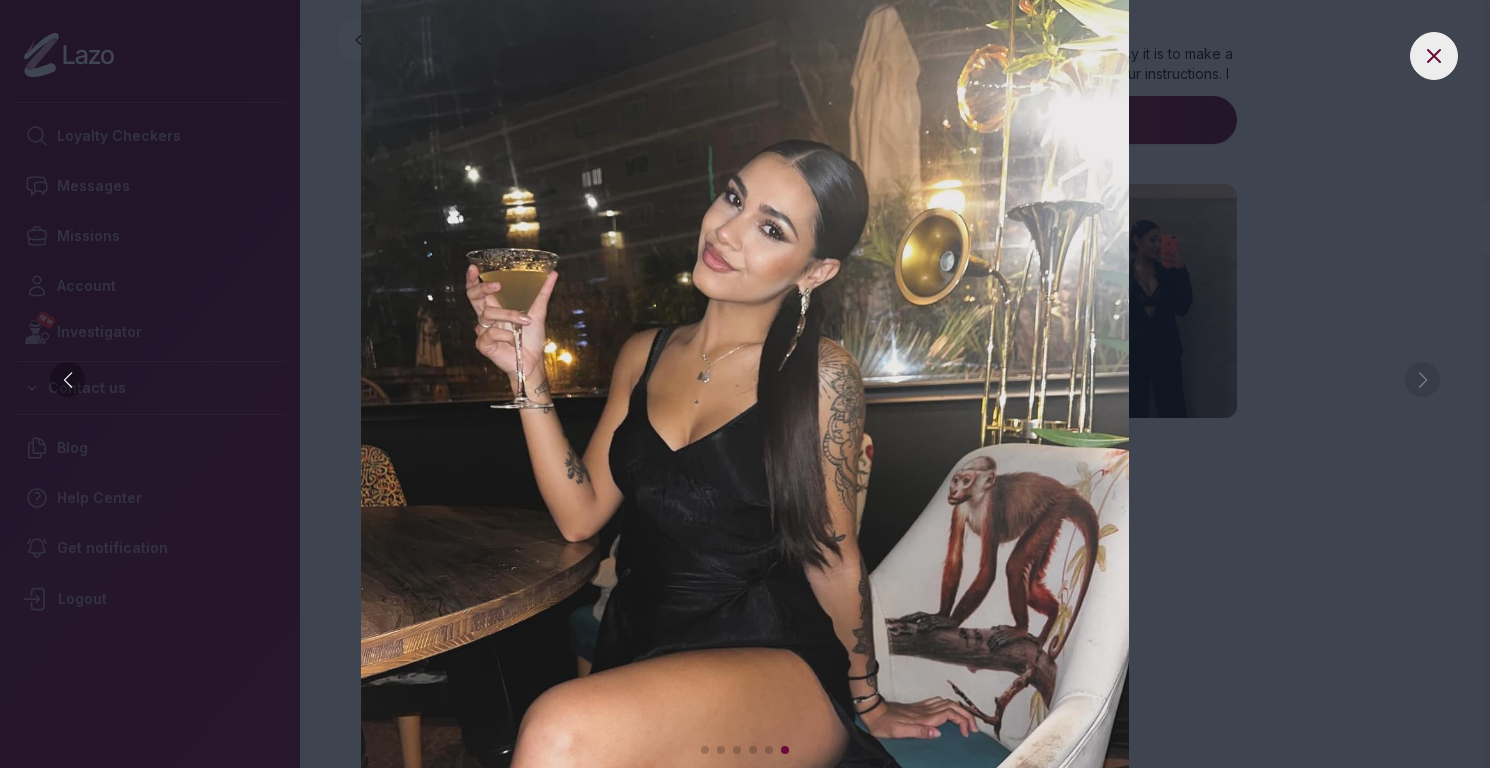 click at bounding box center [67, 379] 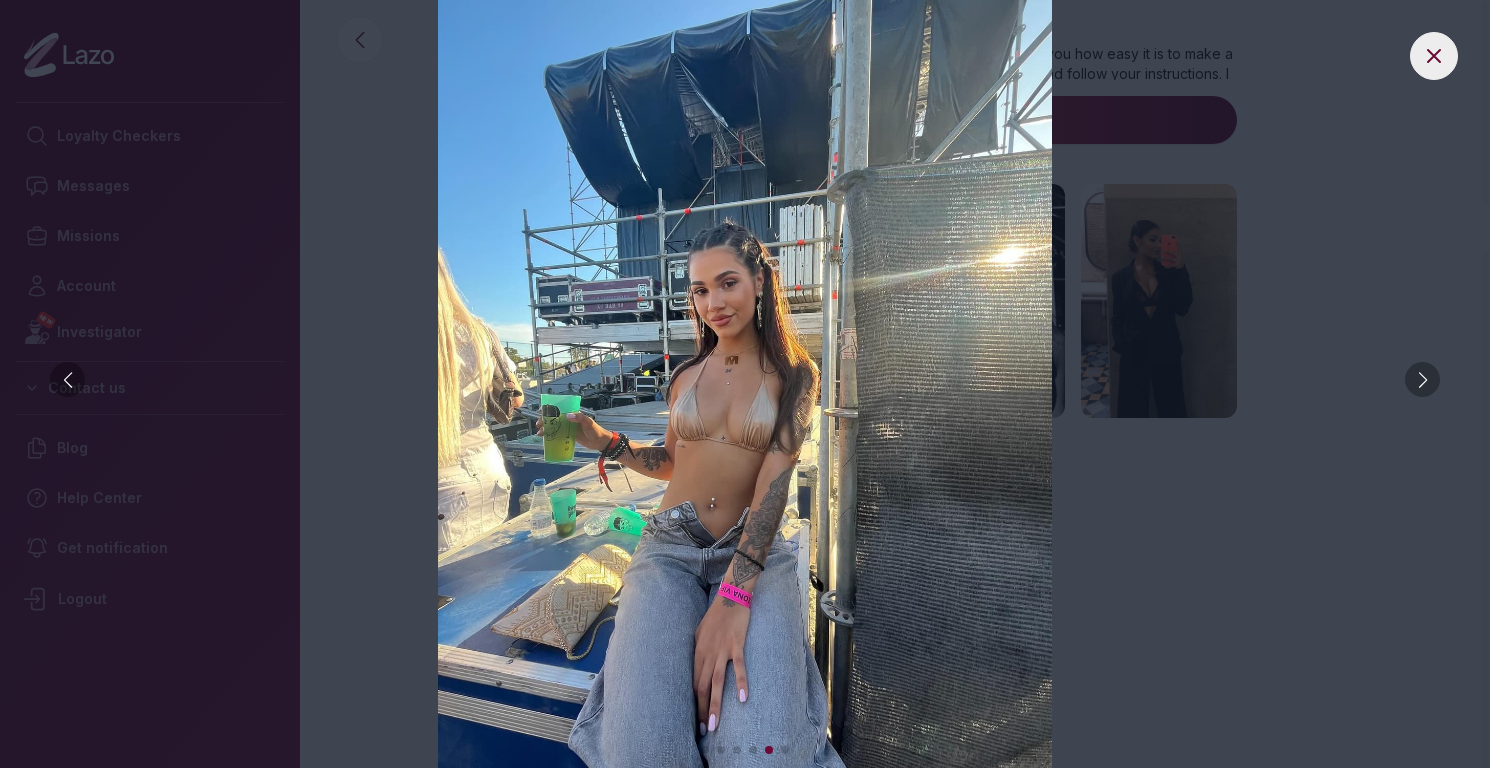 click at bounding box center [67, 379] 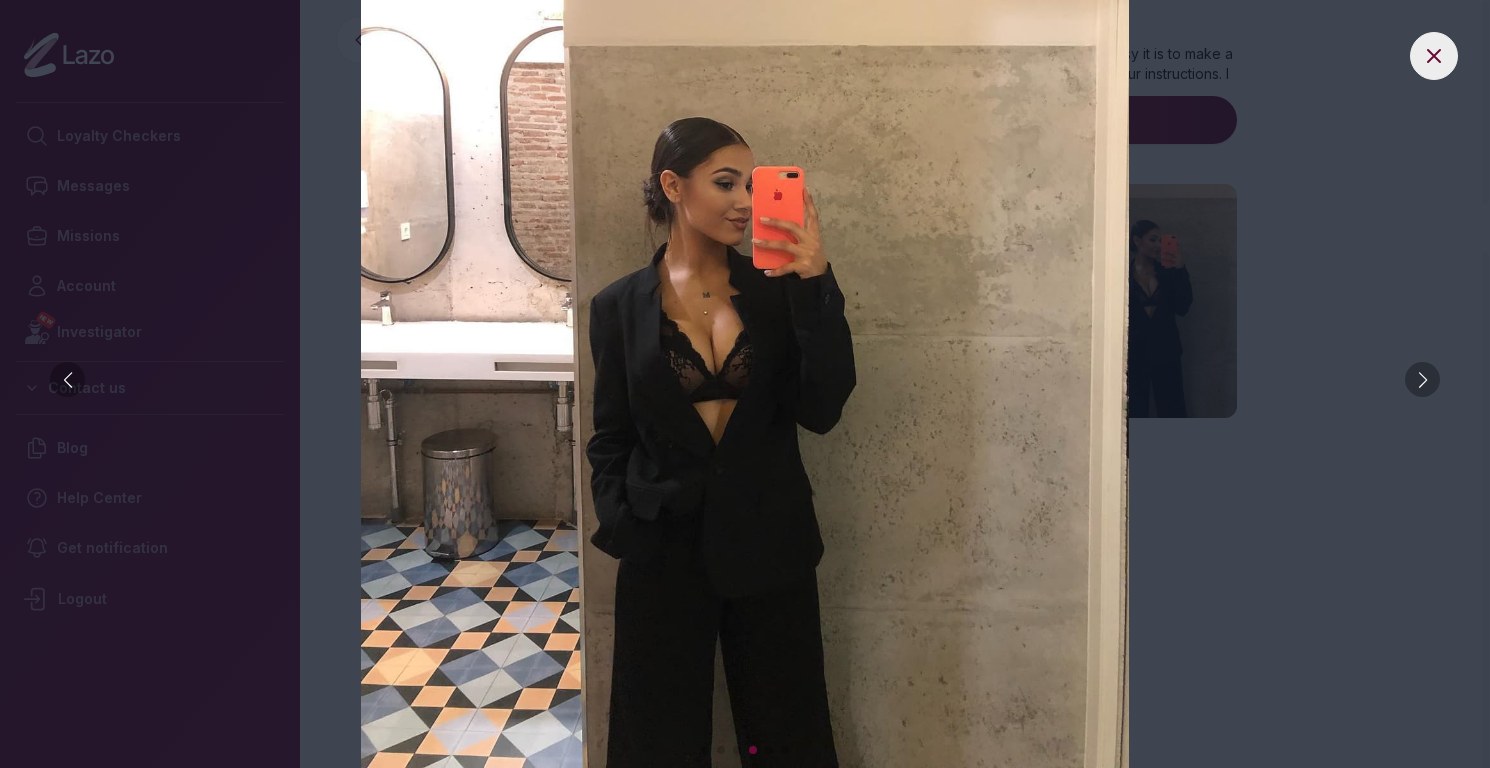 click at bounding box center [67, 379] 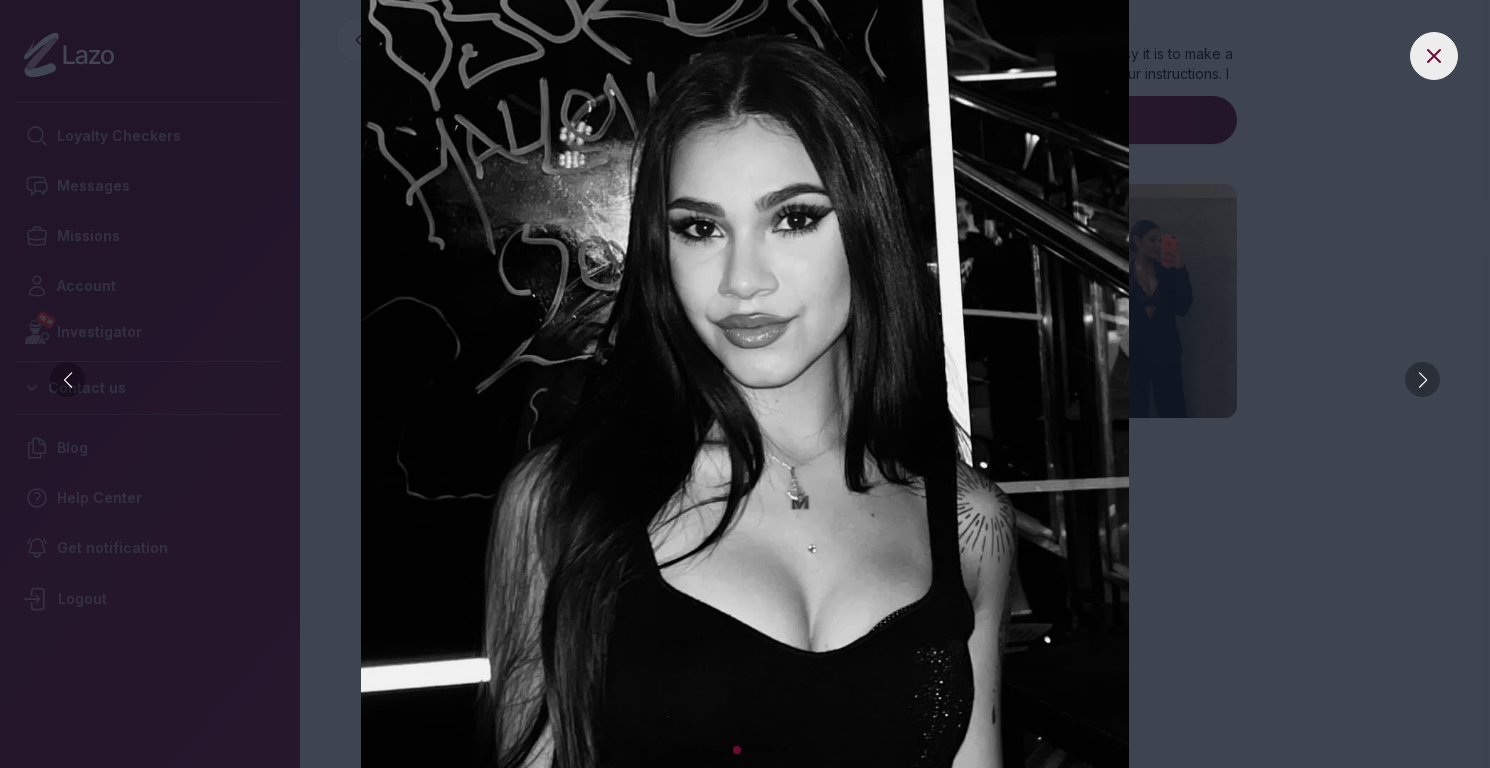 click at bounding box center [67, 379] 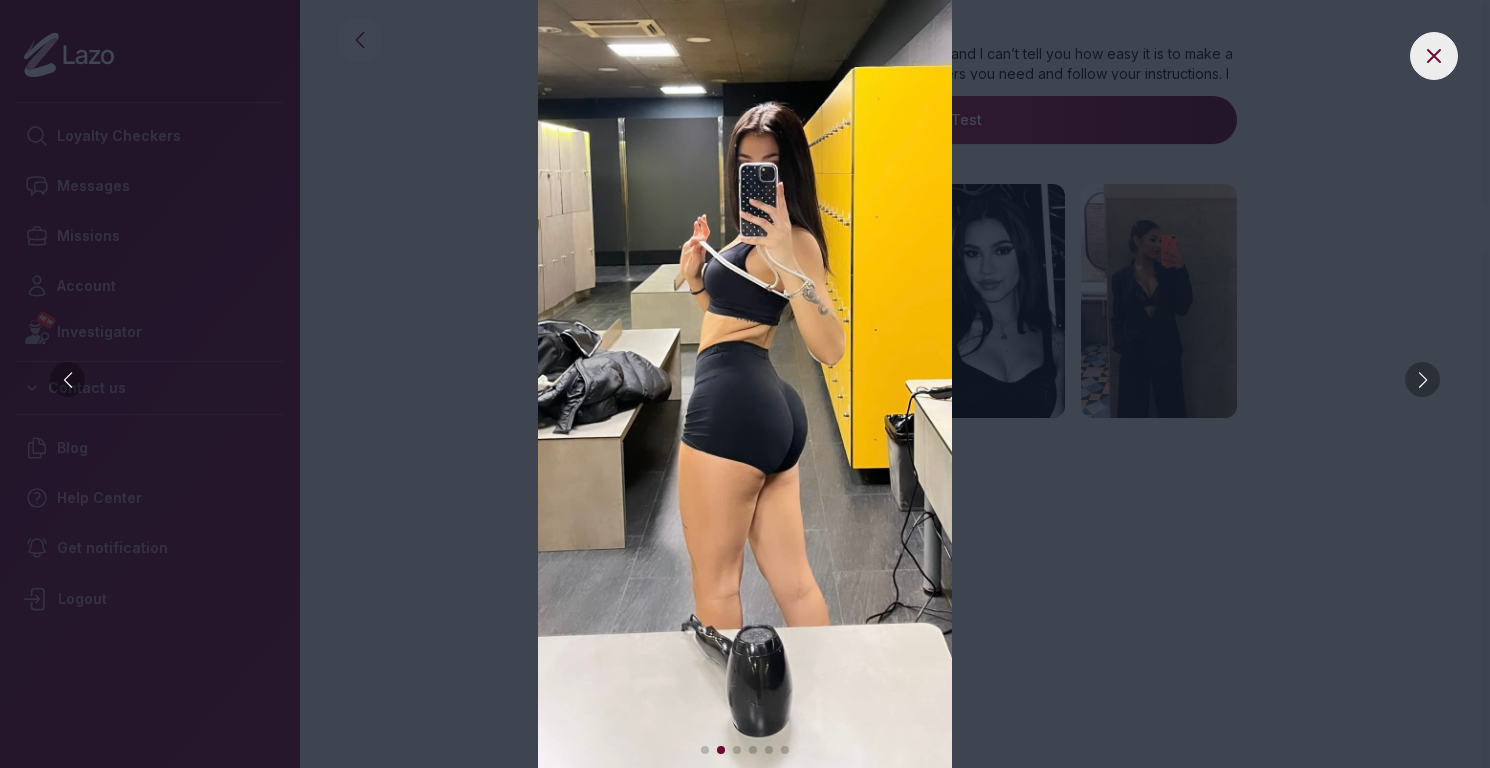click at bounding box center (67, 379) 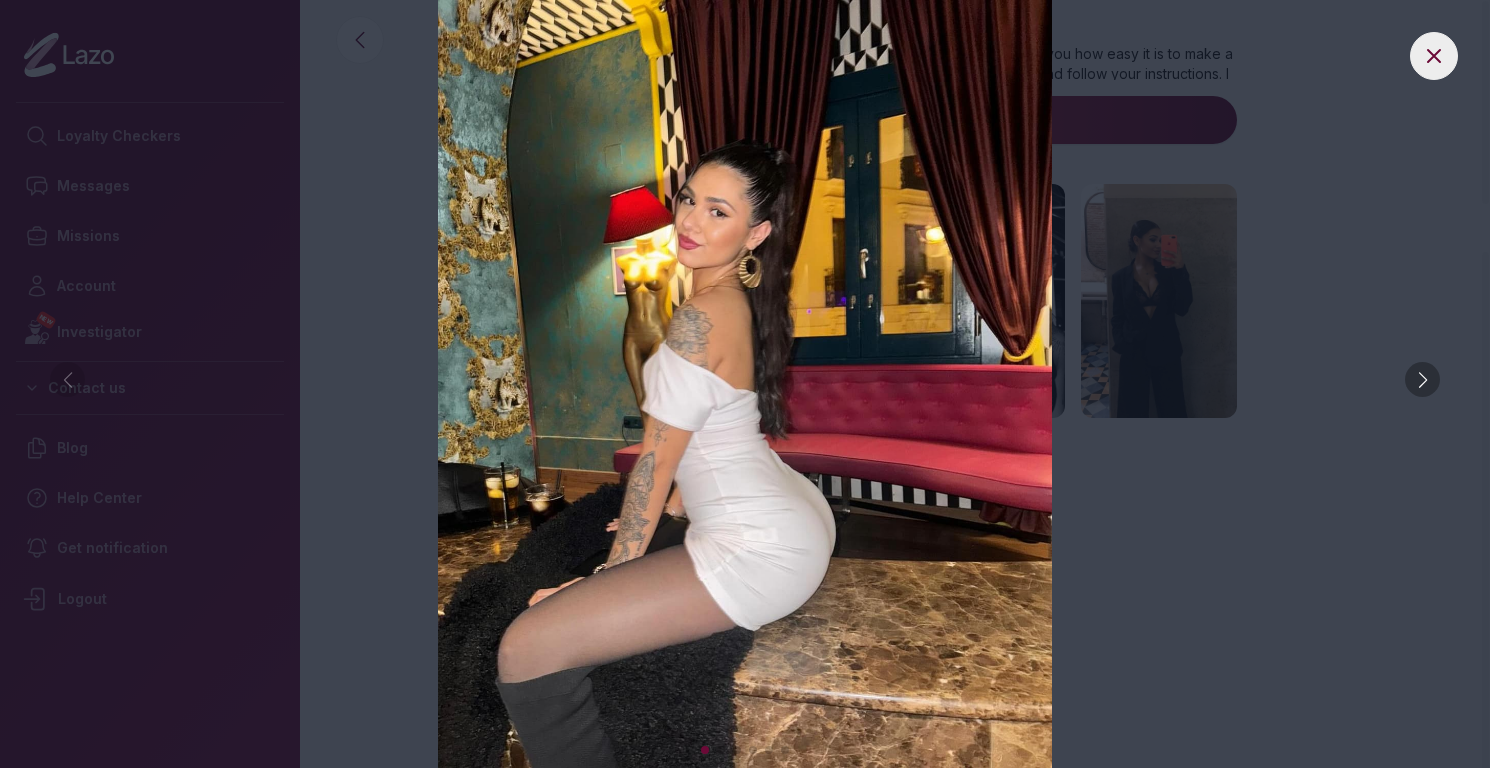 click 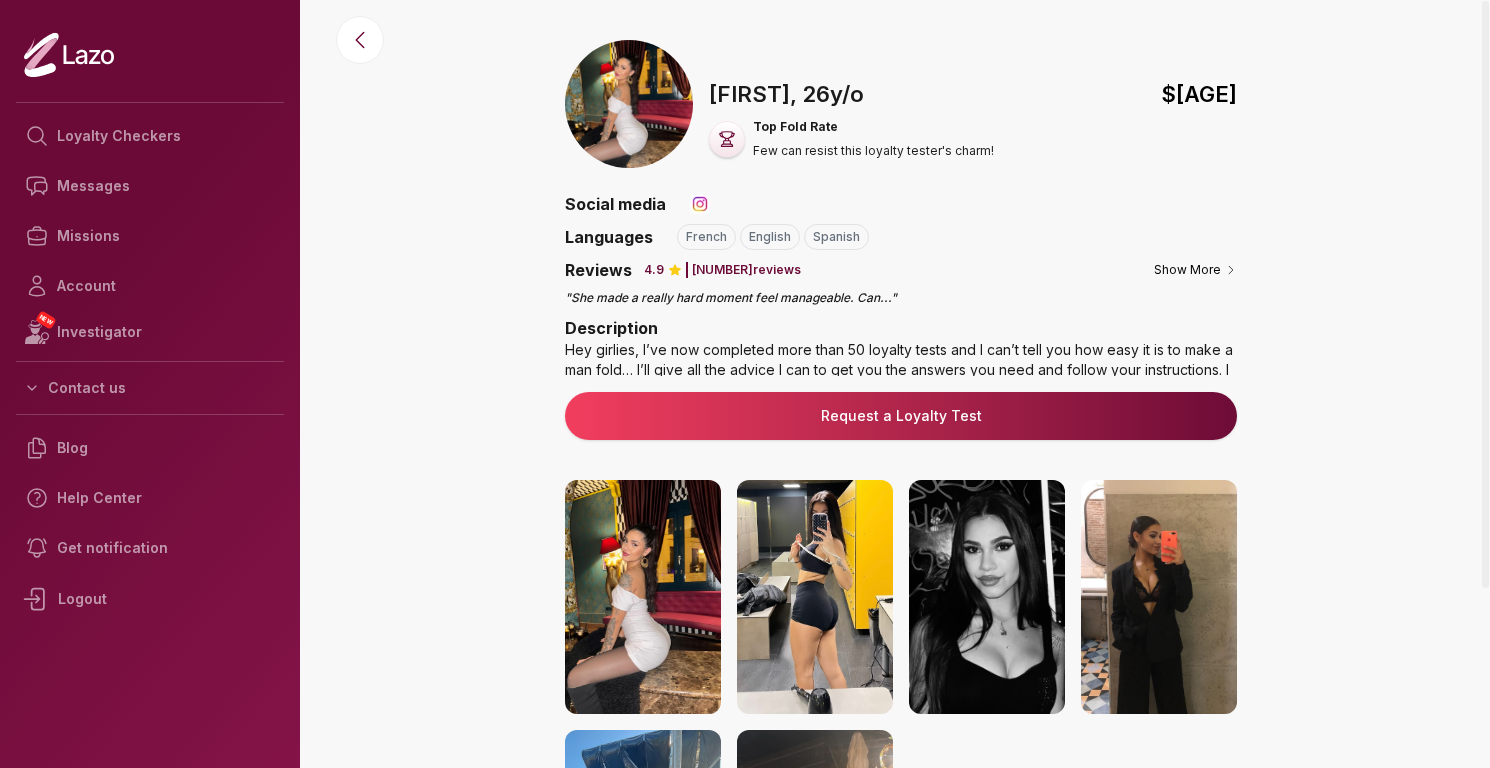 scroll, scrollTop: 0, scrollLeft: 0, axis: both 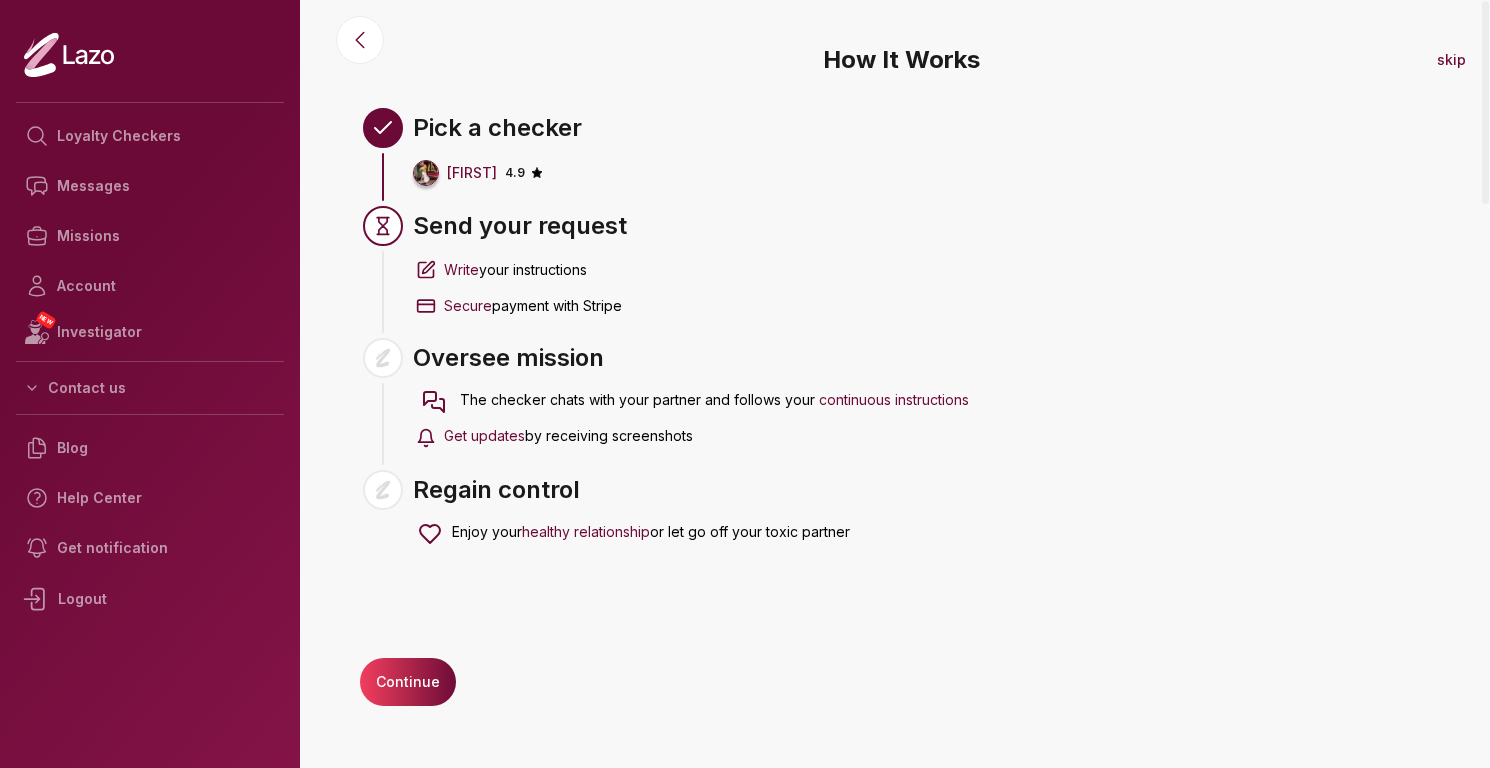 click on "Continue" at bounding box center (408, 682) 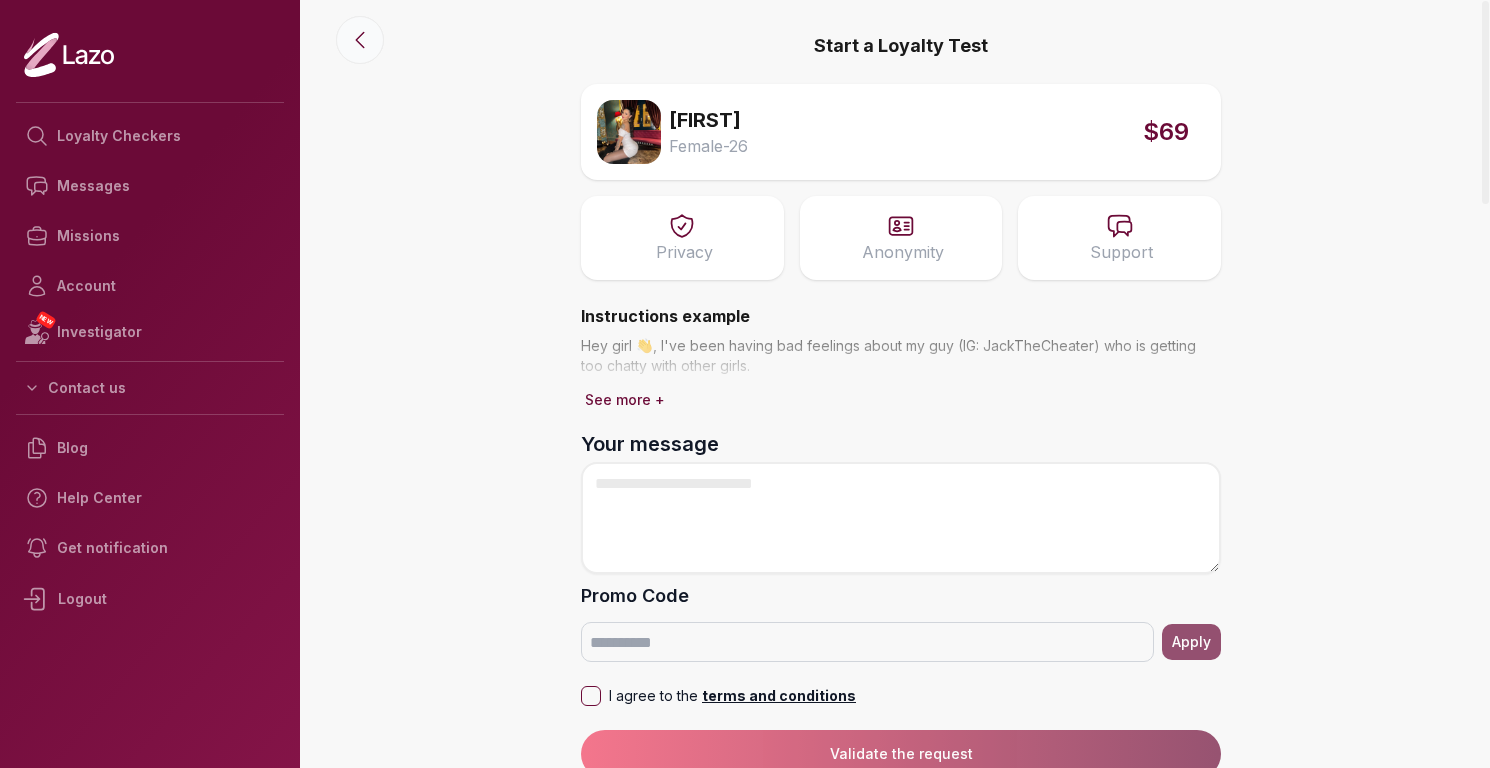 click 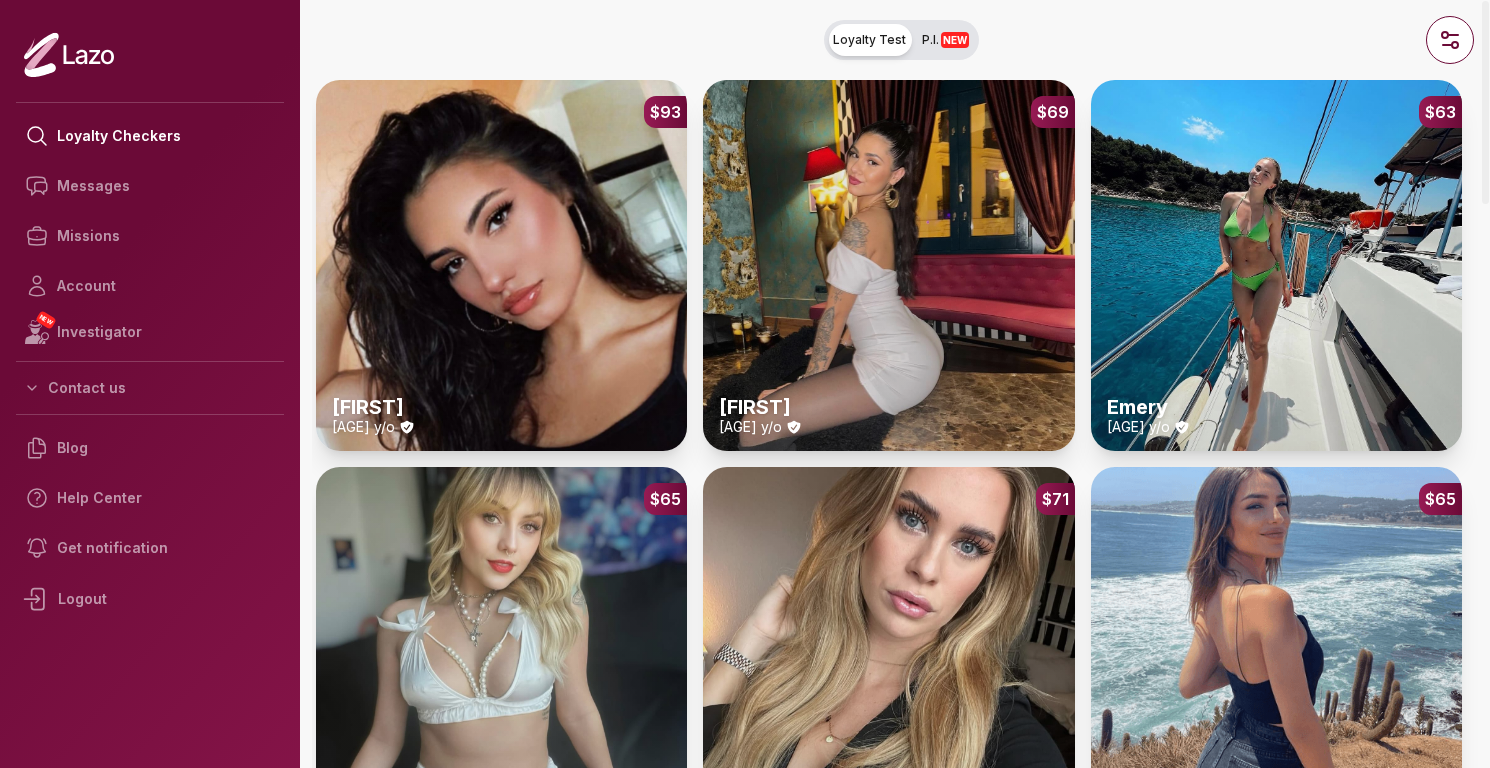 click on "$69 Valentina 26 y/o" at bounding box center (888, 265) 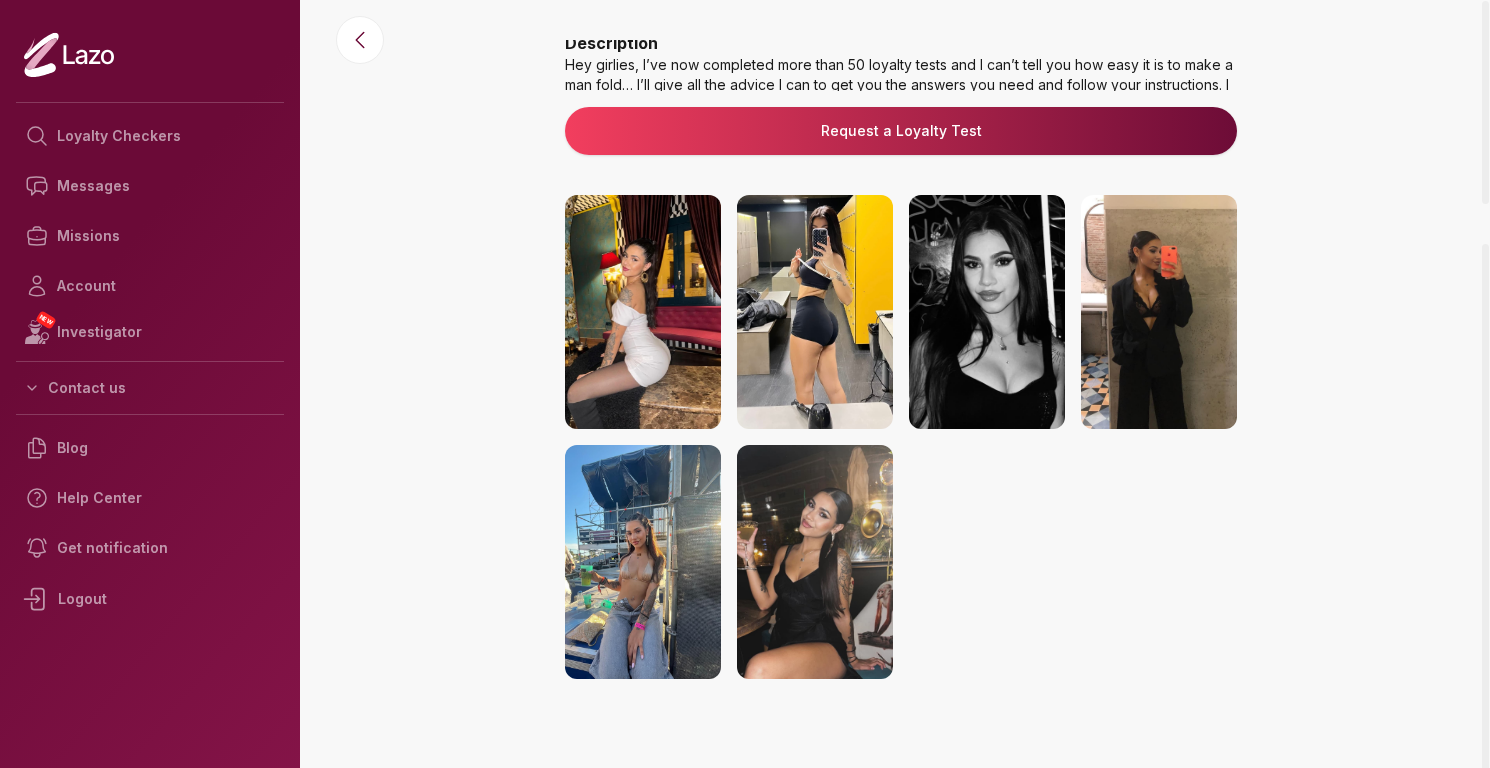 scroll, scrollTop: 296, scrollLeft: 0, axis: vertical 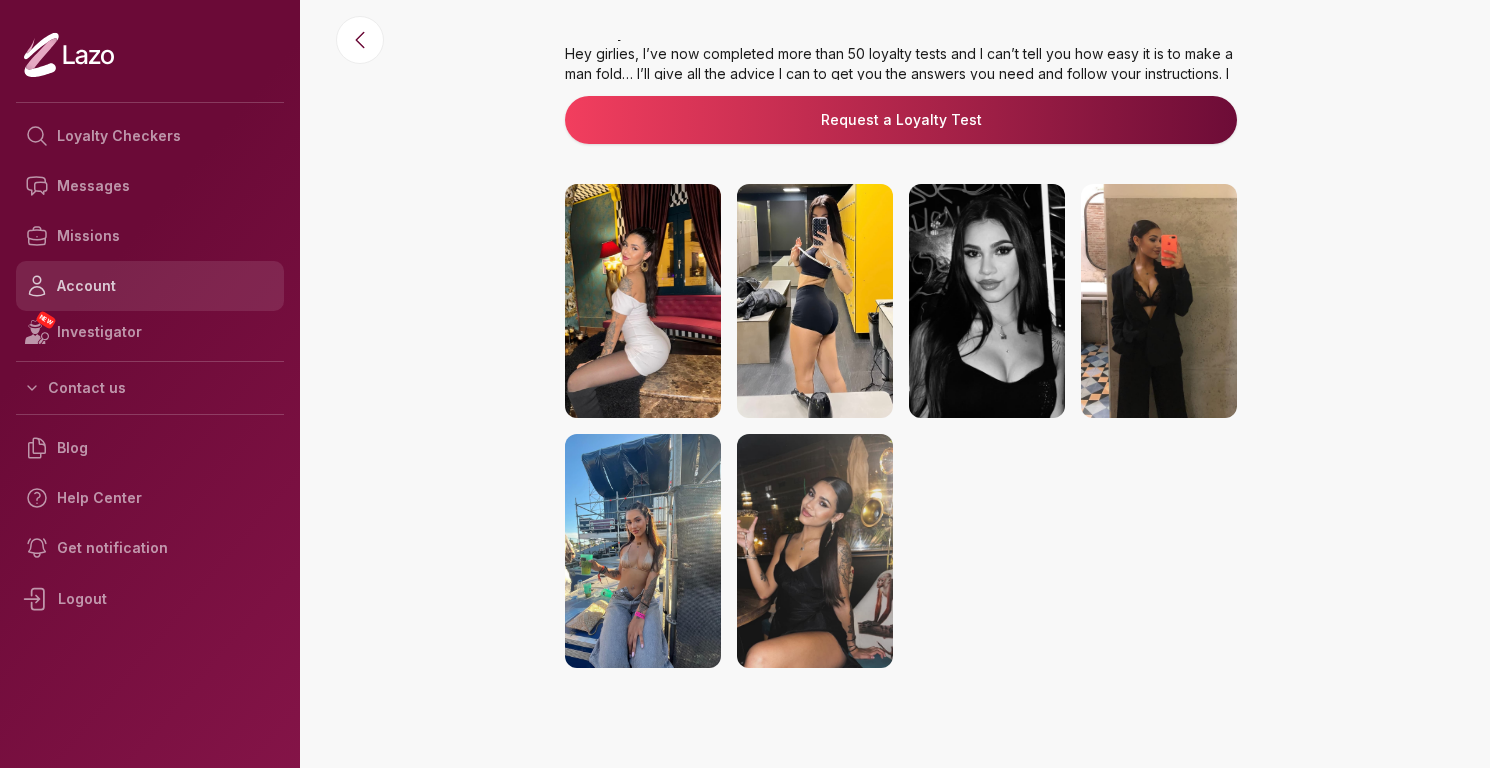 click on "Account" at bounding box center [150, 286] 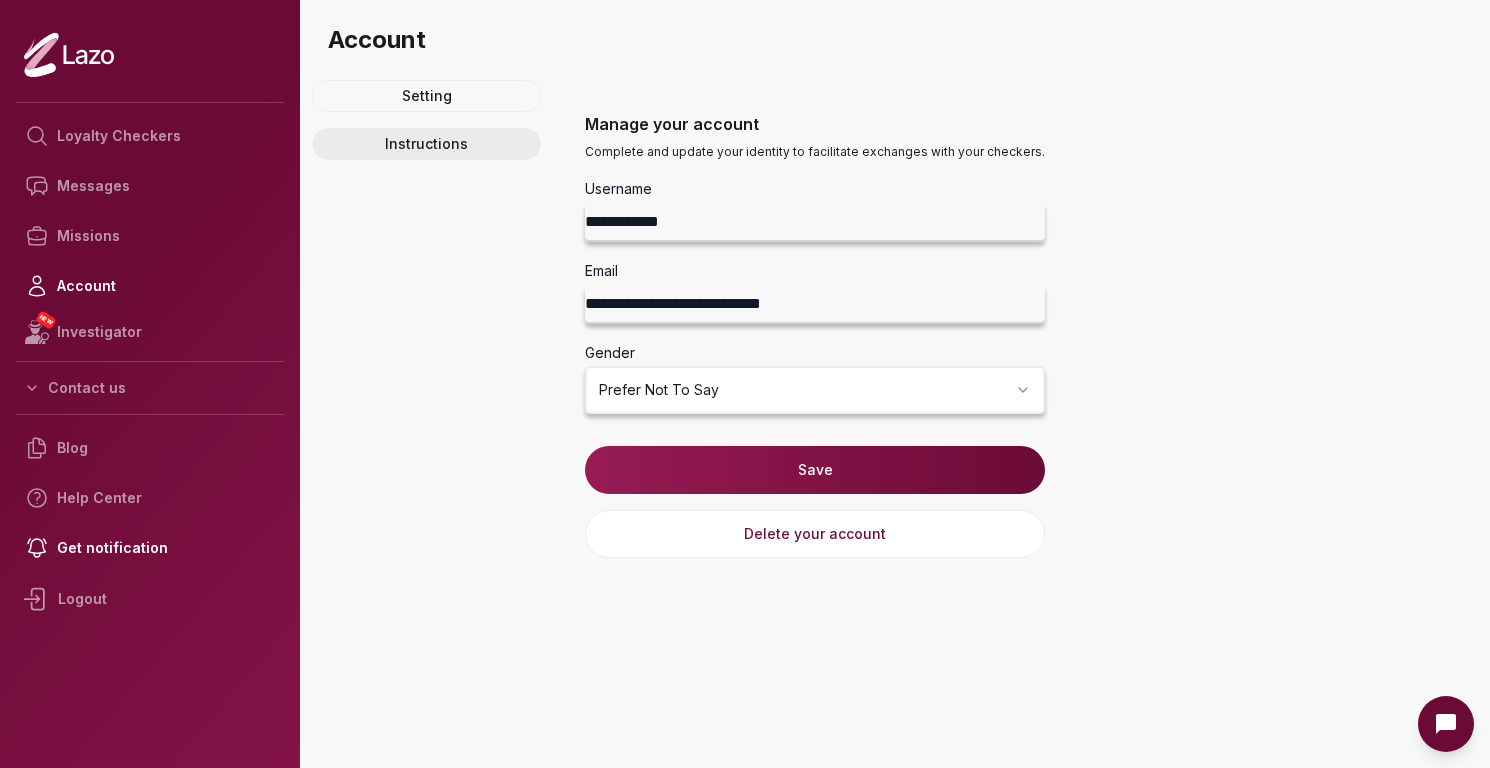 click on "Instructions" at bounding box center (426, 144) 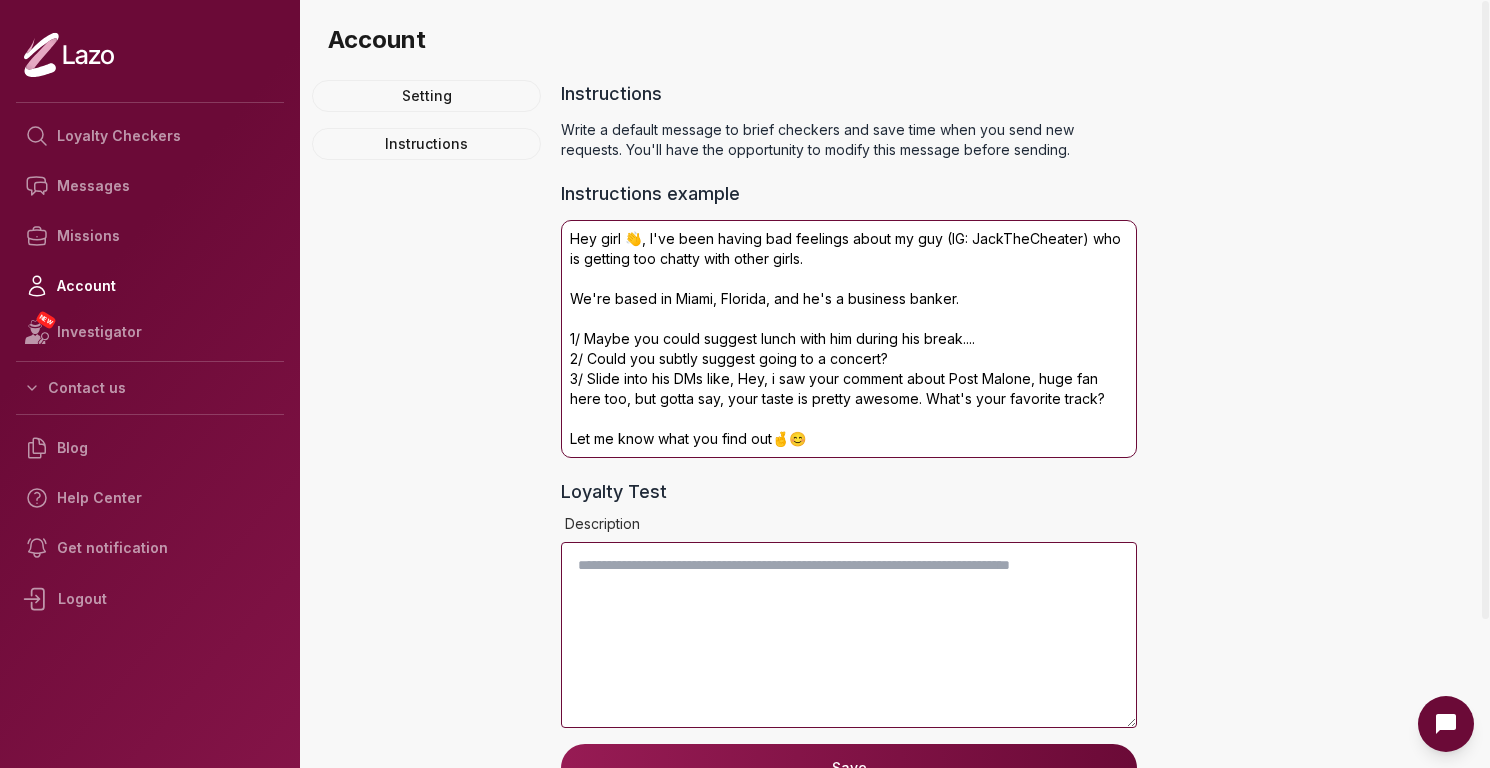 scroll, scrollTop: 0, scrollLeft: 0, axis: both 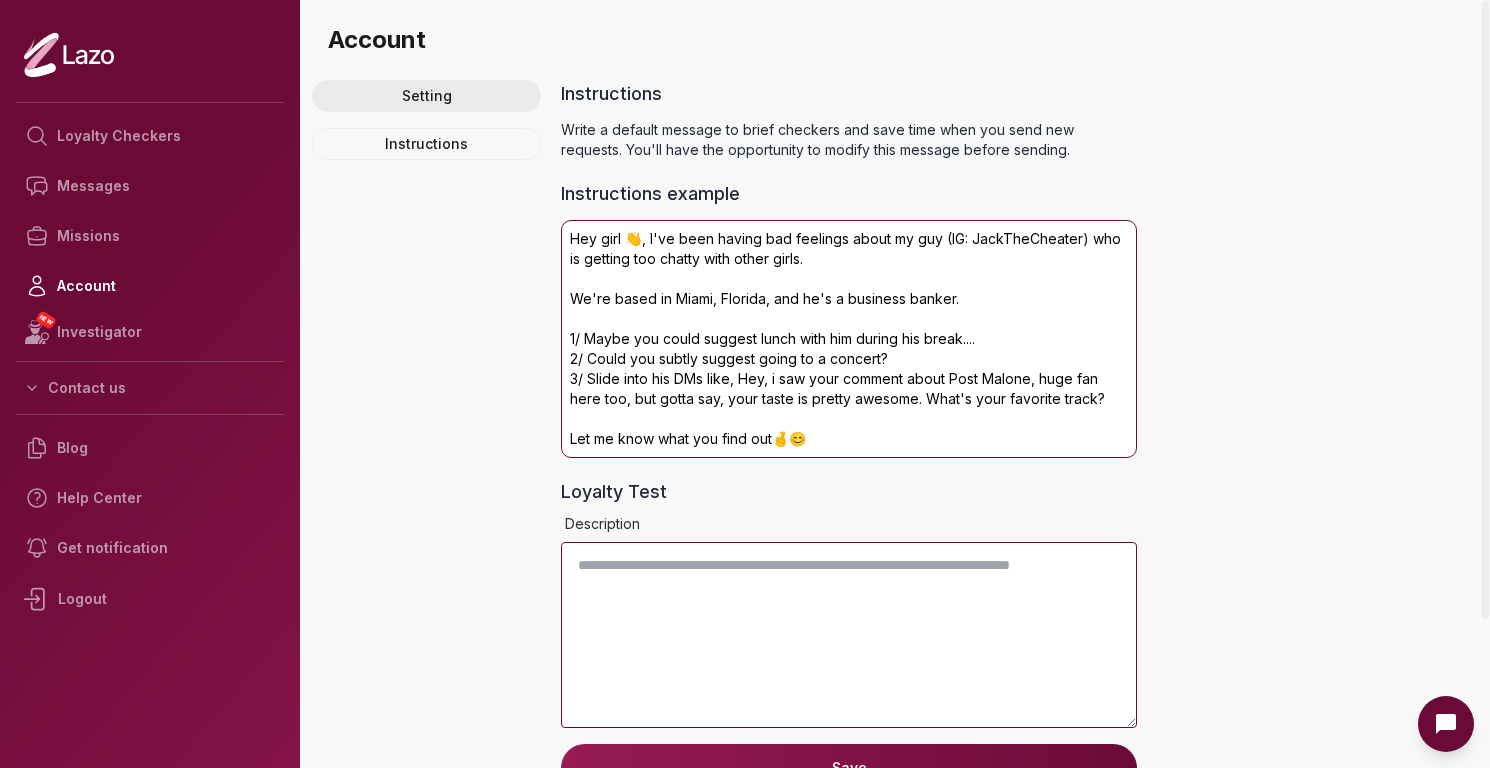 click on "Setting" at bounding box center (426, 96) 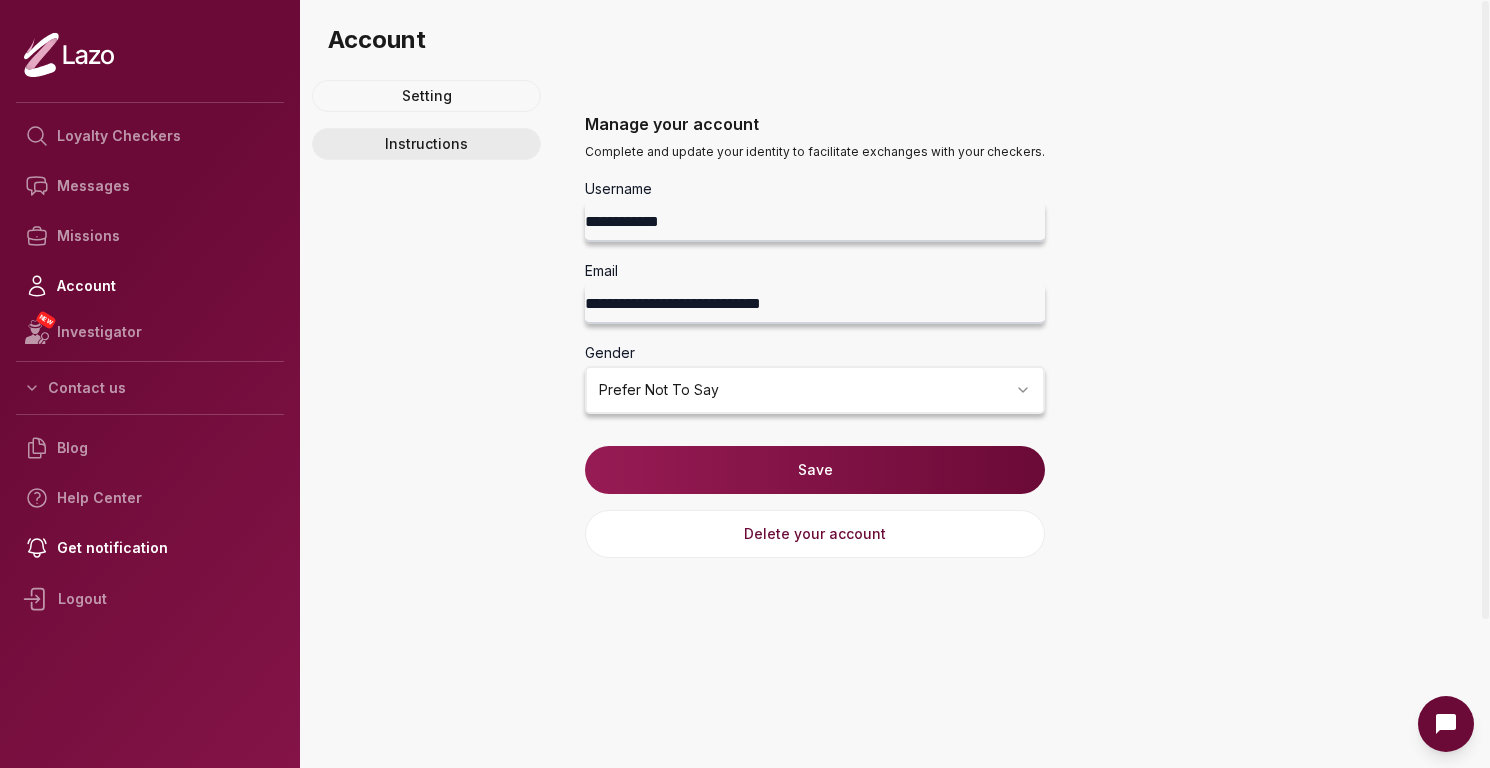 click on "Instructions" at bounding box center (426, 144) 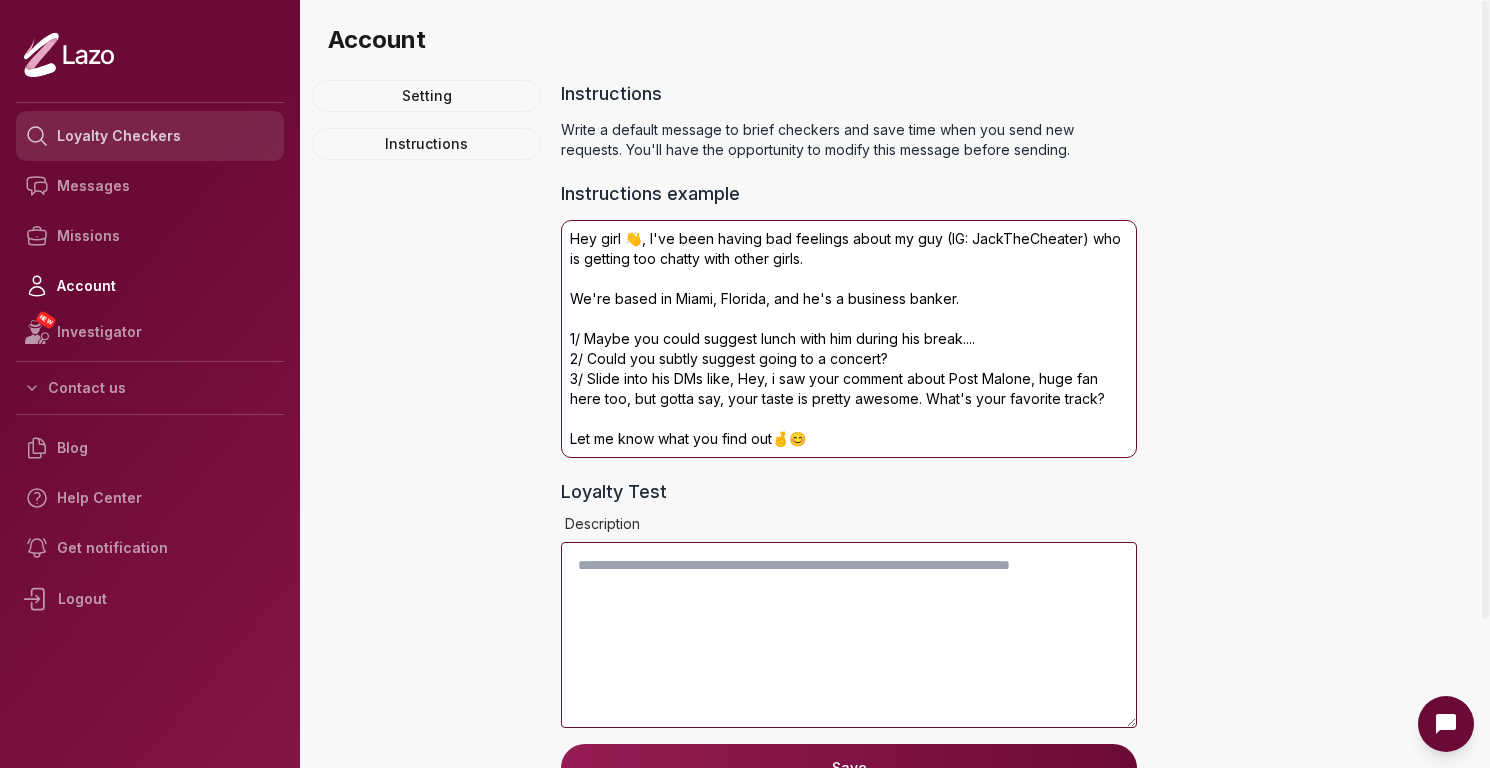 click on "Loyalty Checkers" at bounding box center (150, 136) 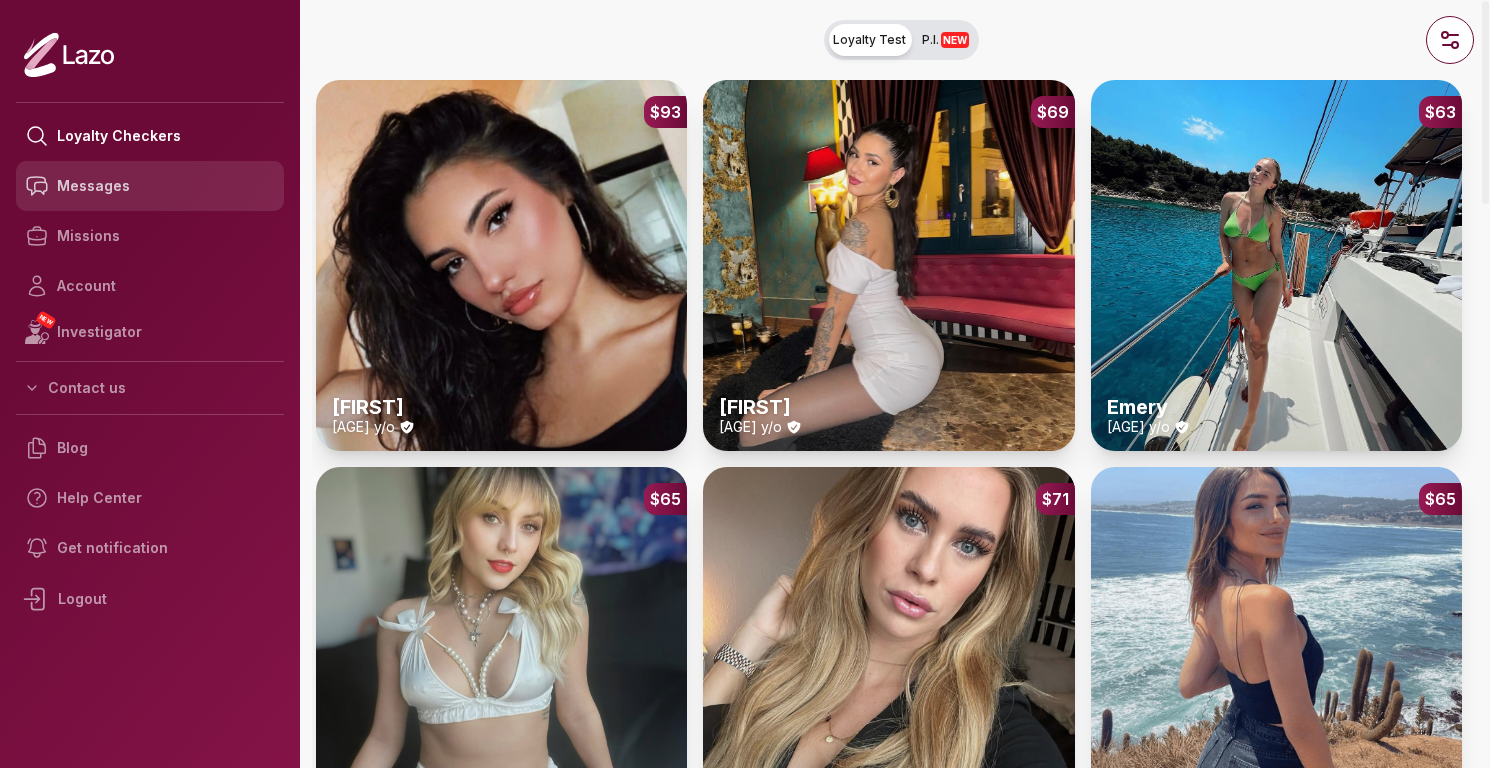 click on "Messages" at bounding box center (150, 186) 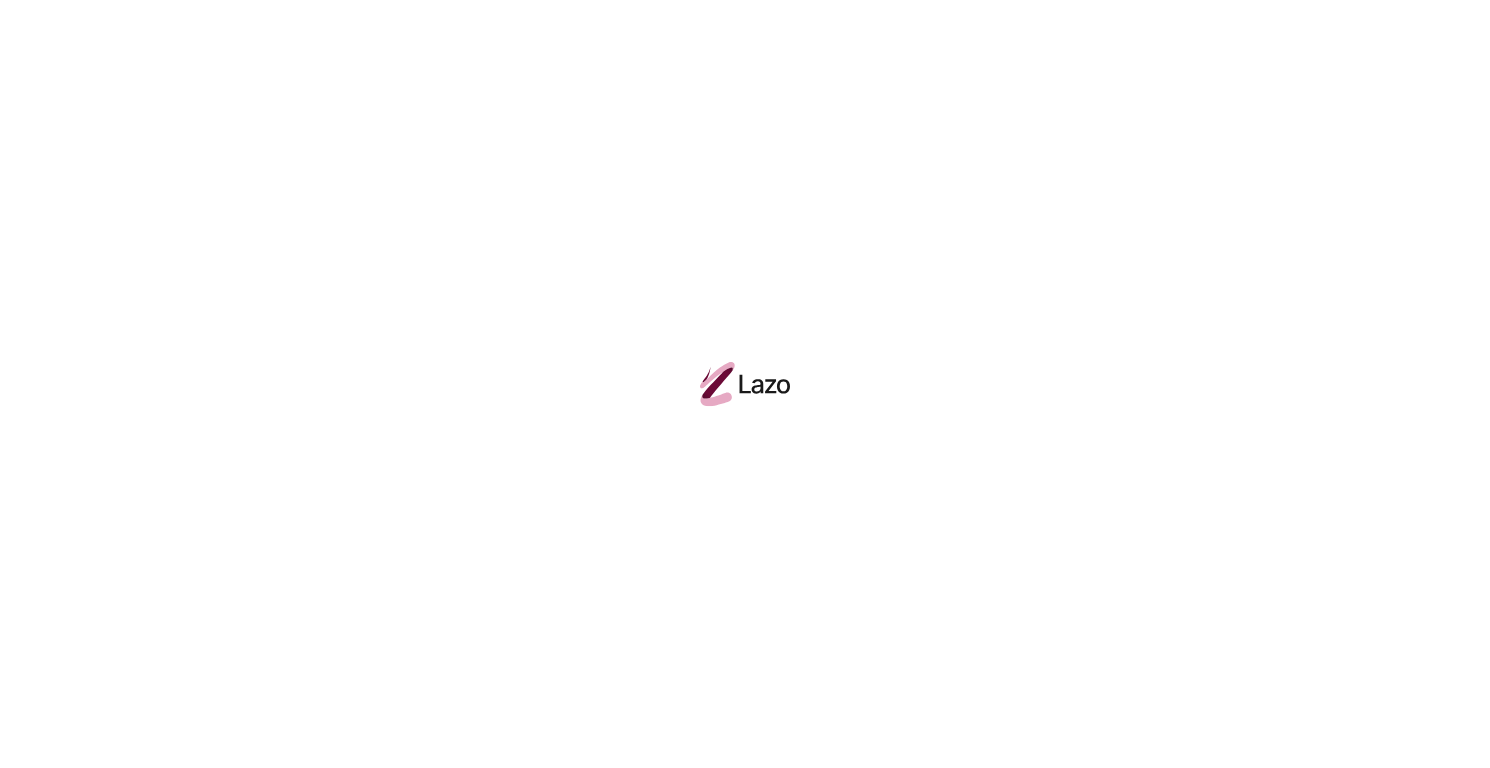 scroll, scrollTop: 0, scrollLeft: 0, axis: both 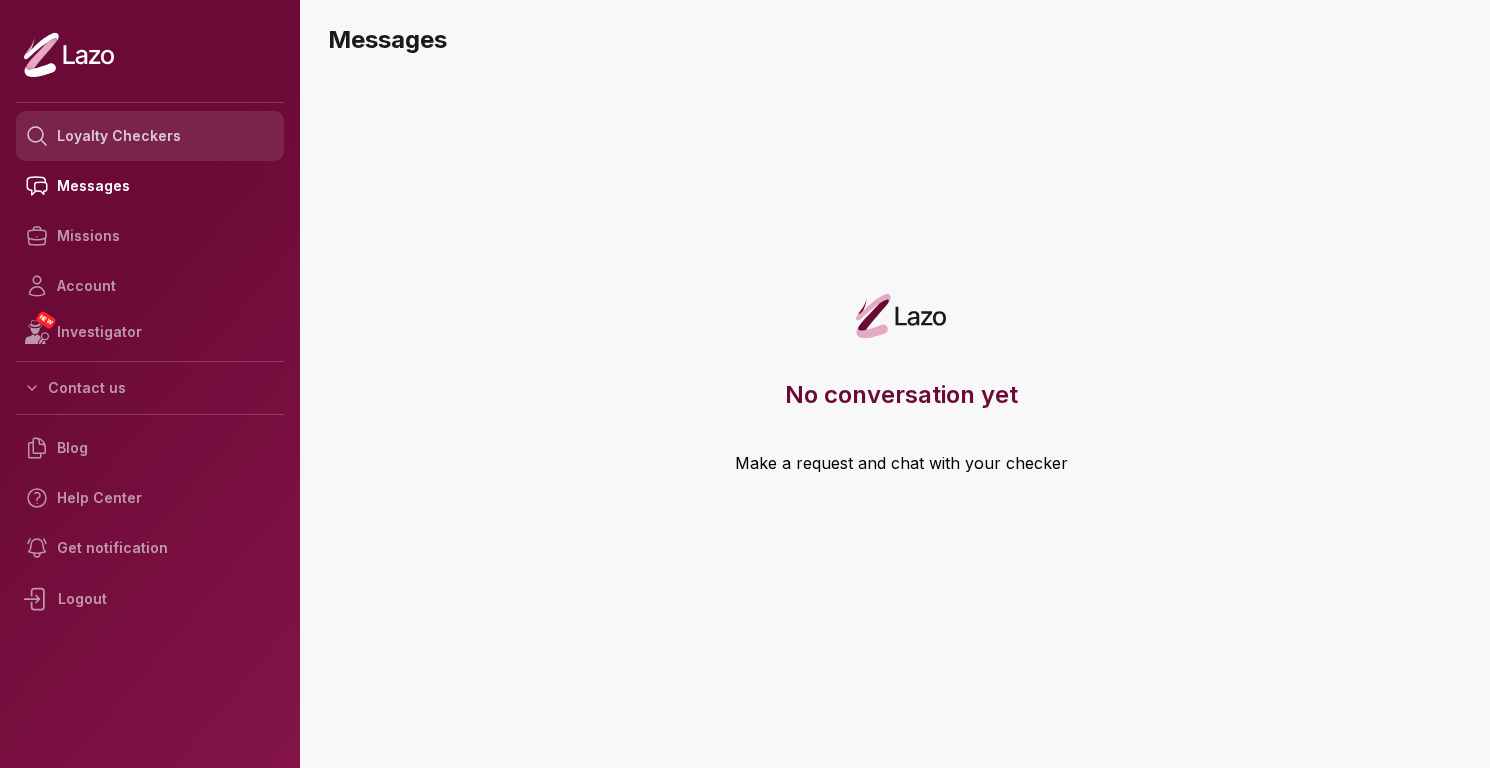 click on "Loyalty Checkers" at bounding box center (150, 136) 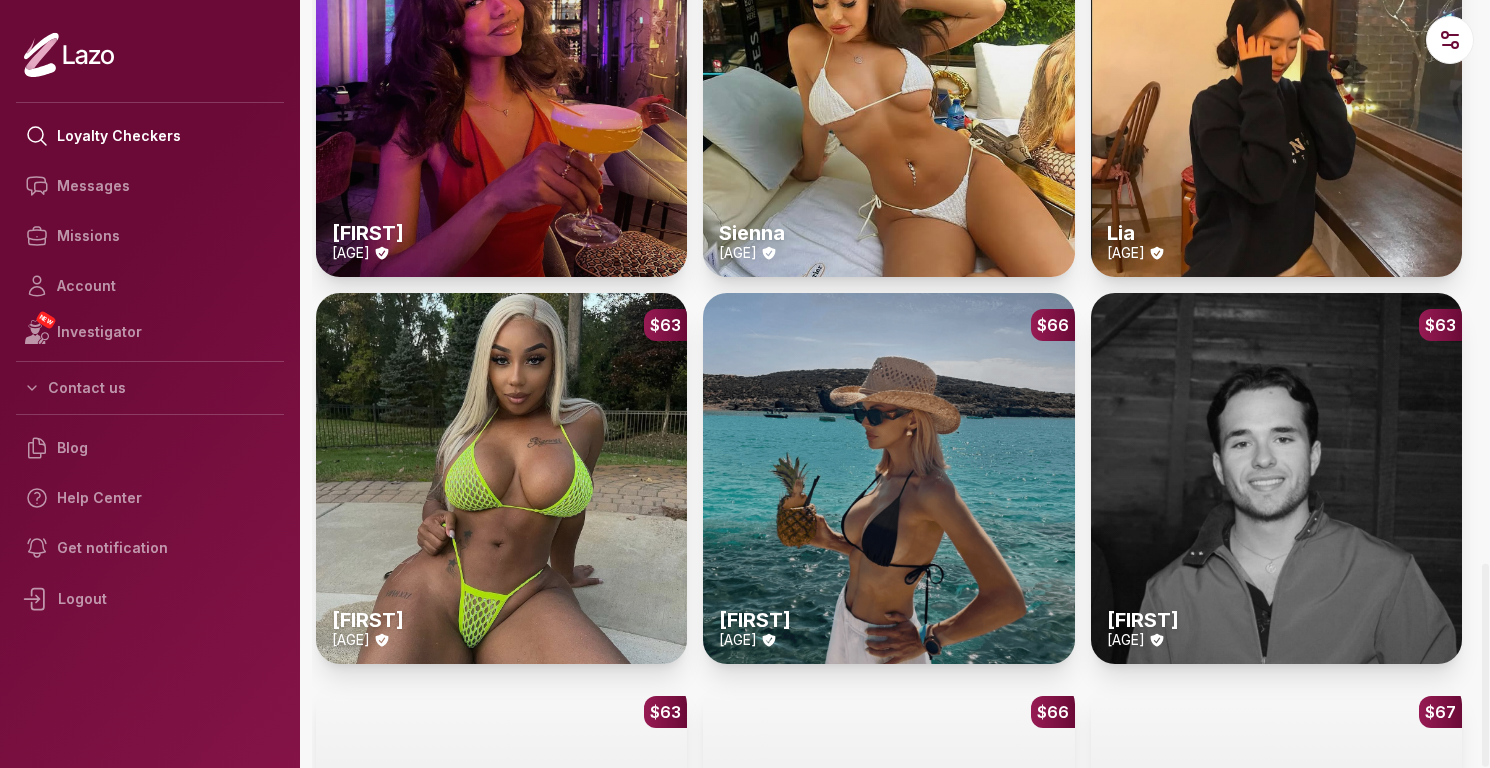 scroll, scrollTop: 2887, scrollLeft: 0, axis: vertical 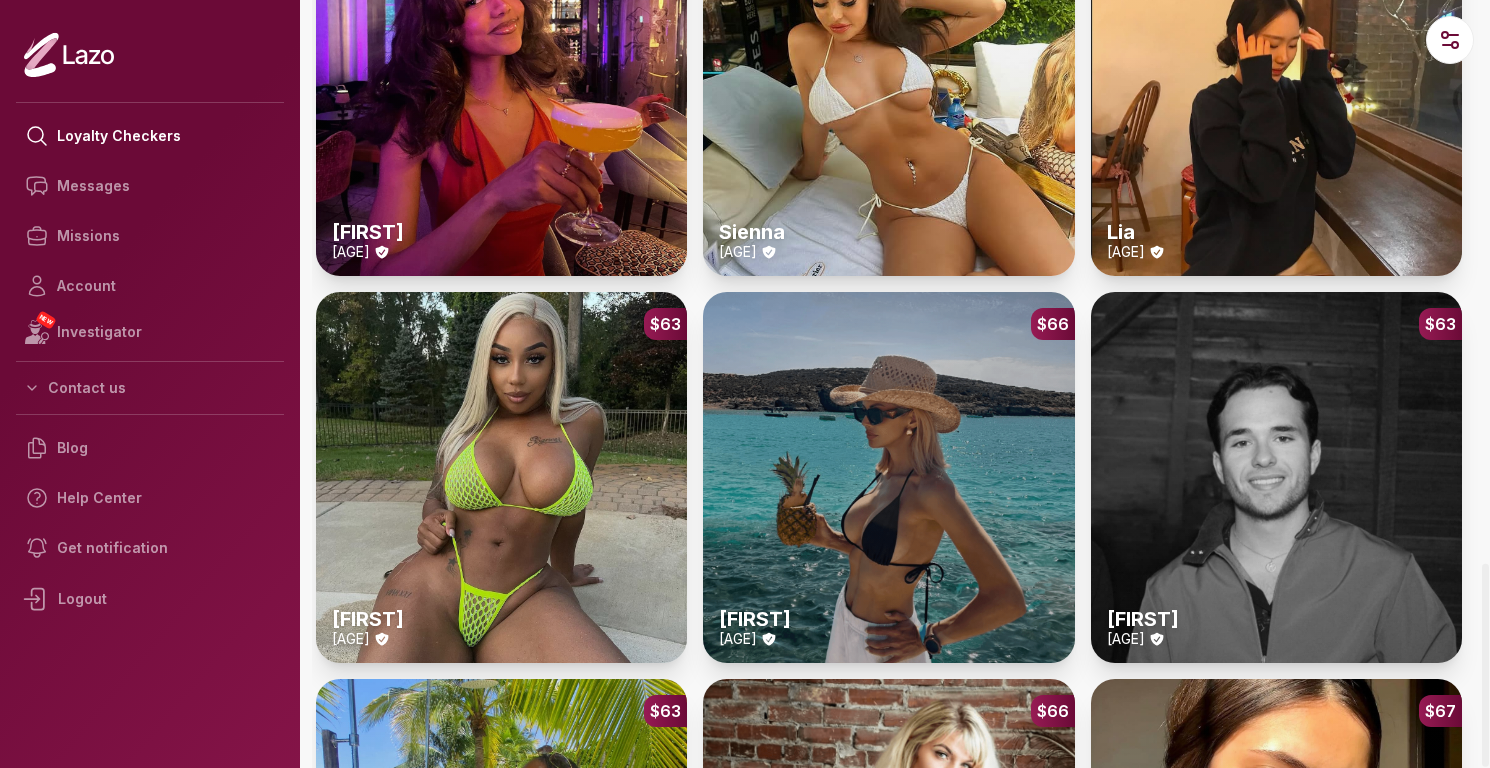 click on "[CURRENCY] [NUMBER] [FIRST] [AGE]" at bounding box center (888, 477) 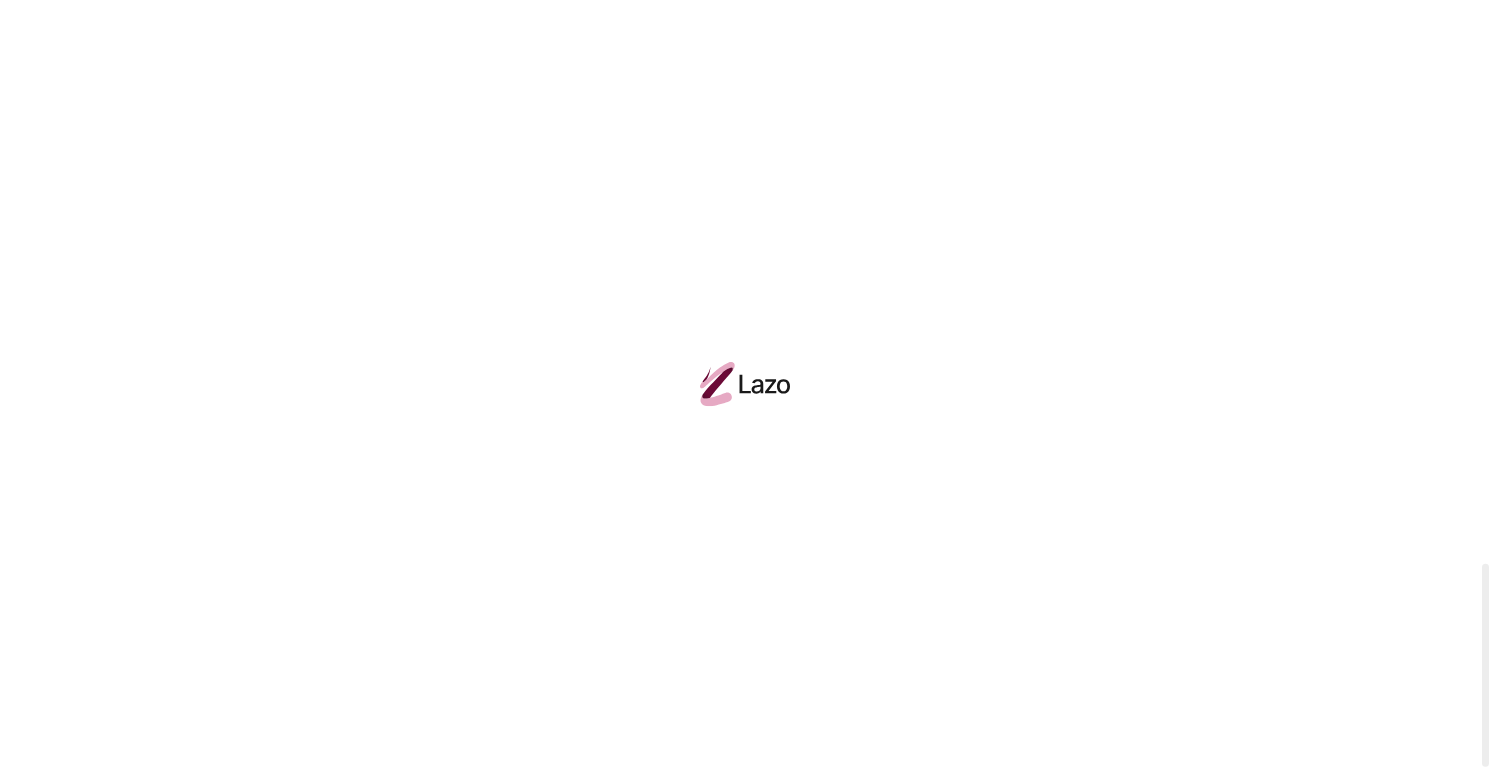 scroll, scrollTop: 0, scrollLeft: 0, axis: both 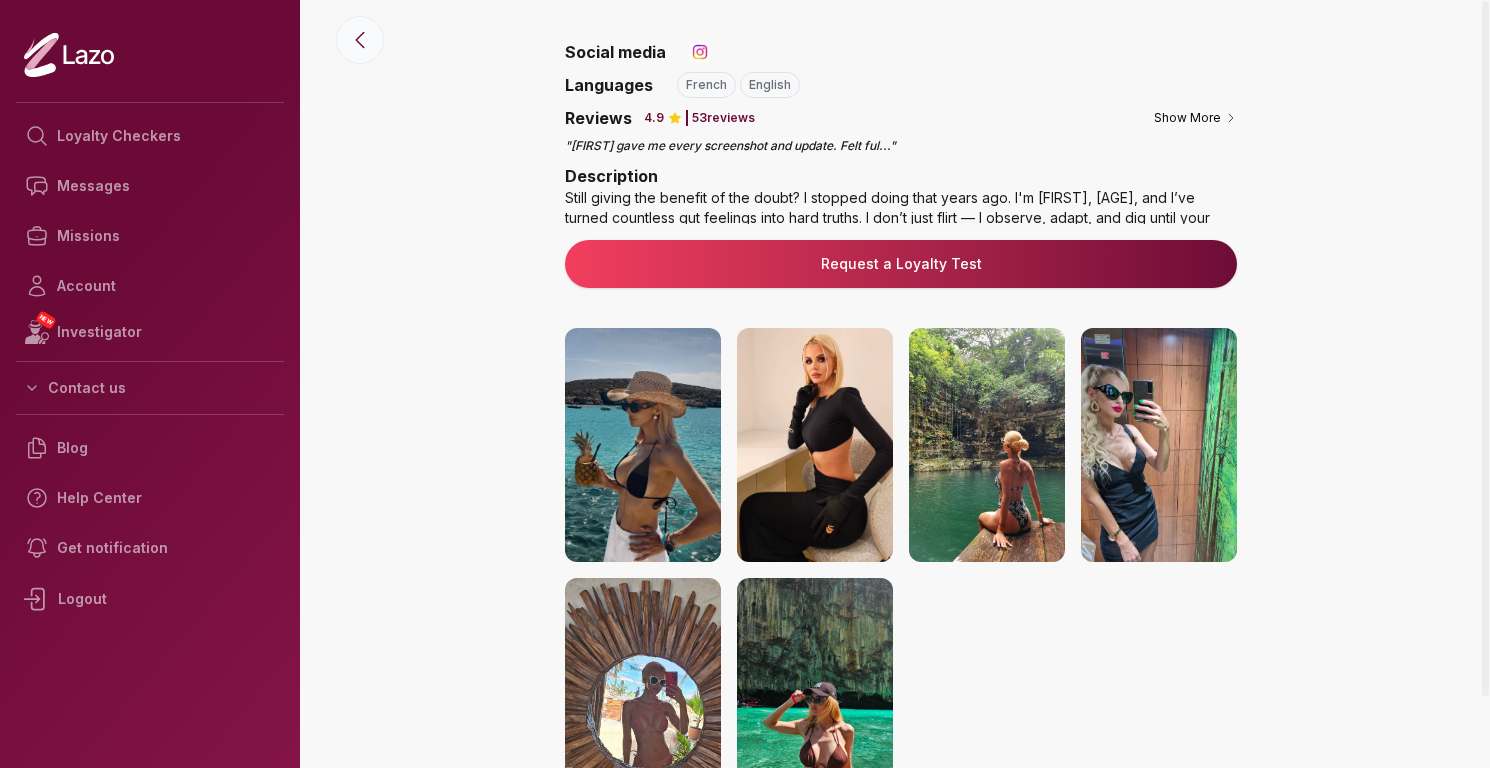 click 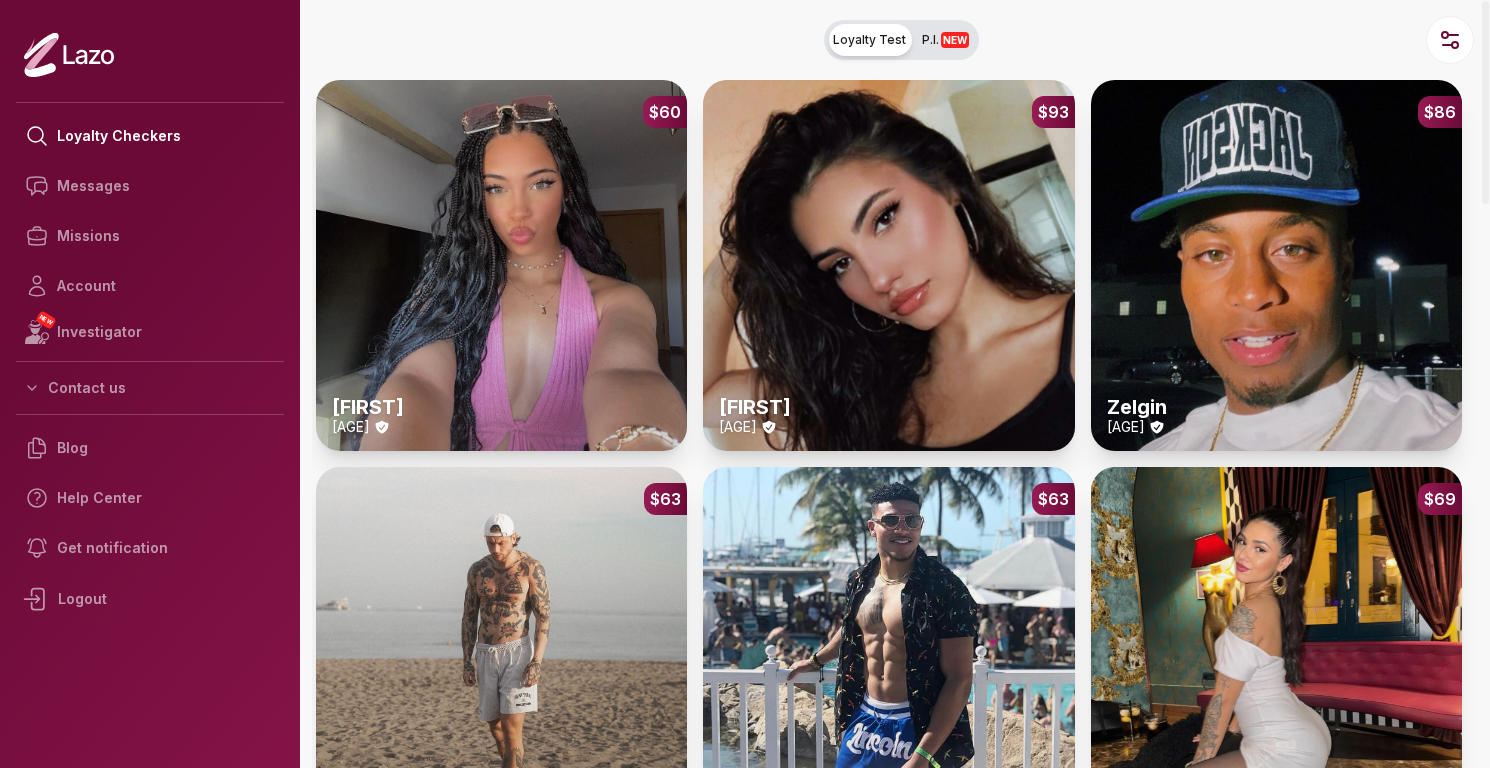 scroll, scrollTop: 0, scrollLeft: 0, axis: both 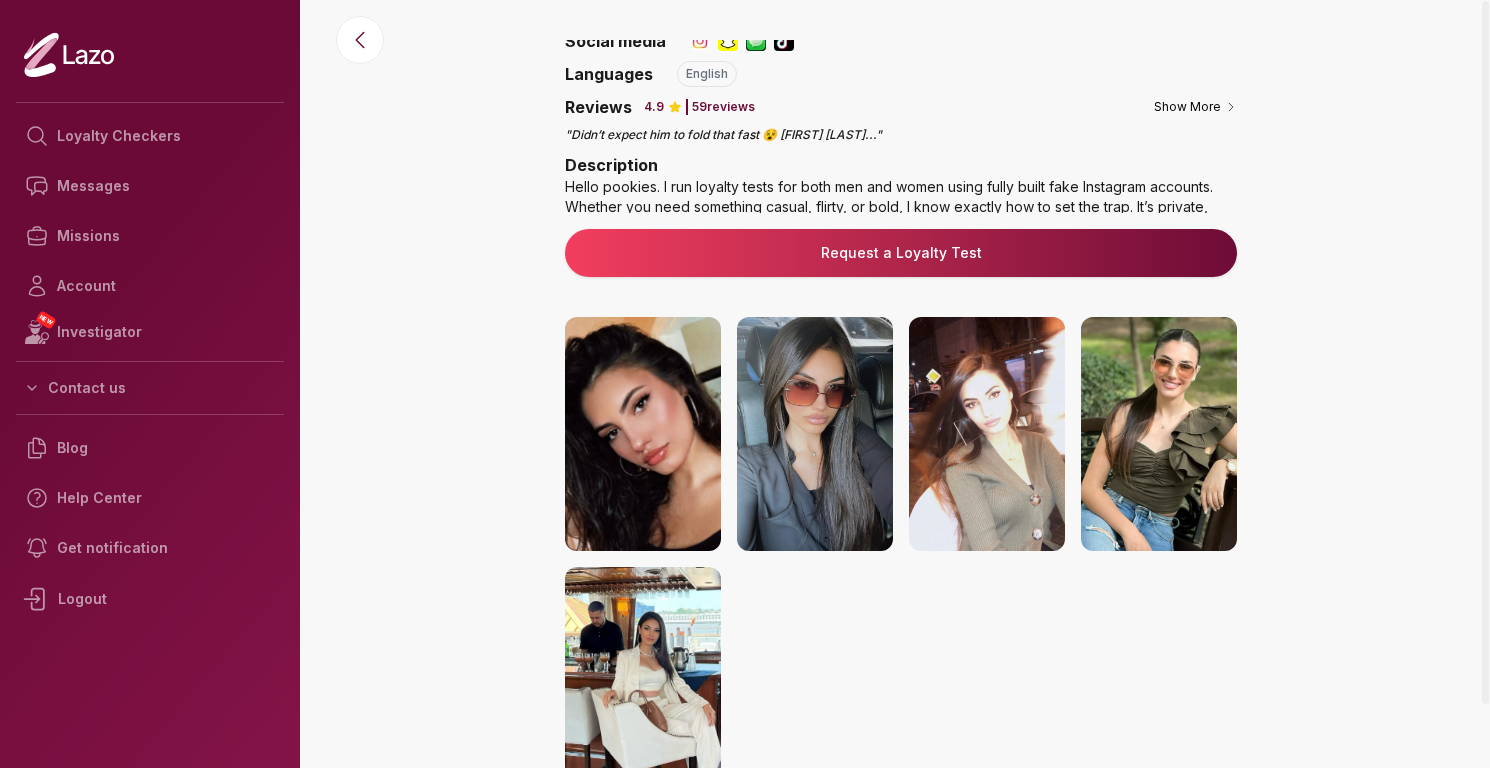 click at bounding box center [643, 684] 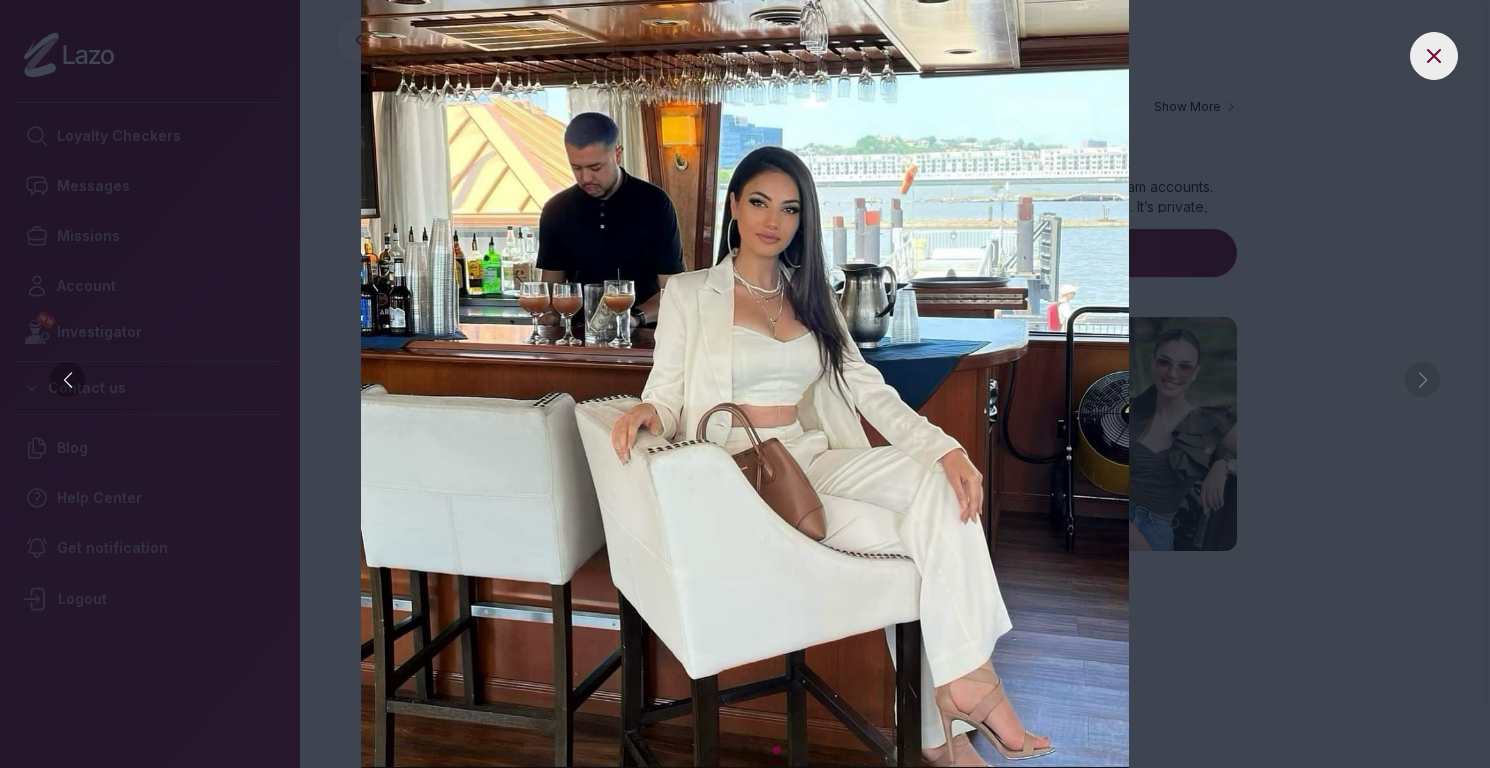 click at bounding box center (67, 379) 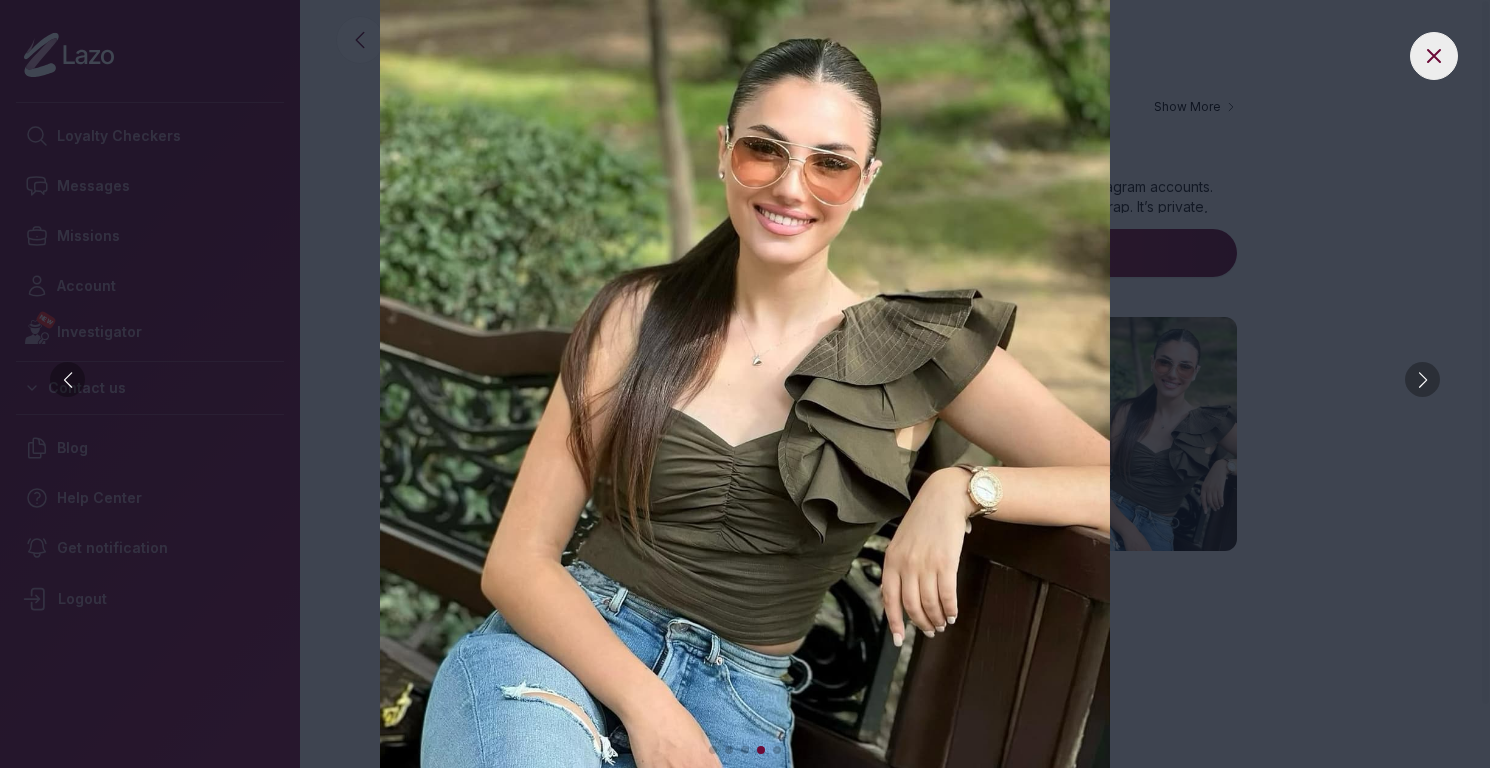 click at bounding box center (67, 379) 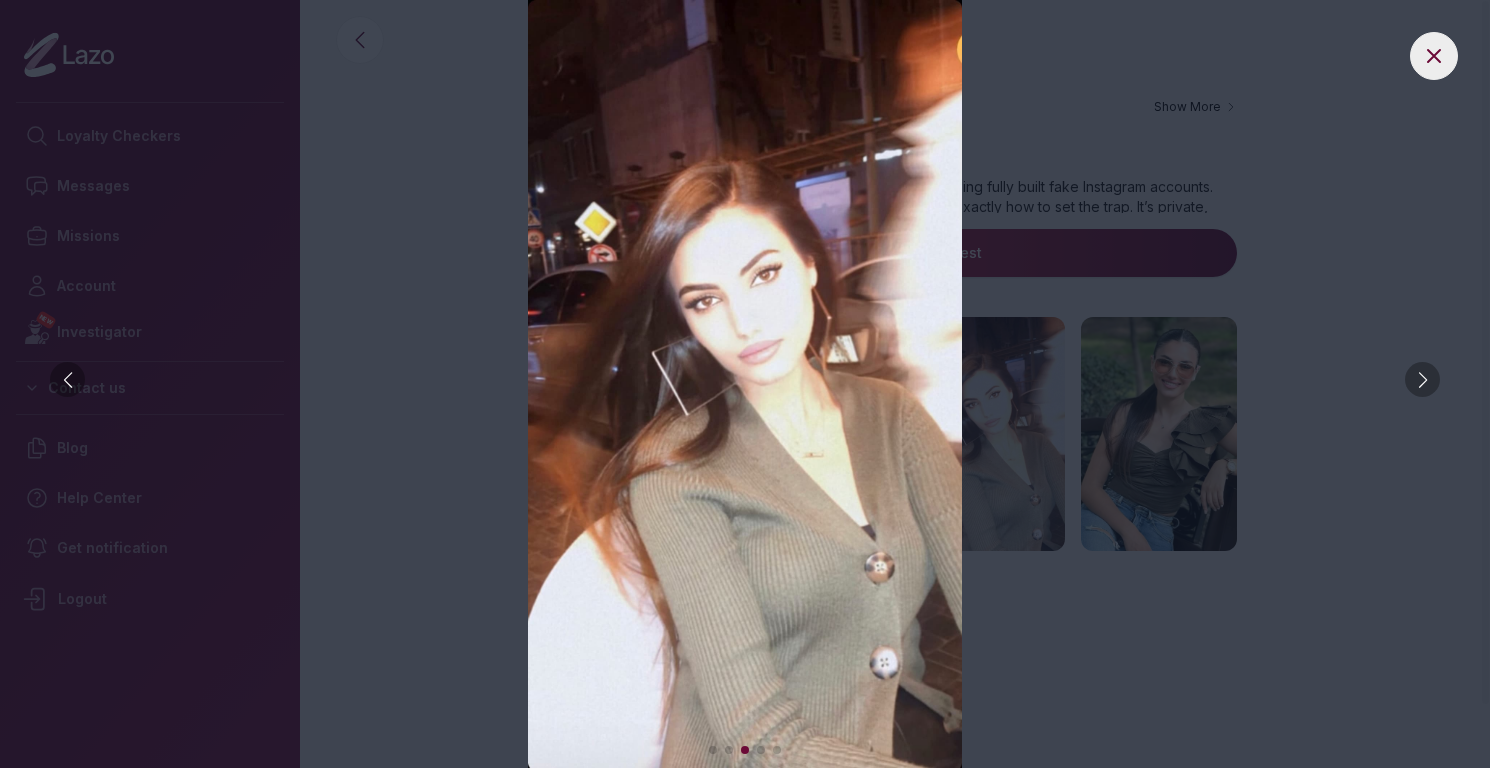 click at bounding box center (745, 384) 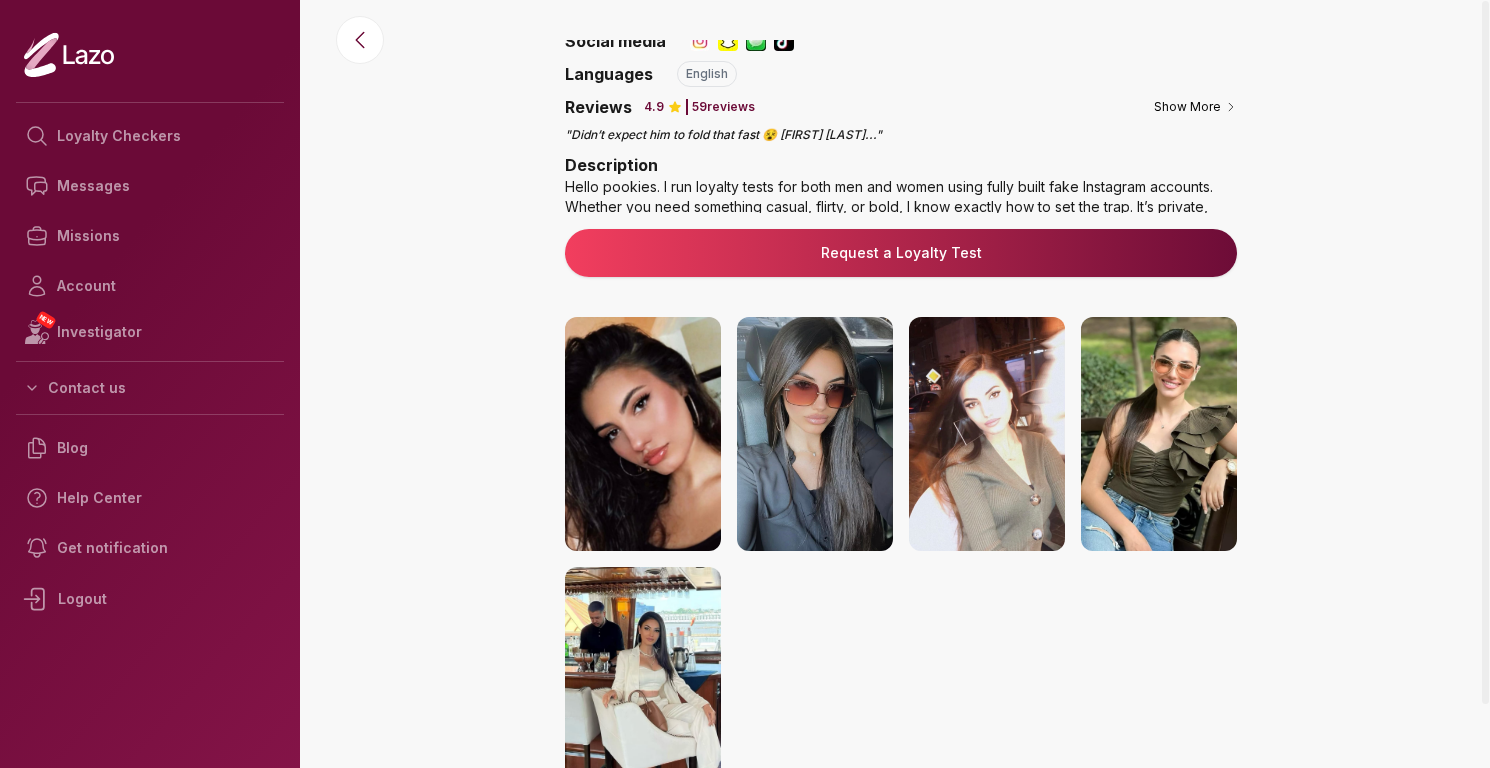 click on "🇺🇸 [FIRST] ,    [AGE]  [CURRENCY] [NUMBER] Social media Languages 🇺🇸 english Reviews 4.9 59  reviews Show More " Didn’t expect him to fold that fast 😵 [FIRST] [LAST] ... " Description Hello pookies. I run loyalty tests for both men and women using fully built fake Instagram accounts. Whether you need something casual, flirty, or bold, I know exactly how to set the trap.
It’s private, smart, and always respectful. If they fold? You get the receipts. Find me on TikTok & Instagram: @abcdefuandyomomandyodad Request a Loyalty Test" at bounding box center [901, 415] 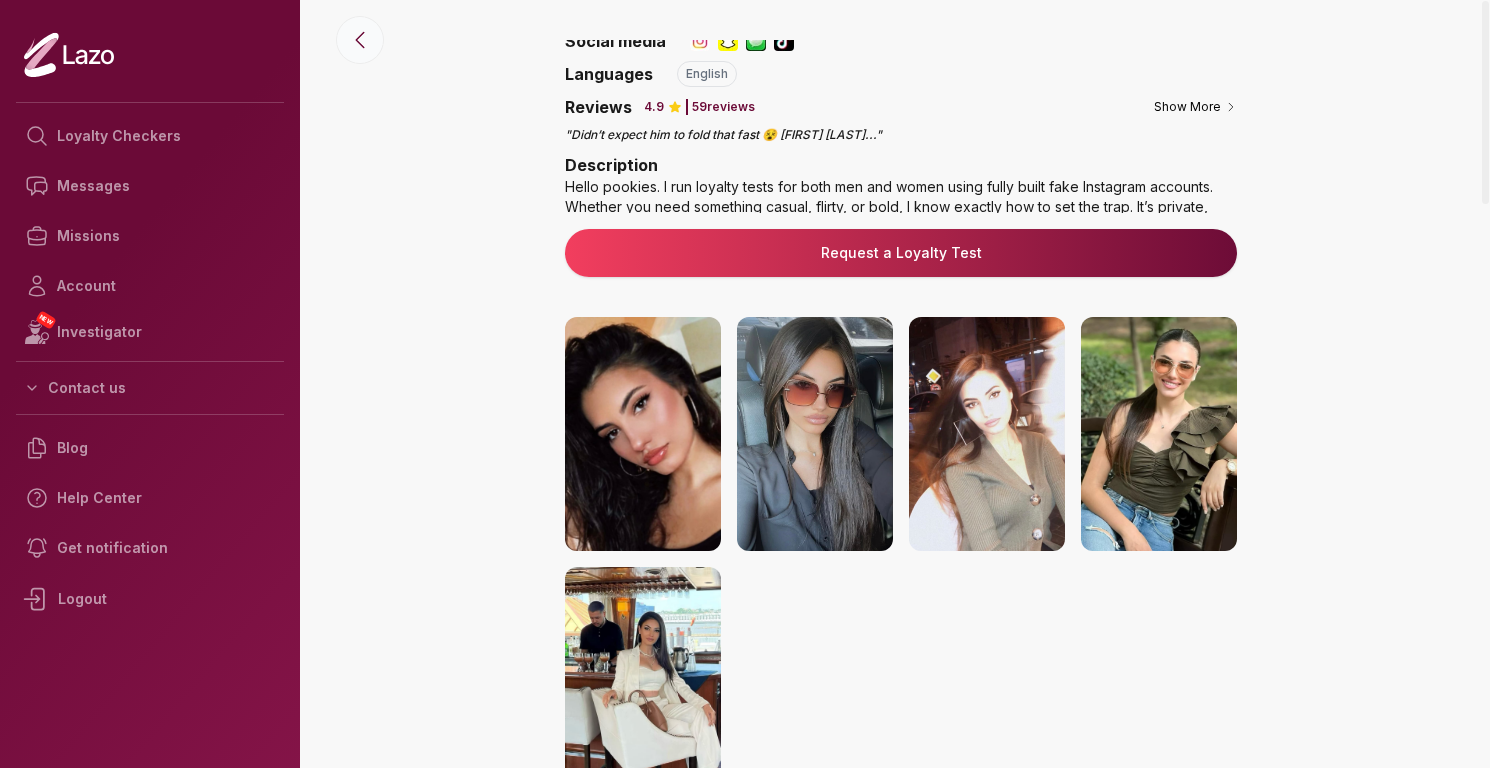 click 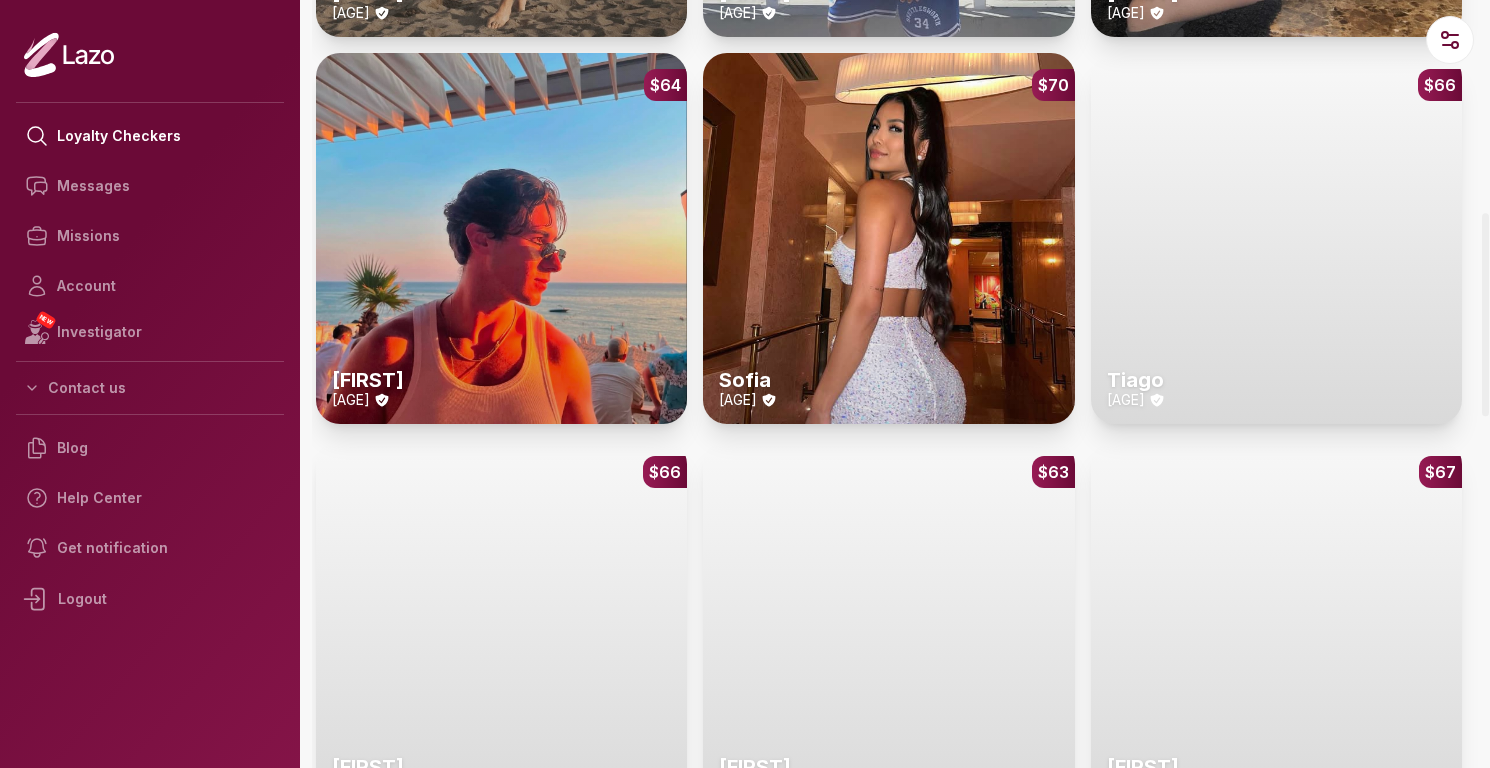 scroll, scrollTop: 832, scrollLeft: 0, axis: vertical 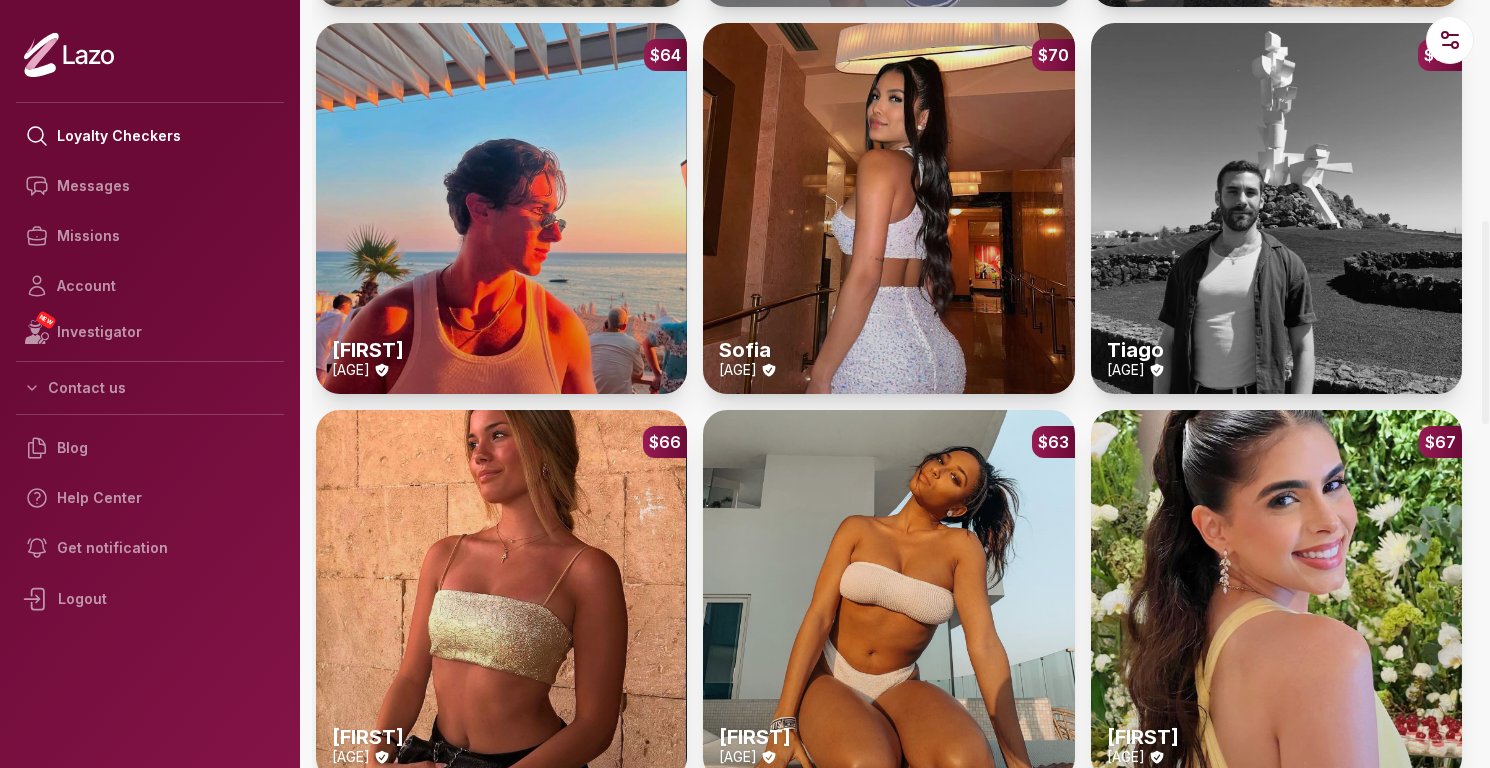 click on "[CURRENCY] [NUMBER] [FIRST] [AGE]" at bounding box center (888, 208) 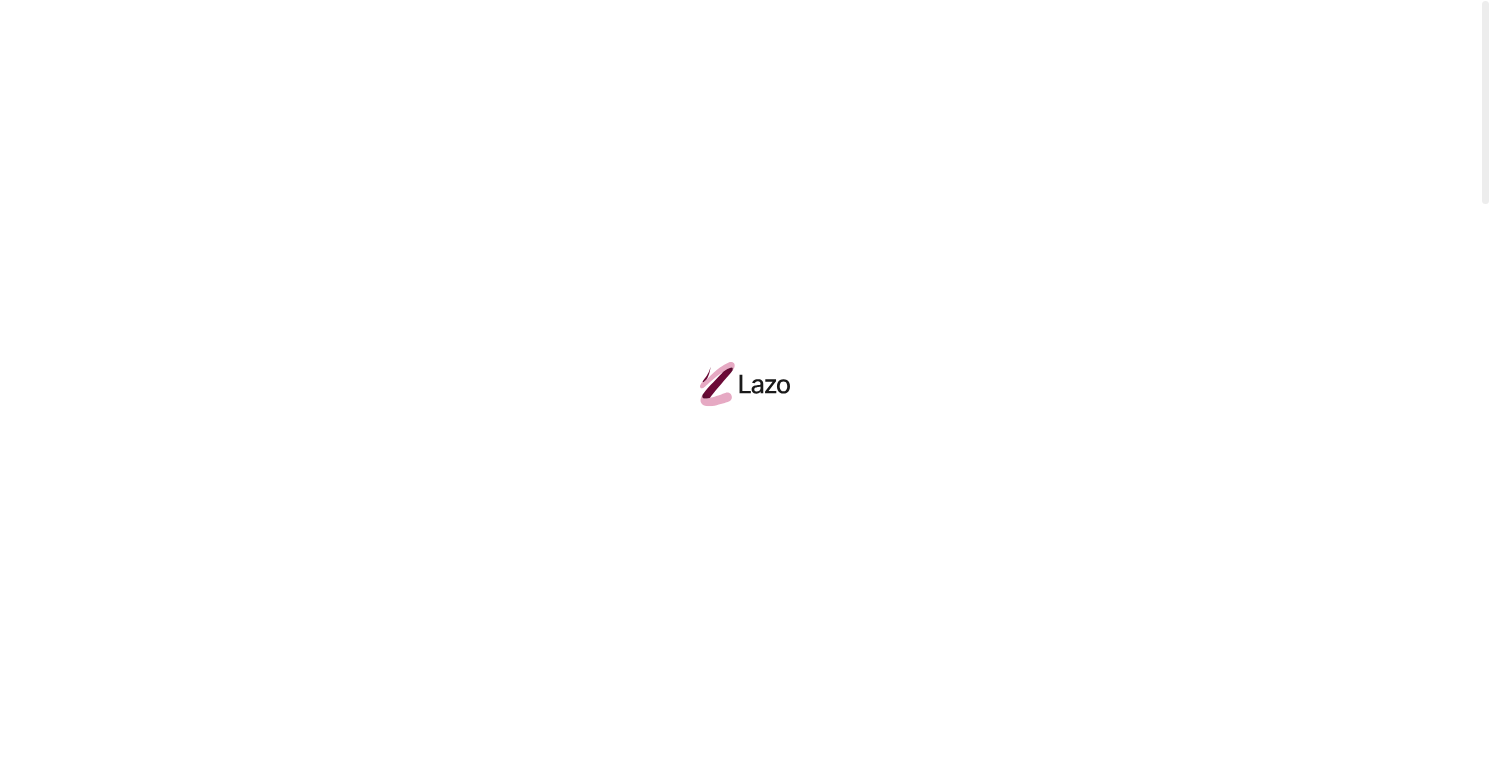 scroll, scrollTop: 0, scrollLeft: 0, axis: both 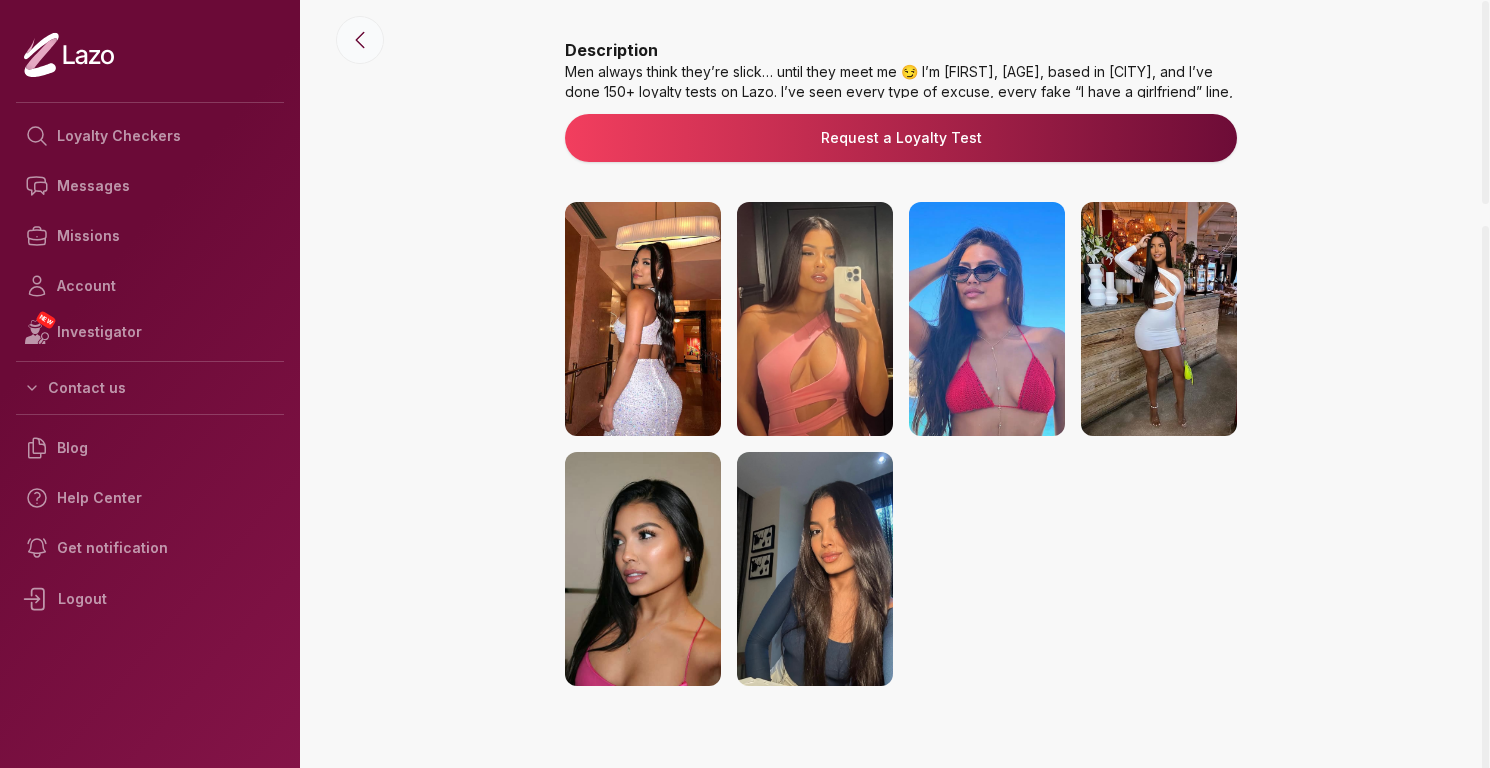 click 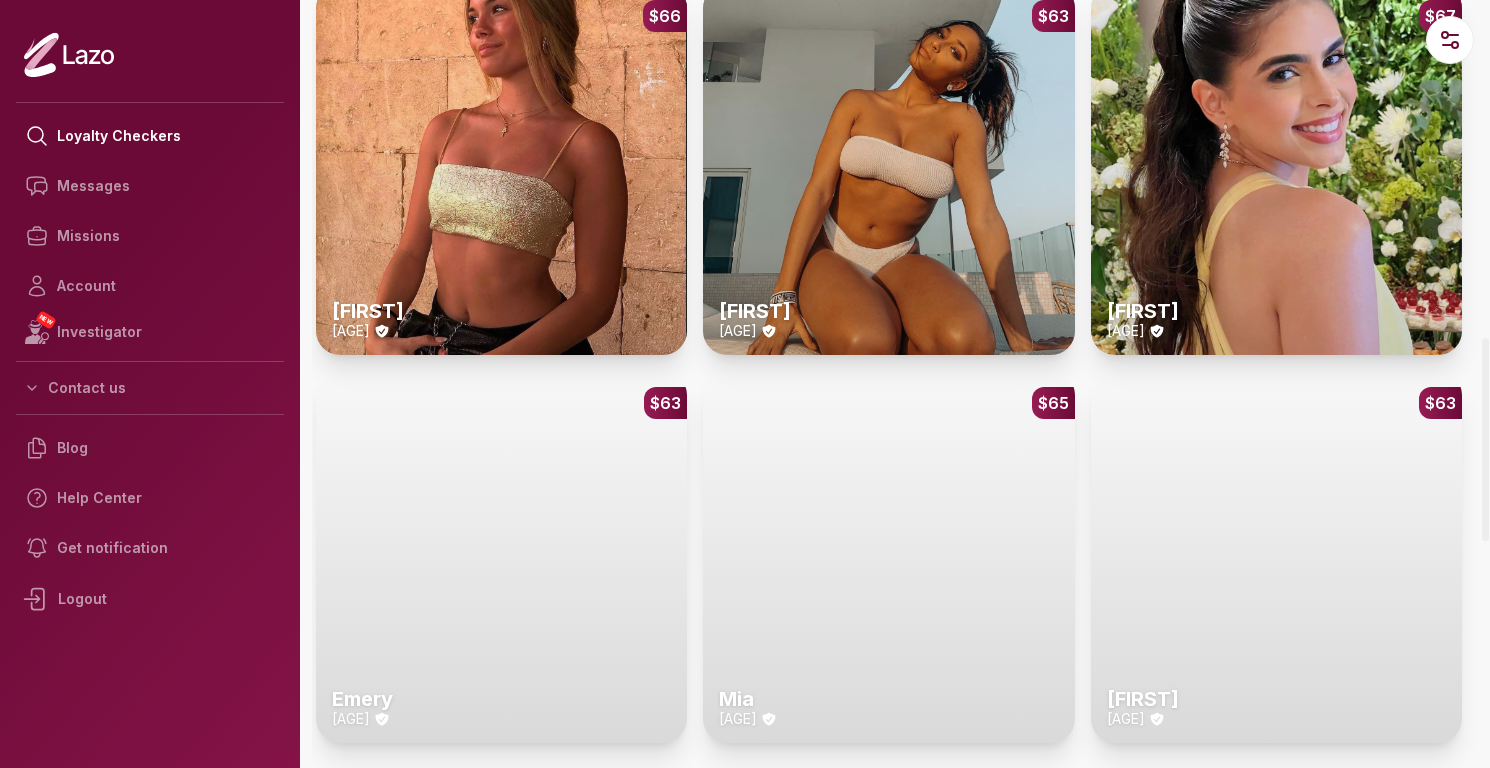 scroll, scrollTop: 1275, scrollLeft: 0, axis: vertical 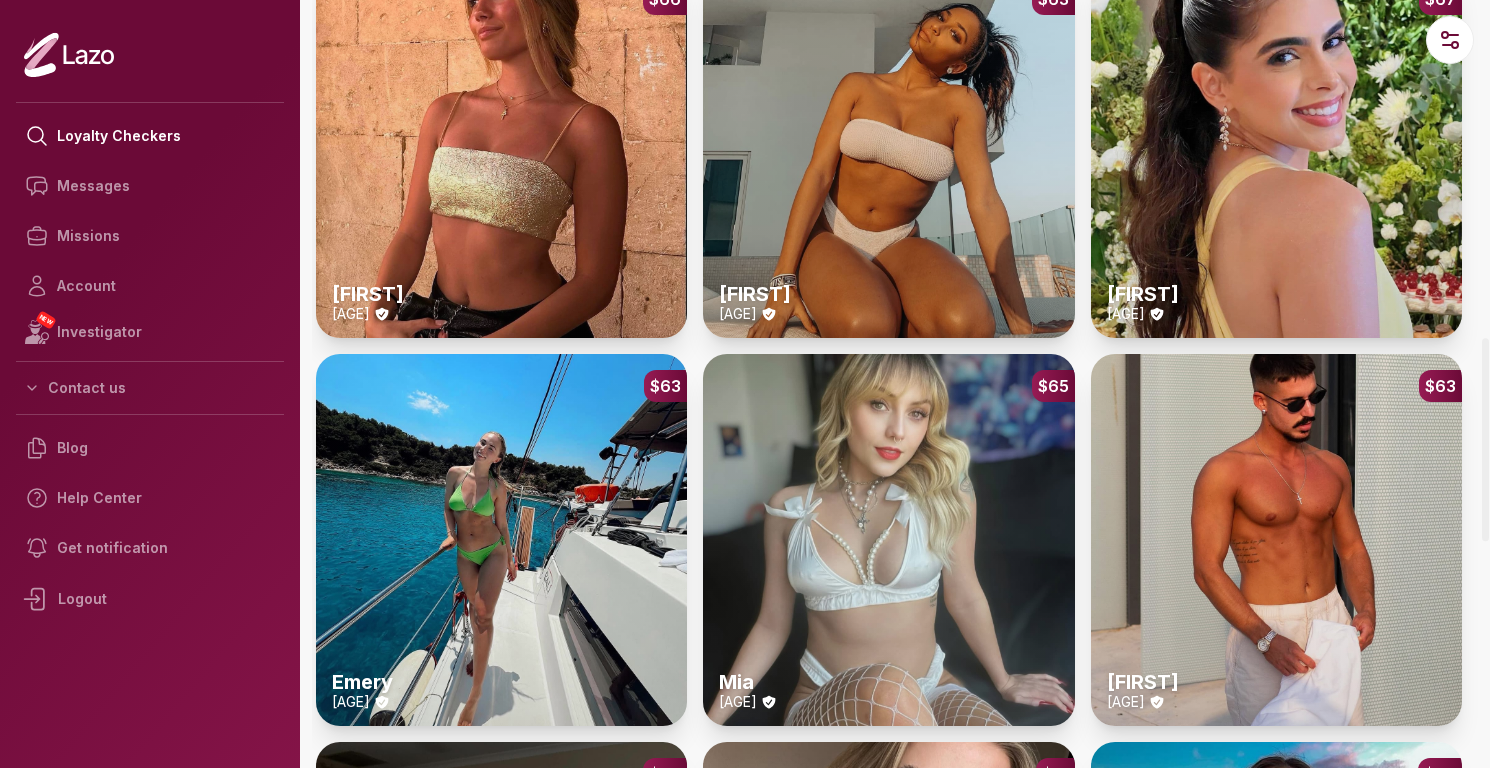 click on "[CURRENCY] [NUMBER] [FIRST] [AGE]" at bounding box center [888, 152] 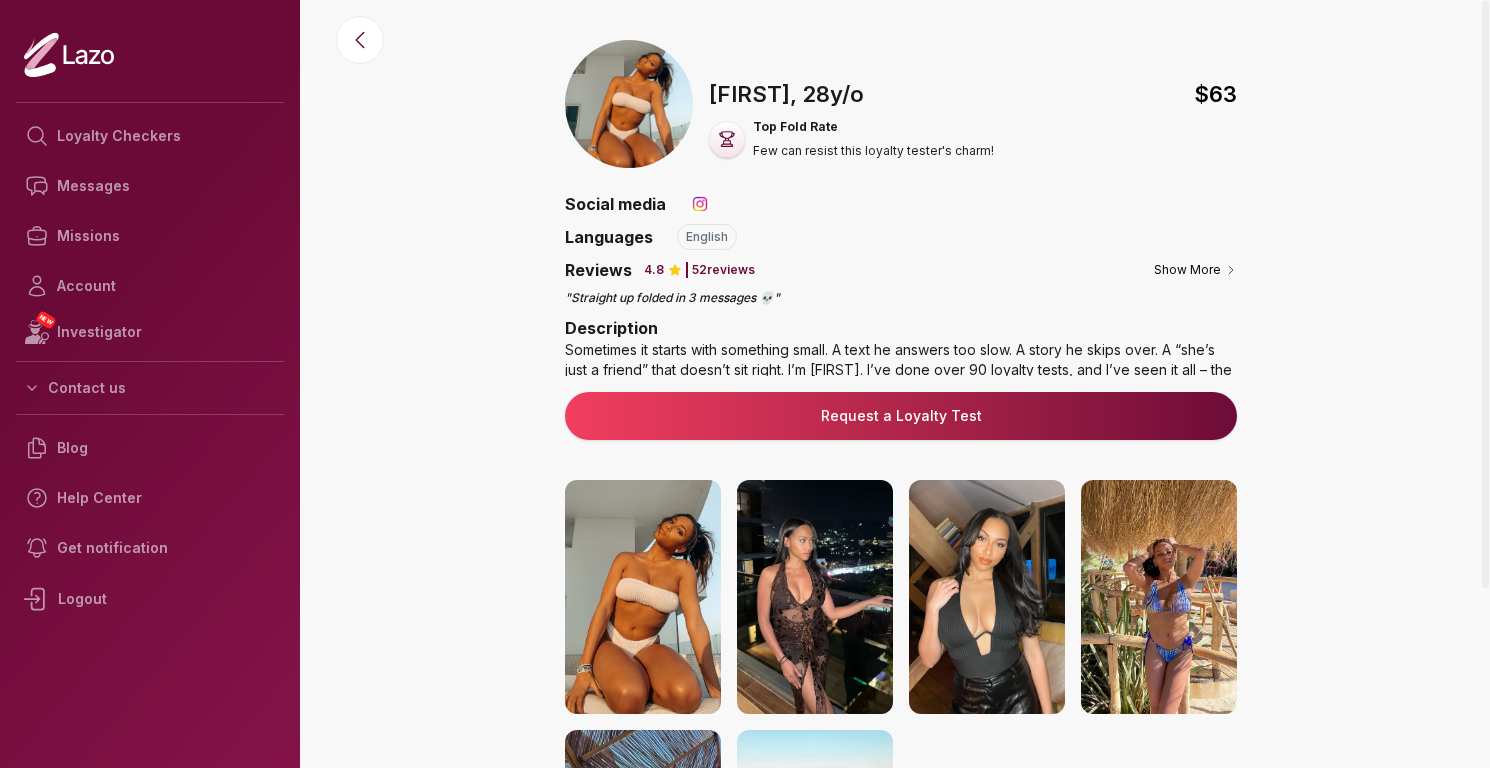 click at bounding box center (815, 597) 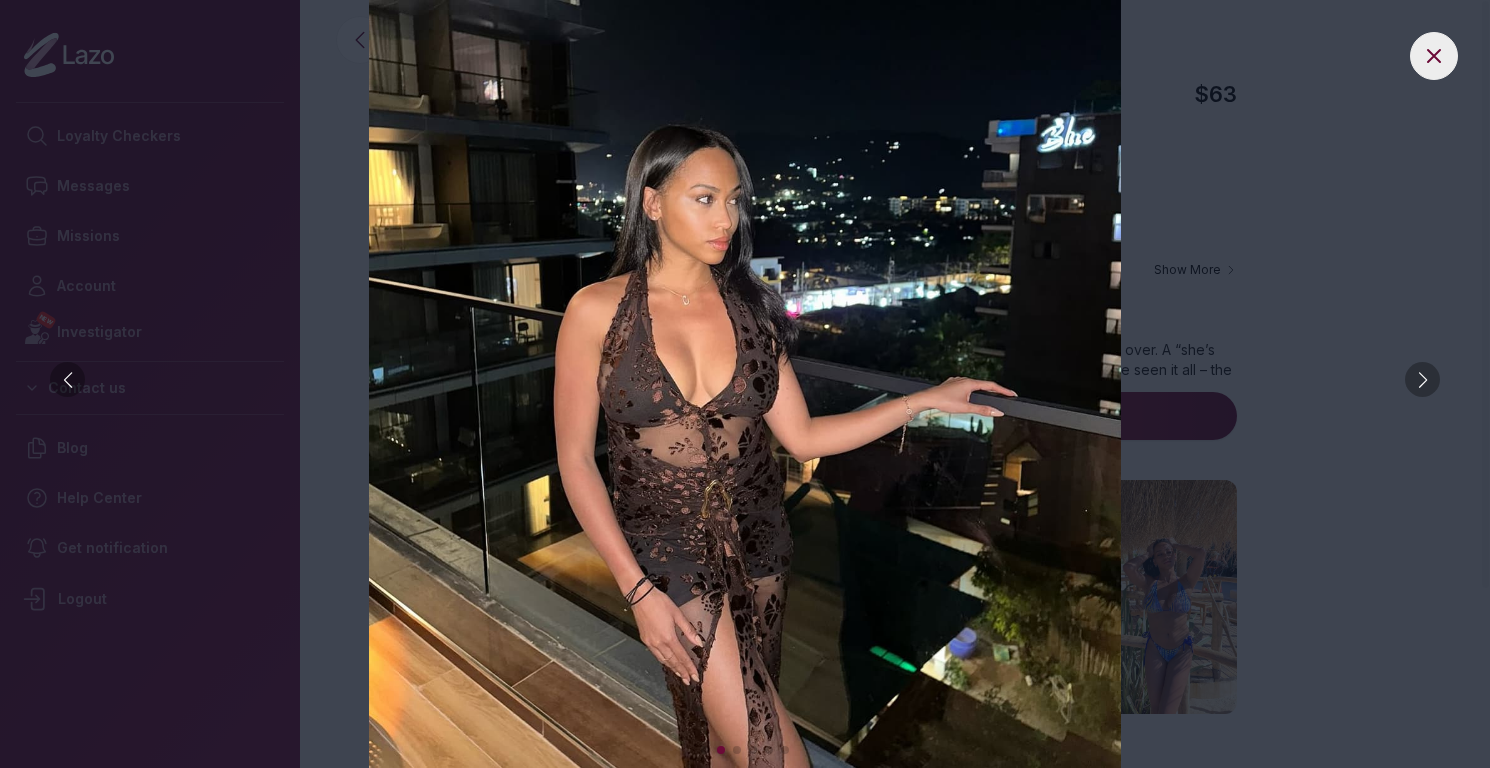 click at bounding box center [1422, 379] 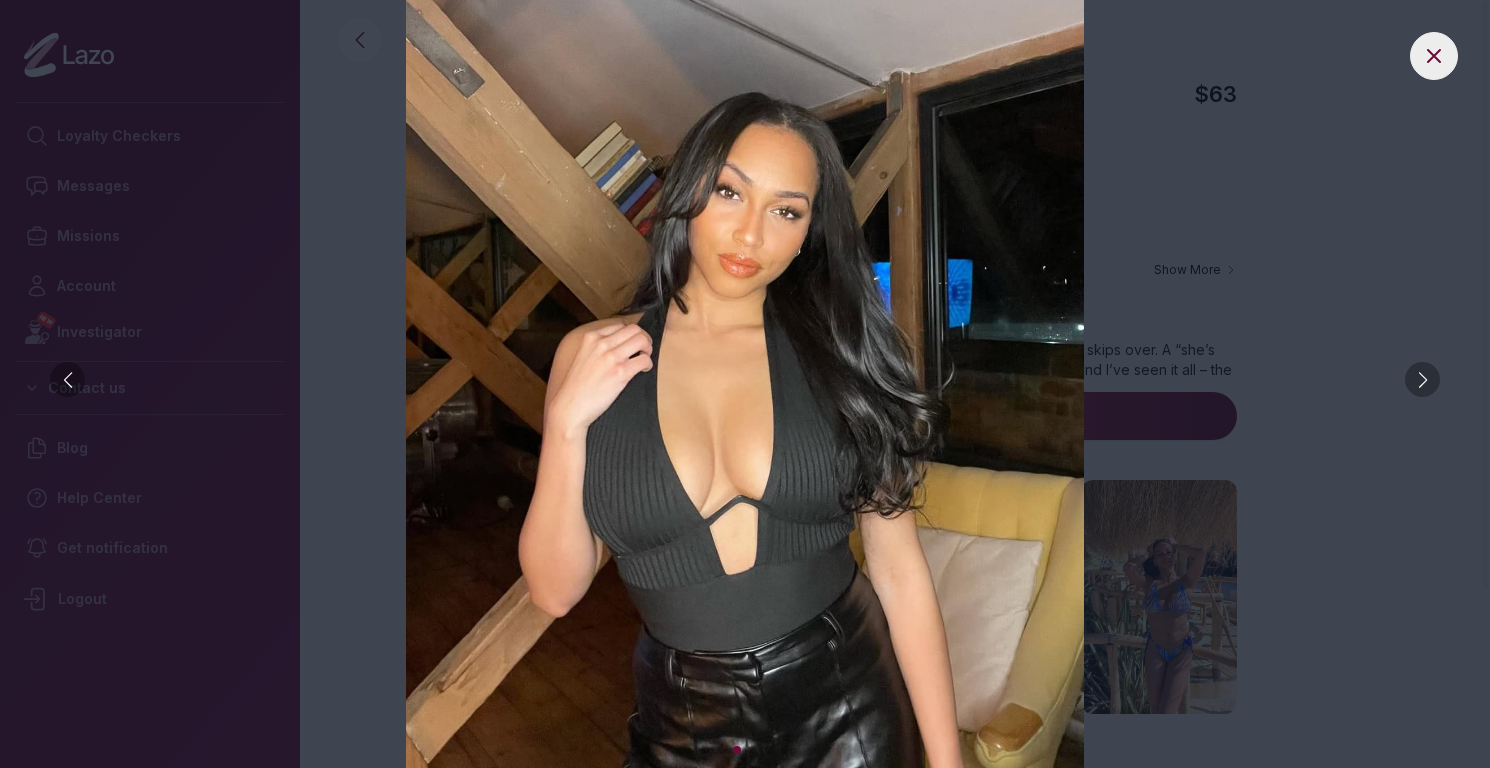 click 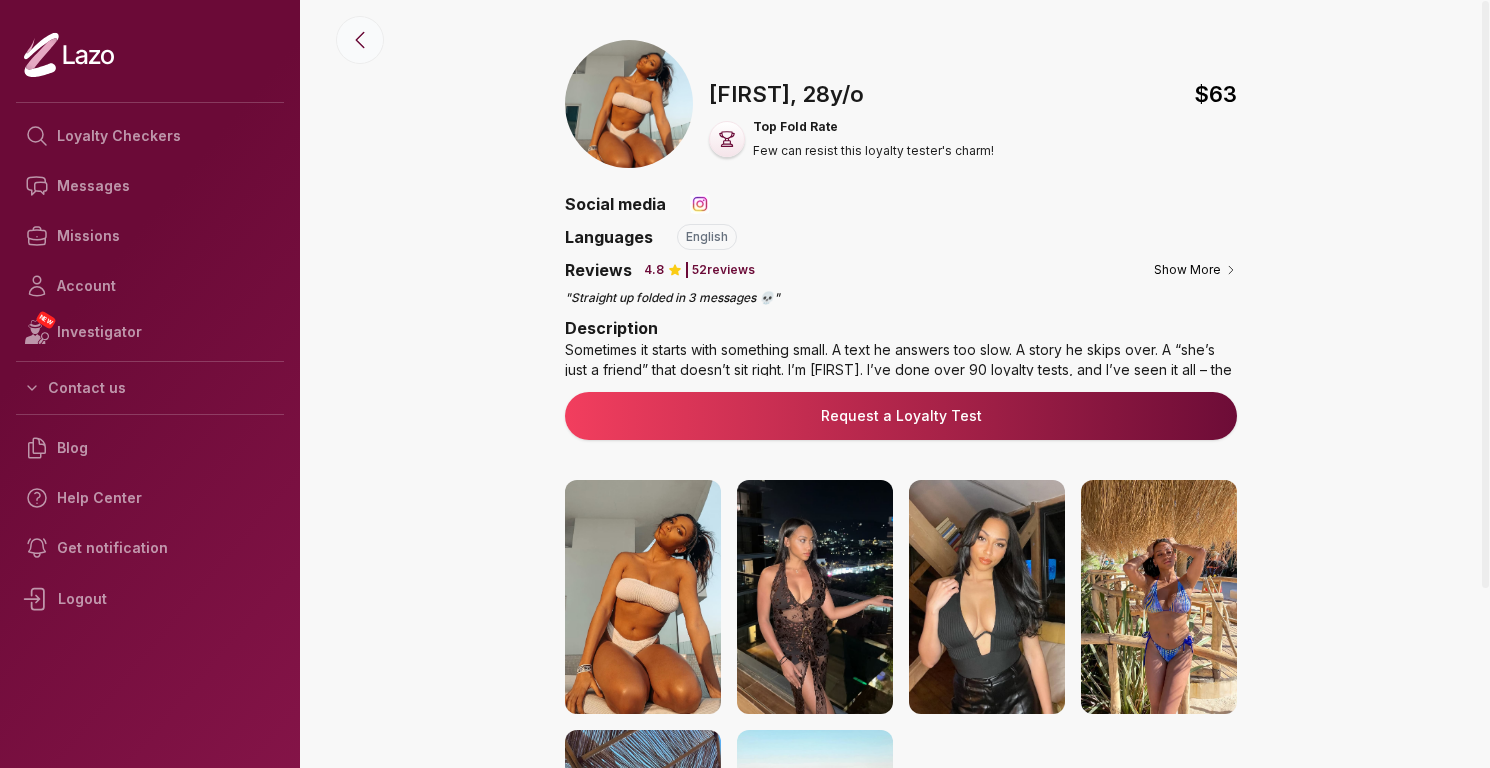 click 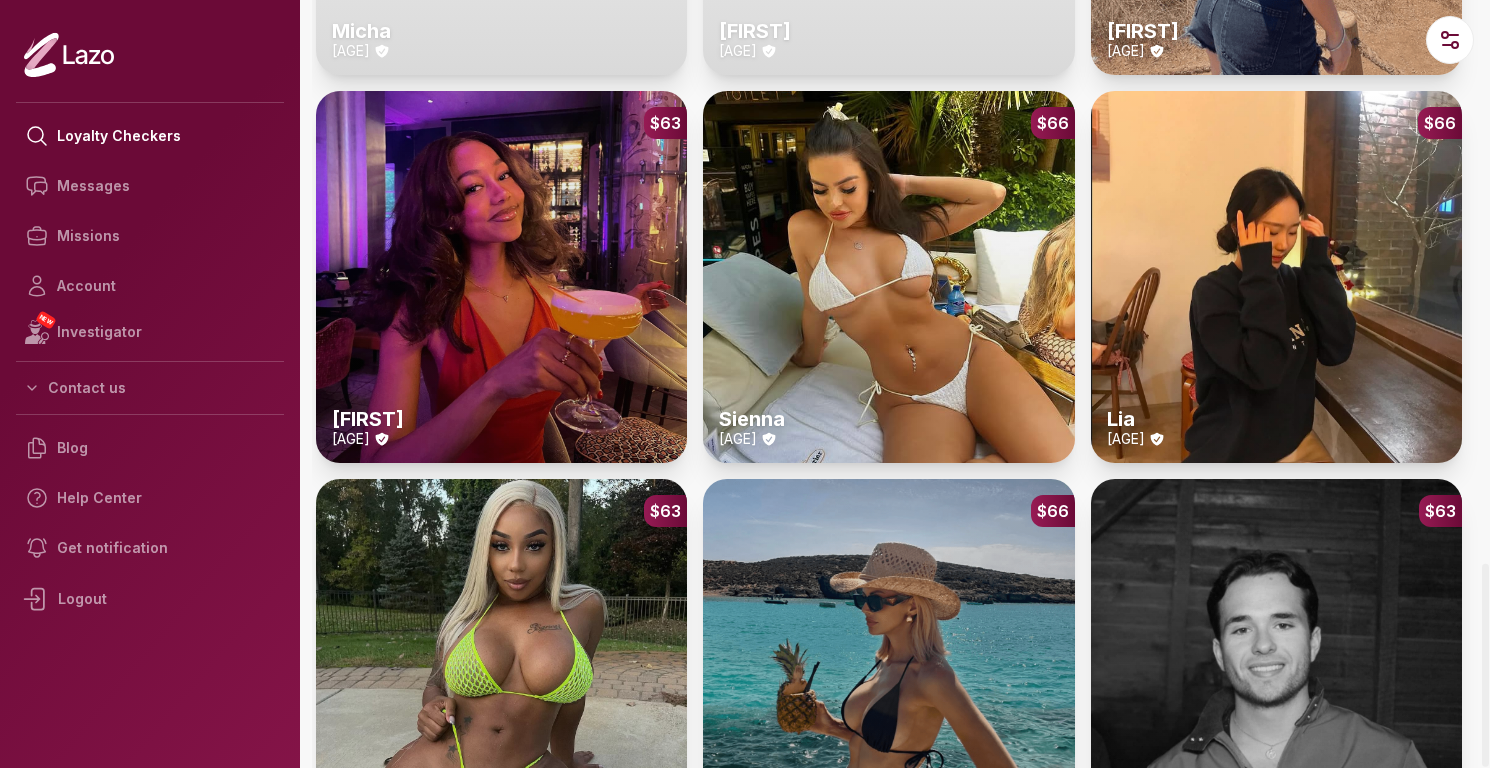 scroll, scrollTop: 2727, scrollLeft: 0, axis: vertical 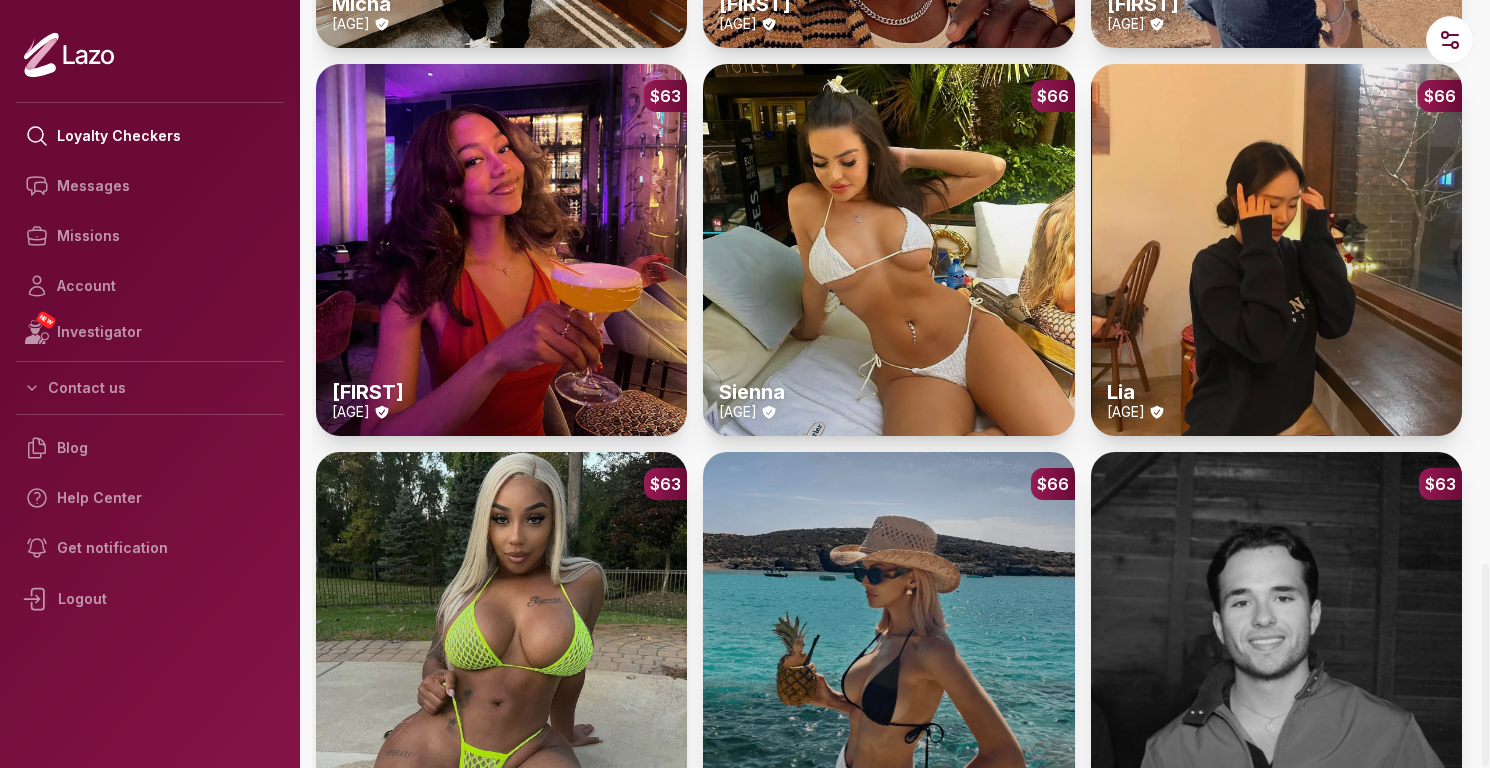 click on "[CURRENCY] [NUMBER] [FIRST] [AGE]" at bounding box center [1276, 249] 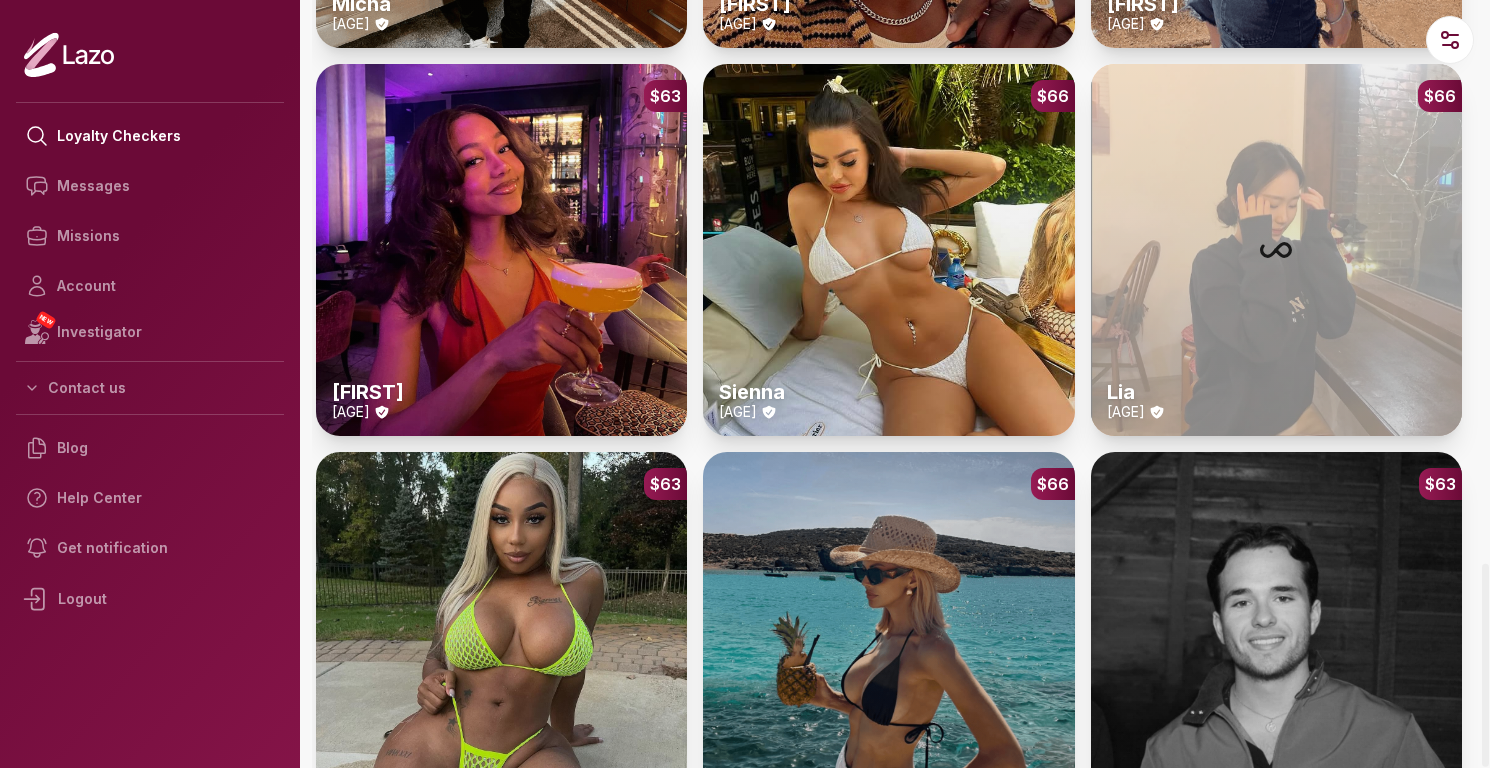 scroll, scrollTop: 0, scrollLeft: 0, axis: both 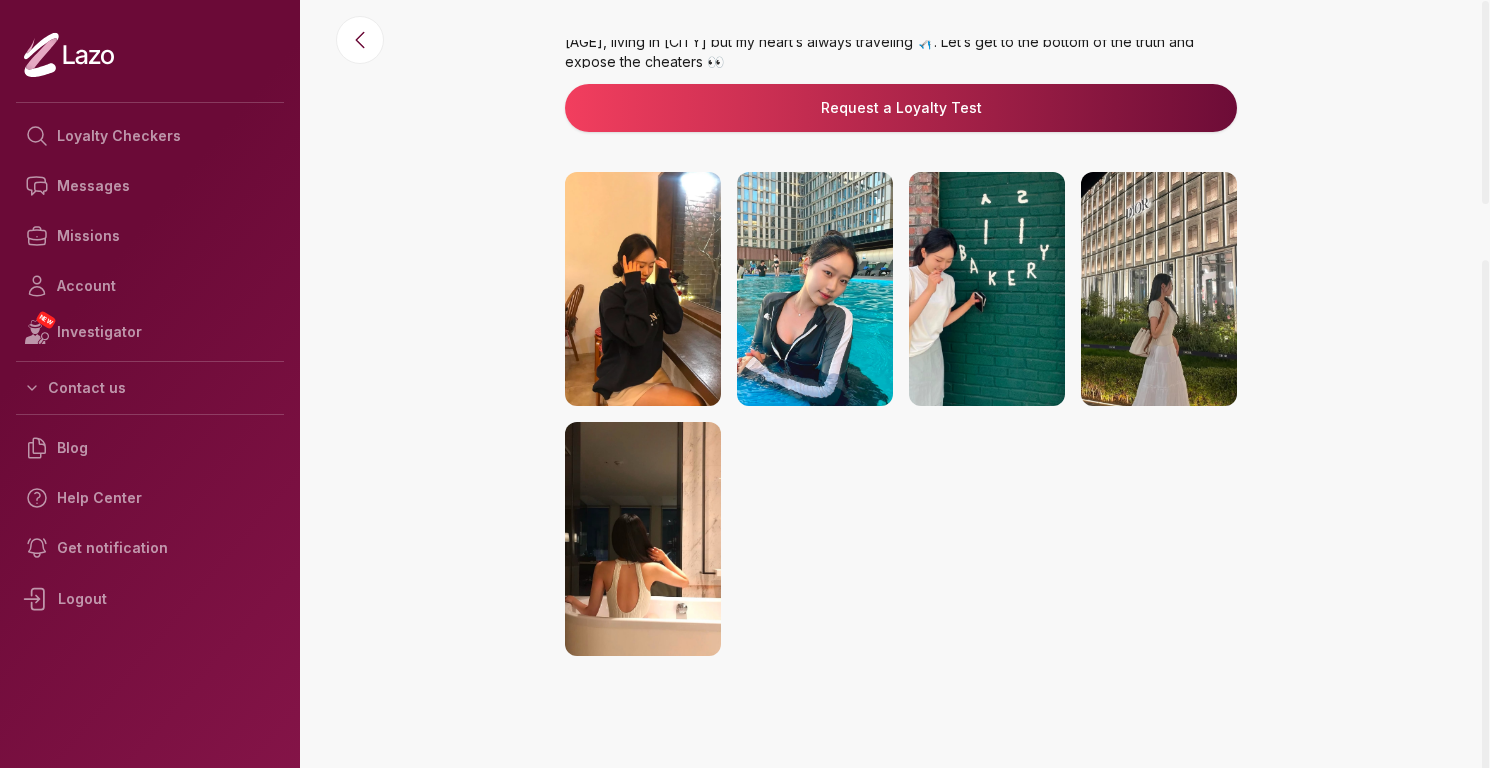 click at bounding box center [987, 289] 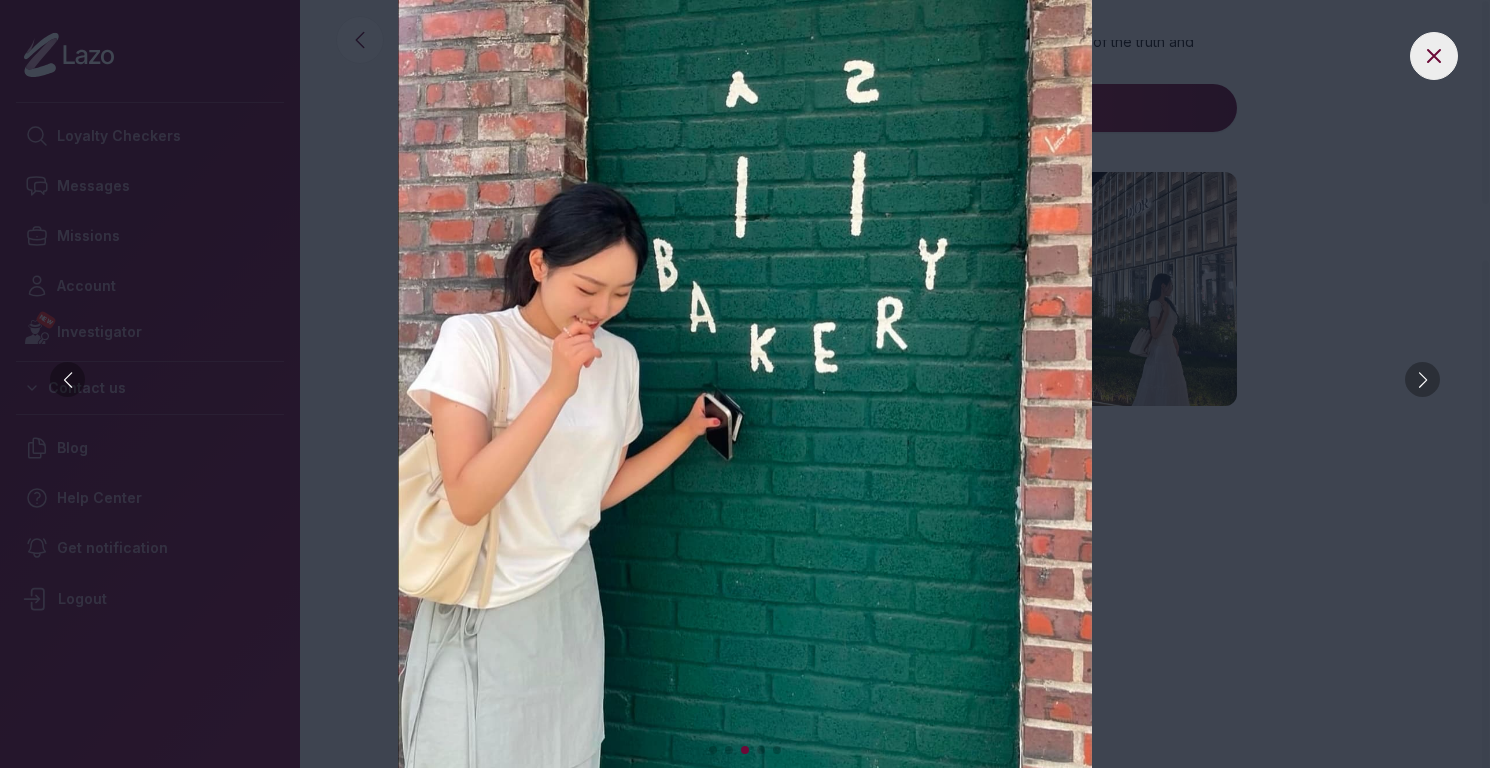 click at bounding box center (67, 379) 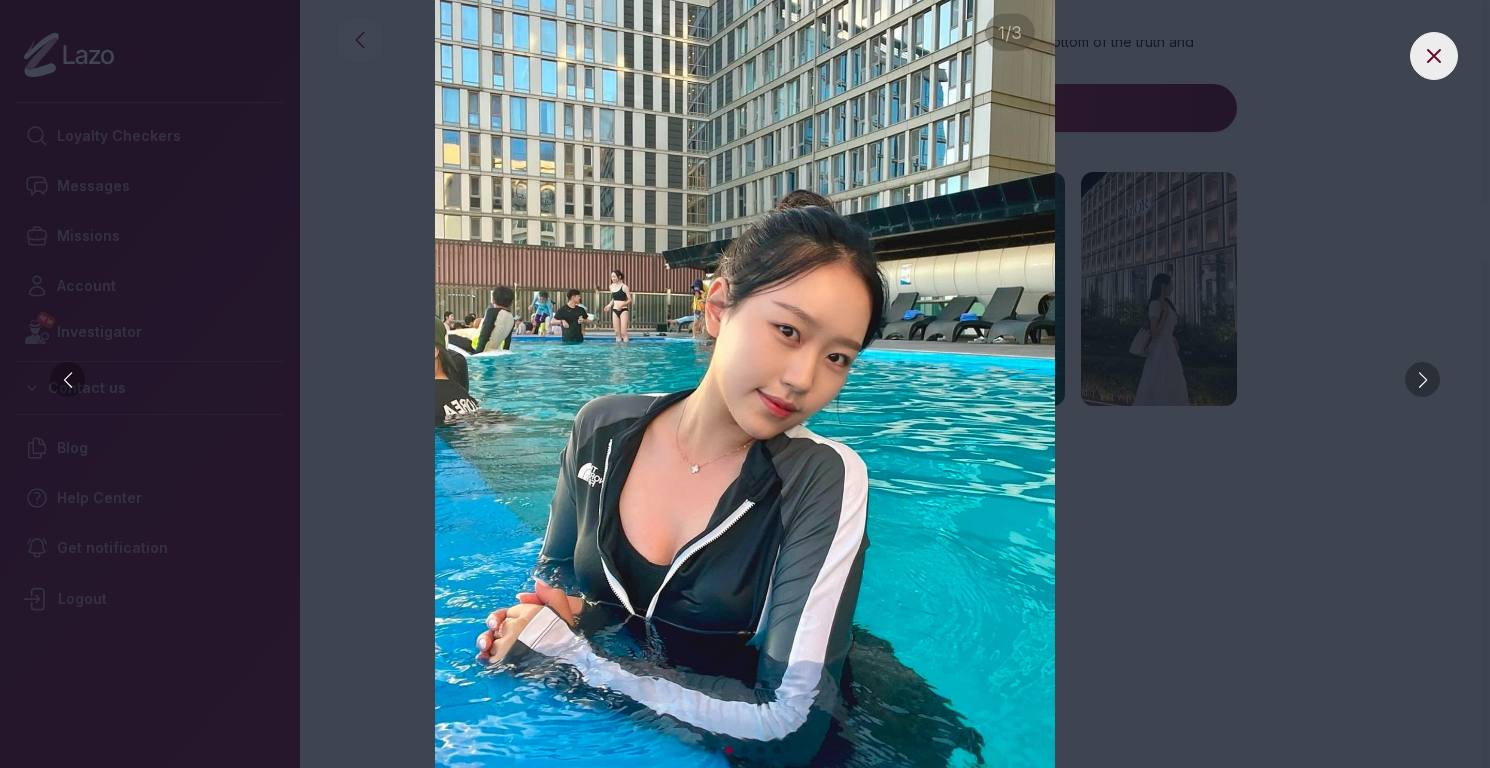 click at bounding box center (745, 384) 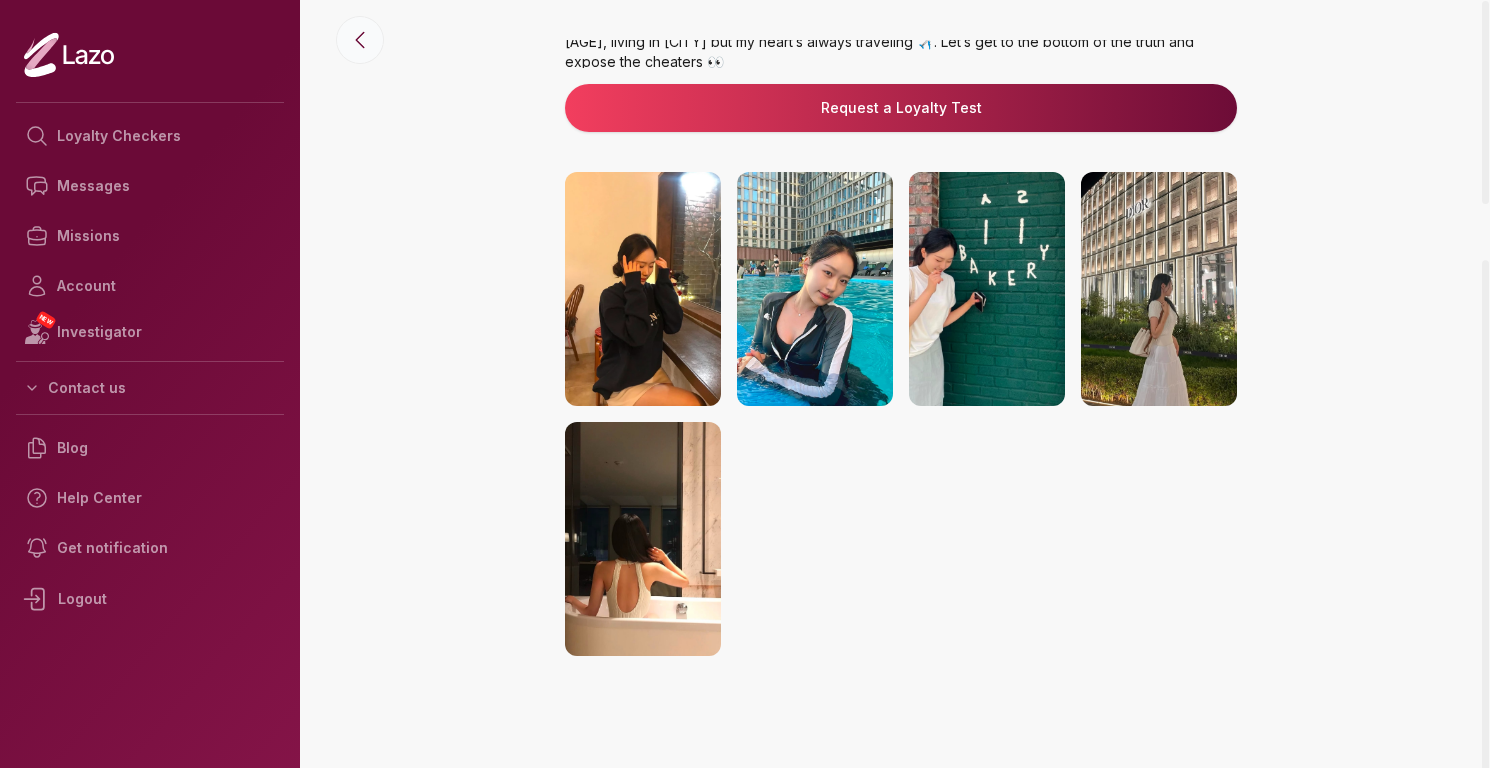 click 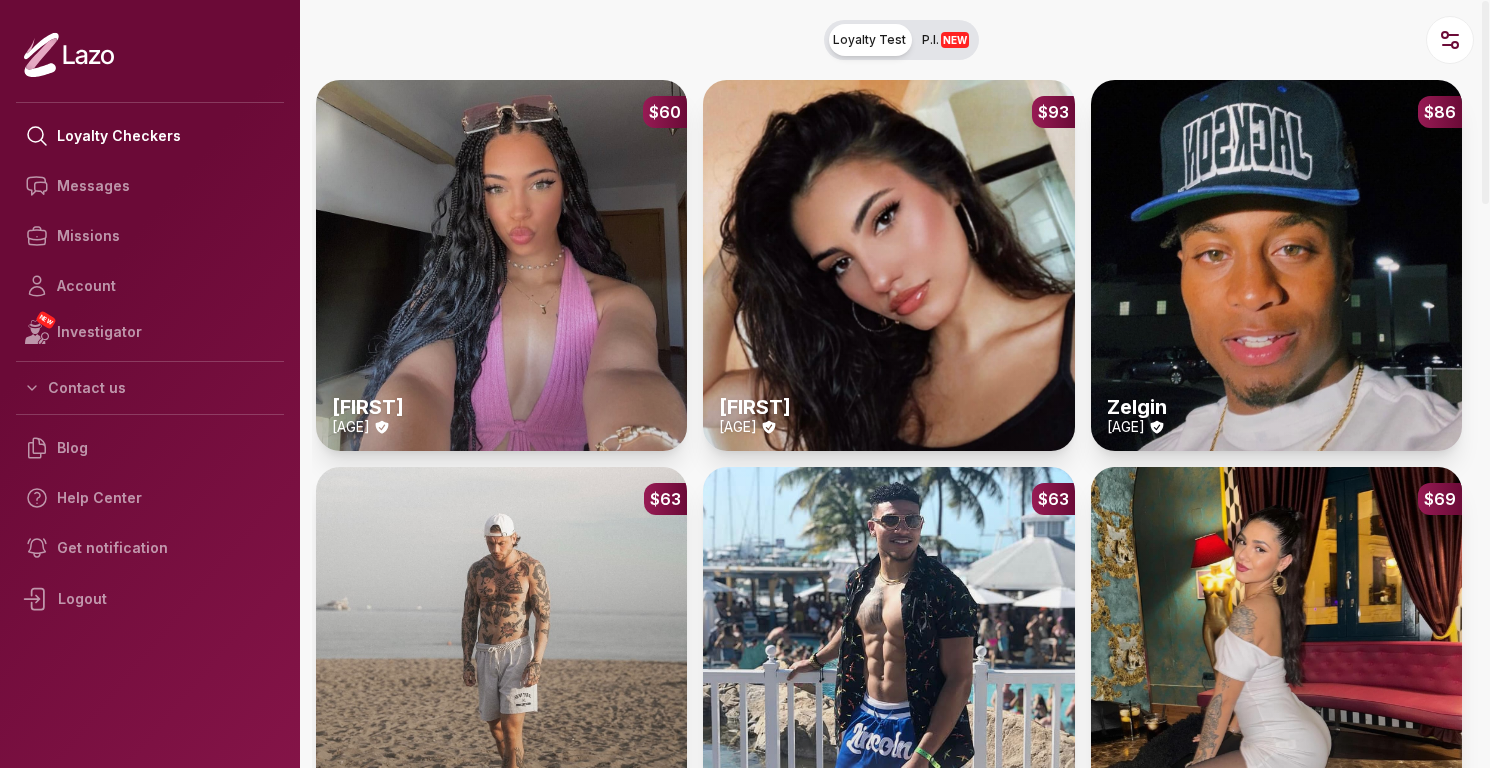 scroll, scrollTop: 0, scrollLeft: 0, axis: both 